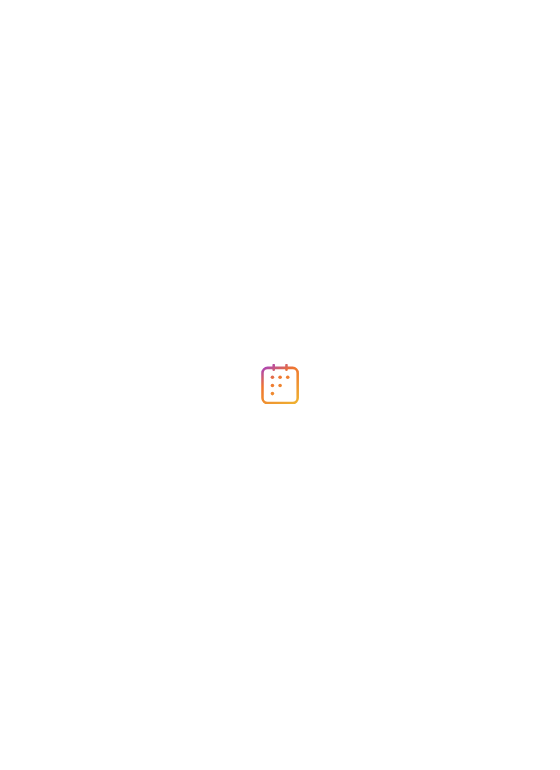 scroll, scrollTop: 0, scrollLeft: 0, axis: both 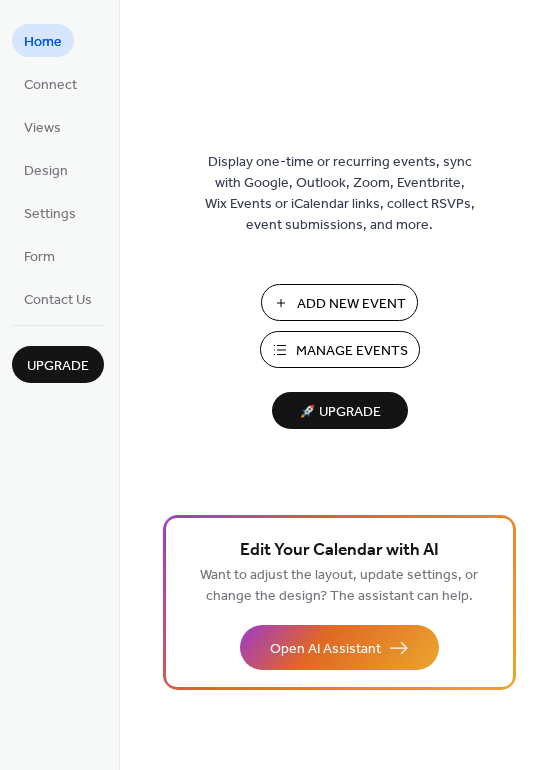 click on "Manage Events" at bounding box center (352, 351) 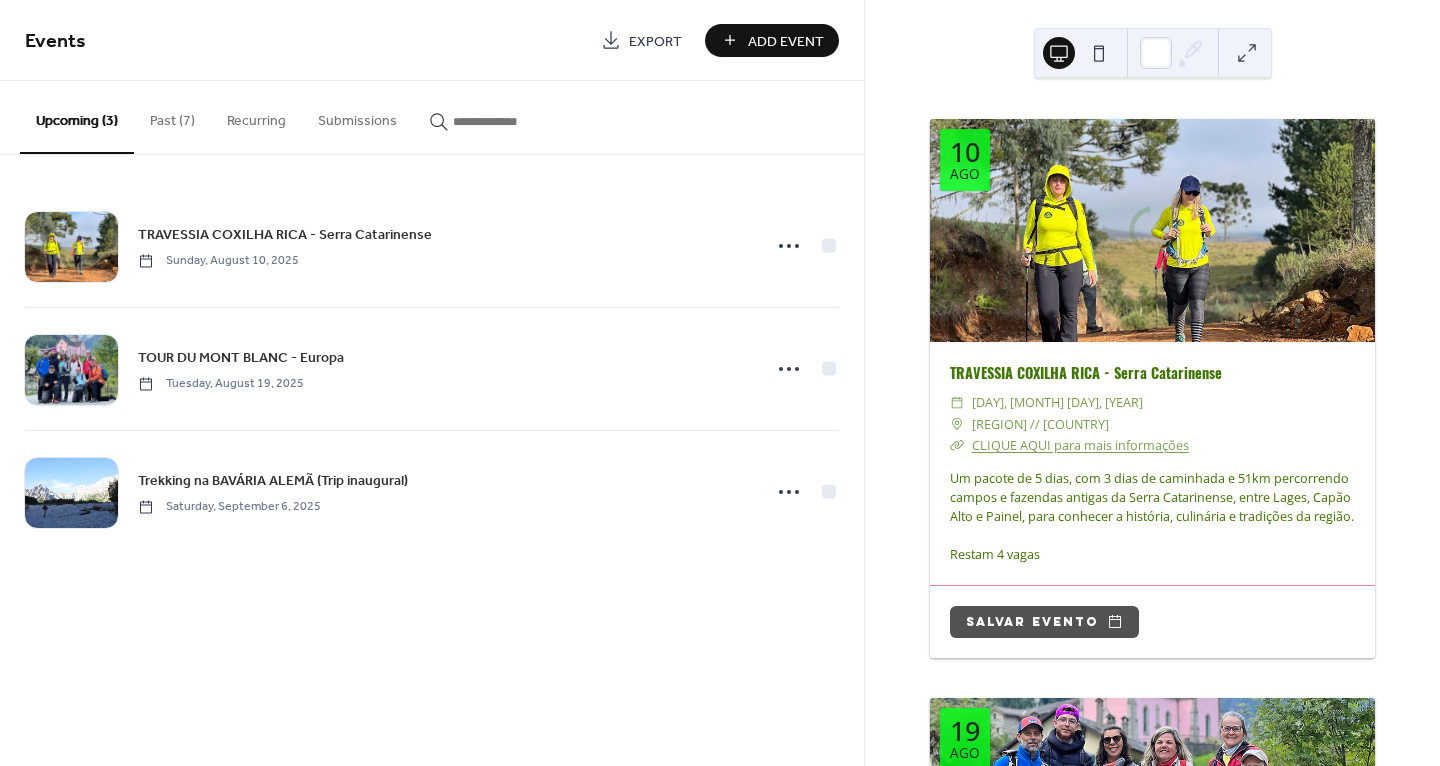 scroll, scrollTop: 0, scrollLeft: 0, axis: both 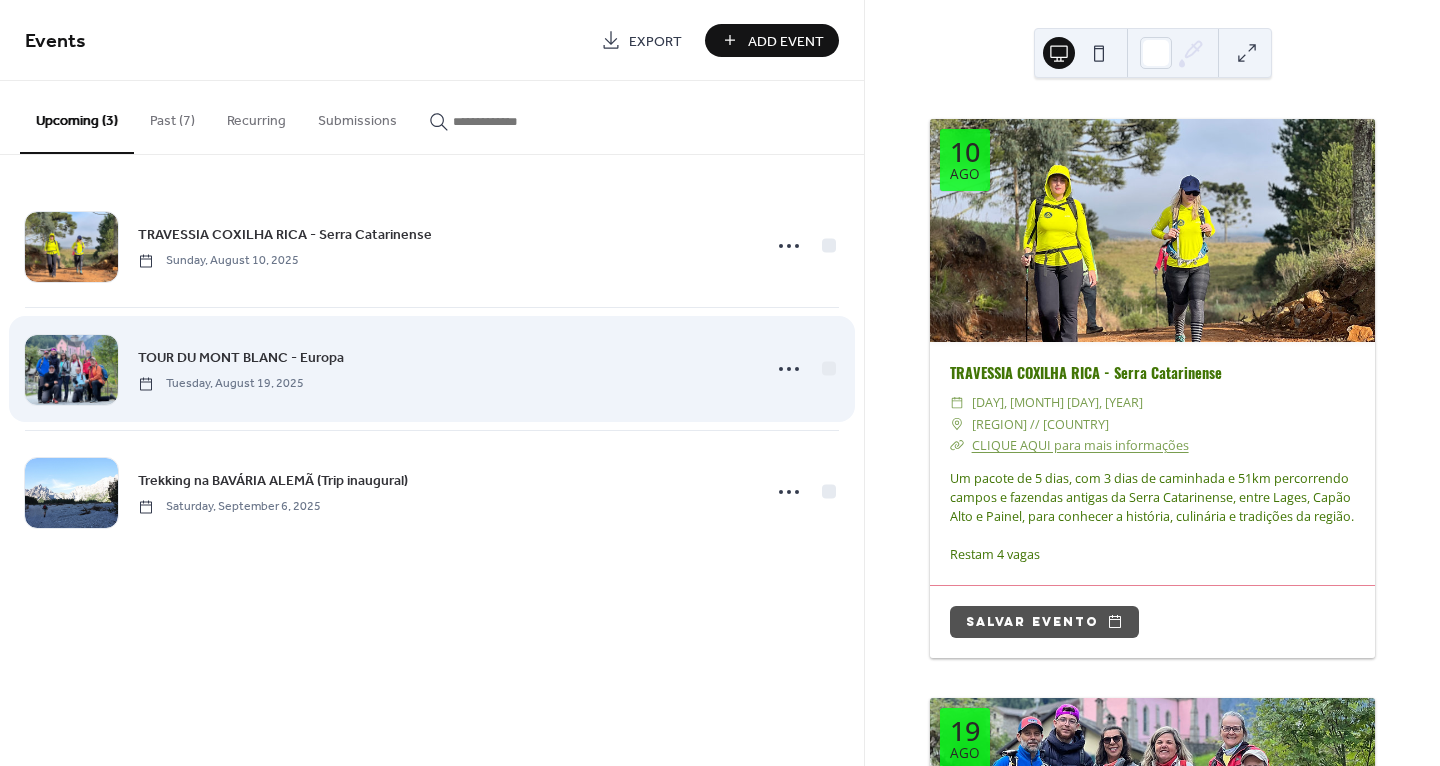 click on "TOUR DU MONT BLANC - Europa [DAY], [MONTH] [DAY], [YEAR]" at bounding box center (443, 368) 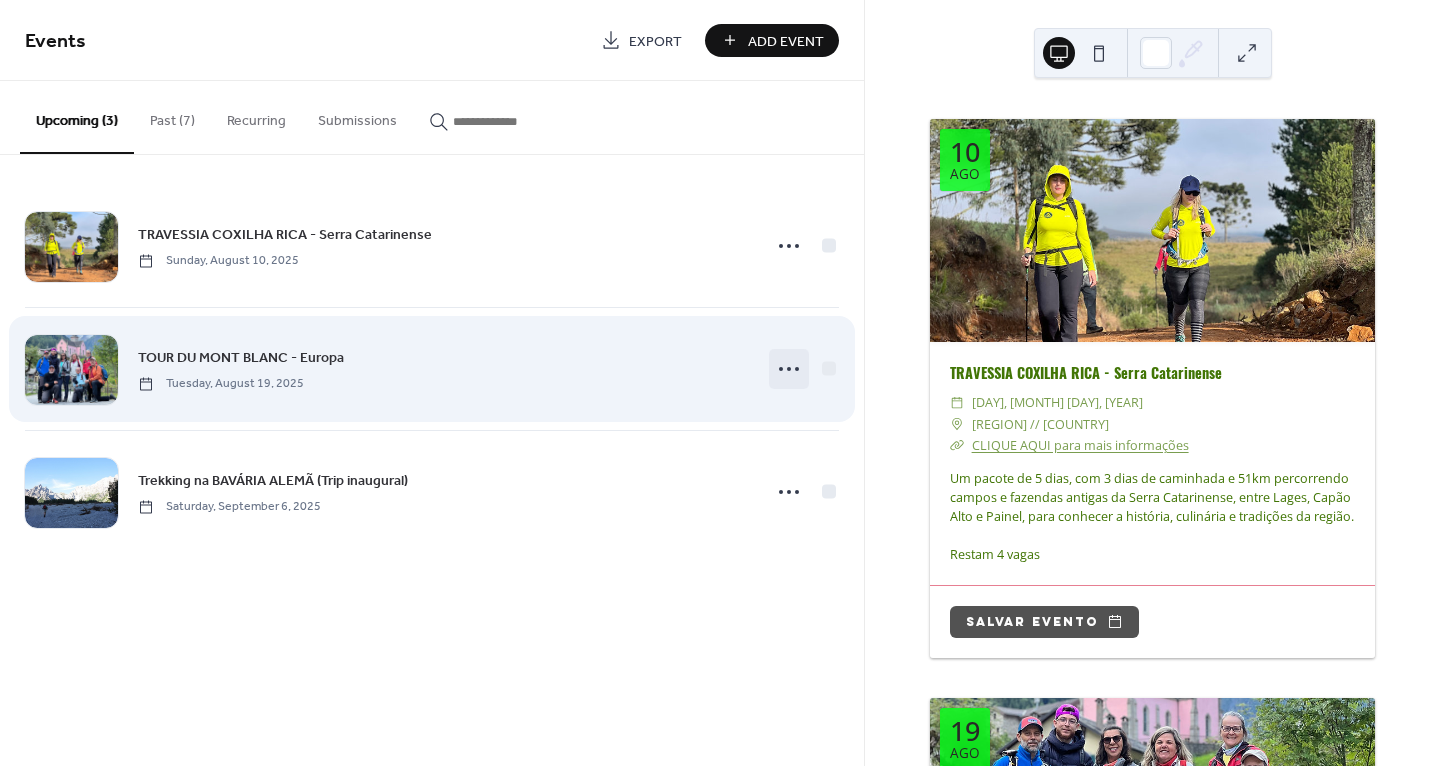 click 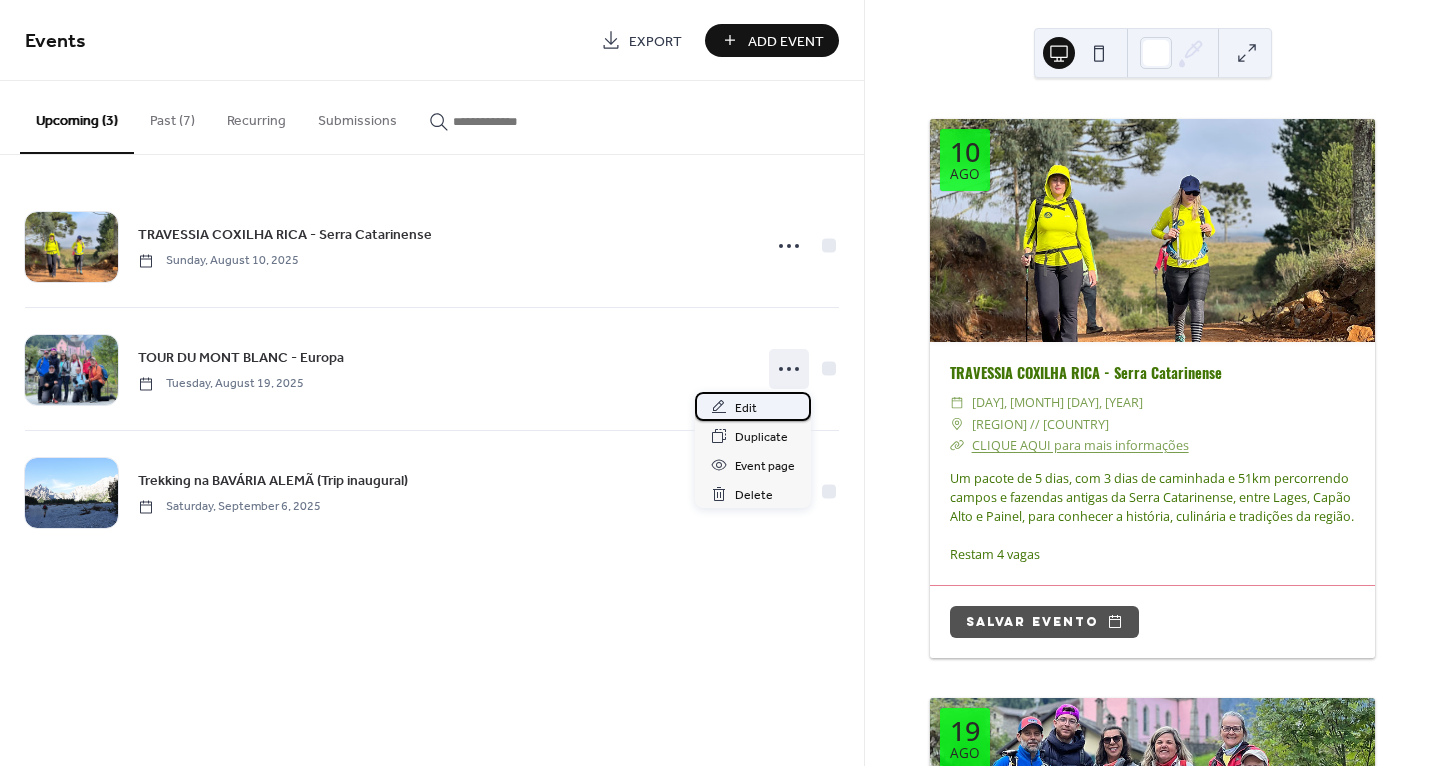 click on "Edit" at bounding box center (753, 406) 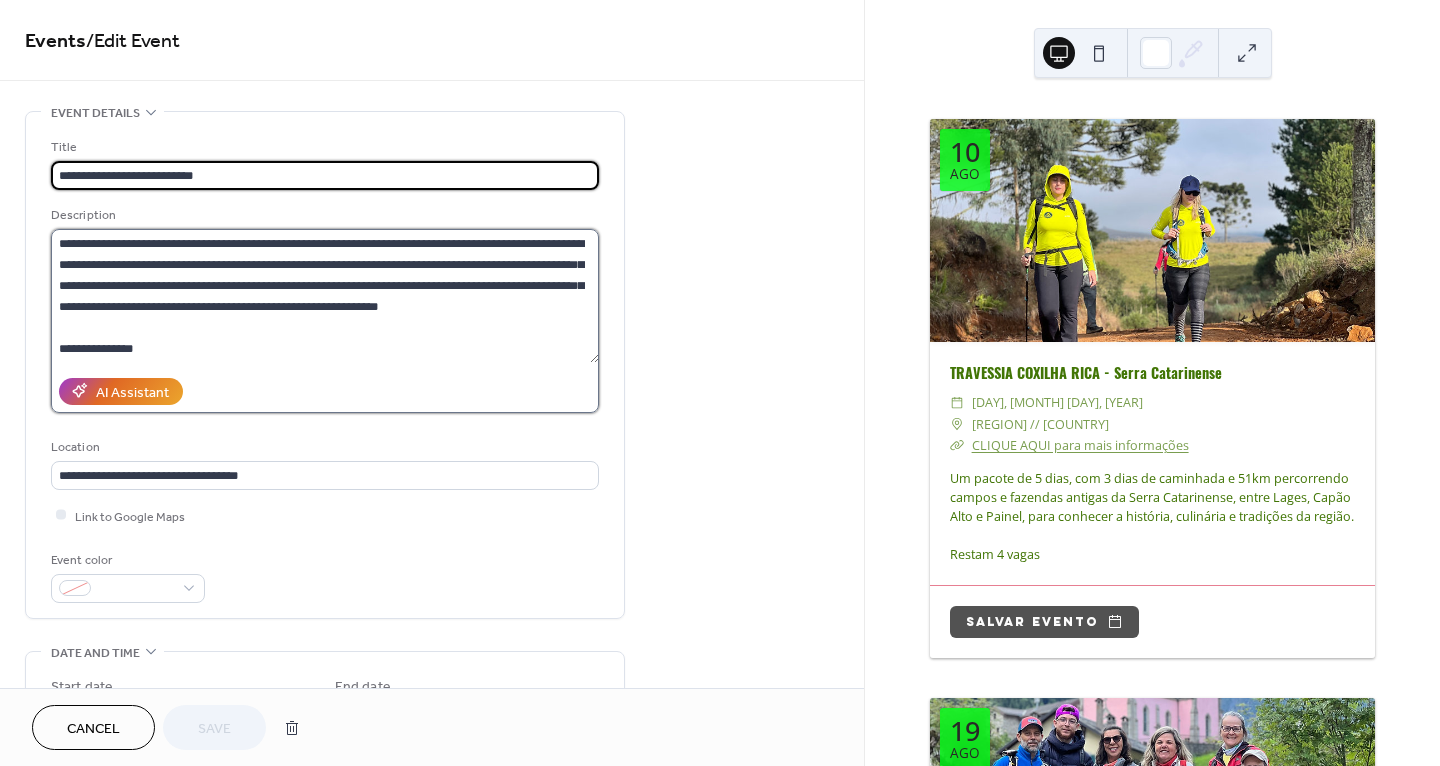 click on "**********" at bounding box center [325, 296] 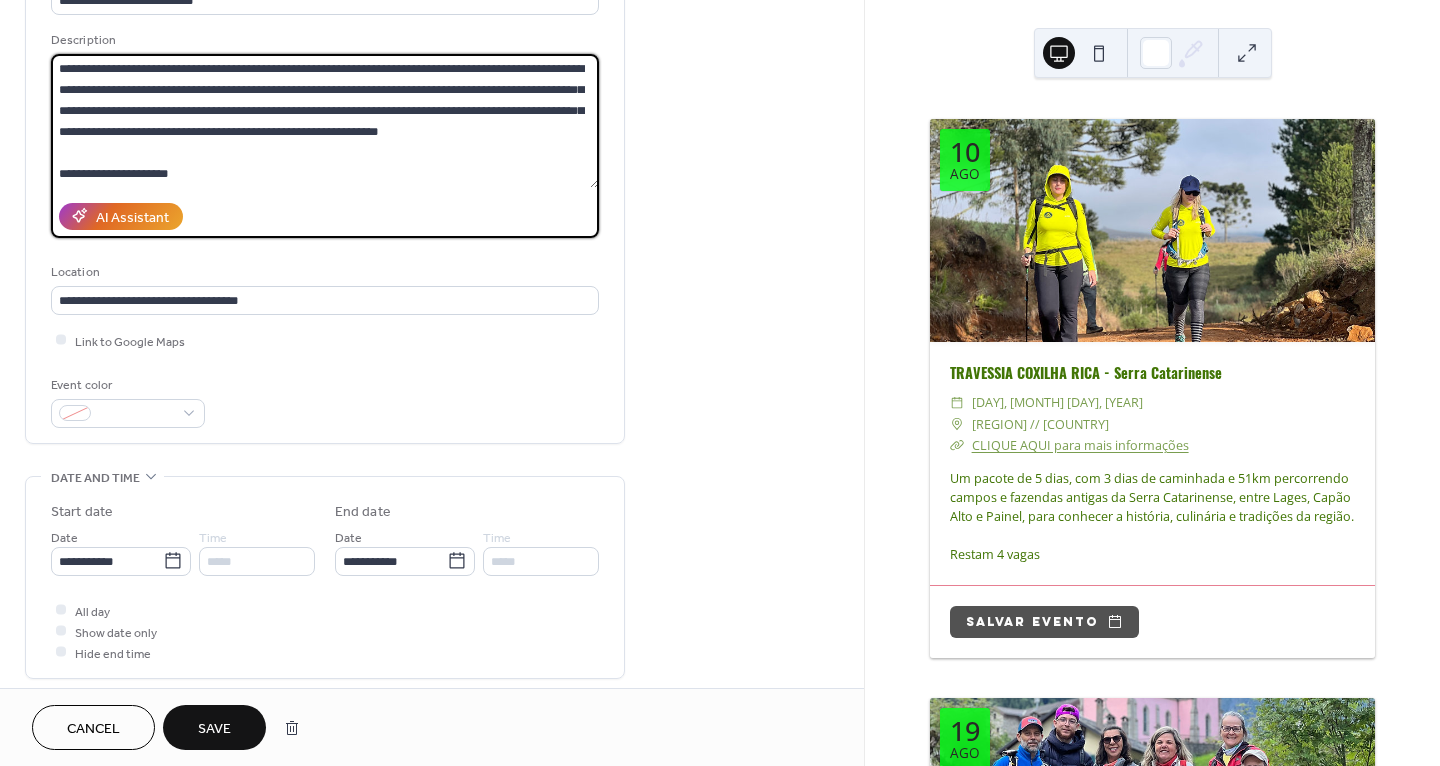 scroll, scrollTop: 176, scrollLeft: 0, axis: vertical 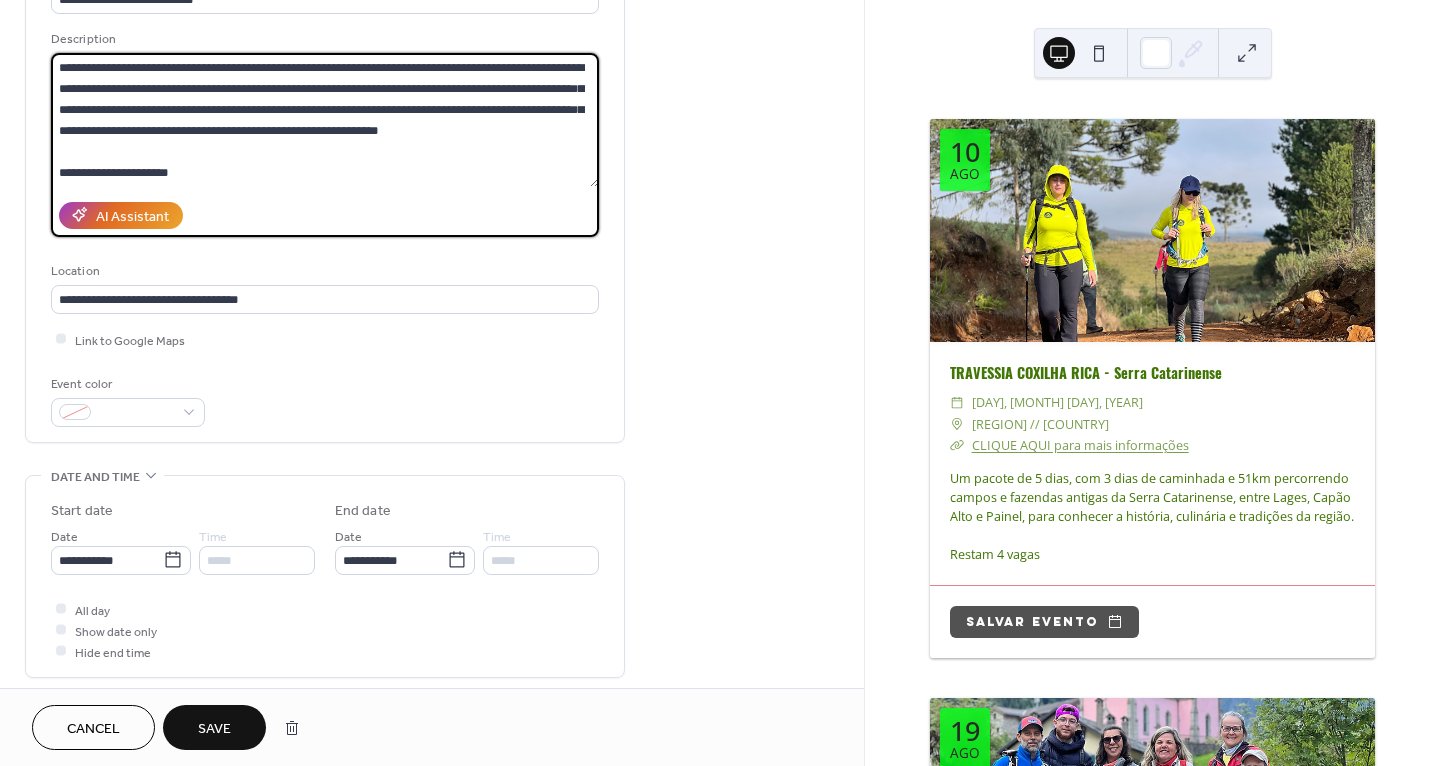 type on "**********" 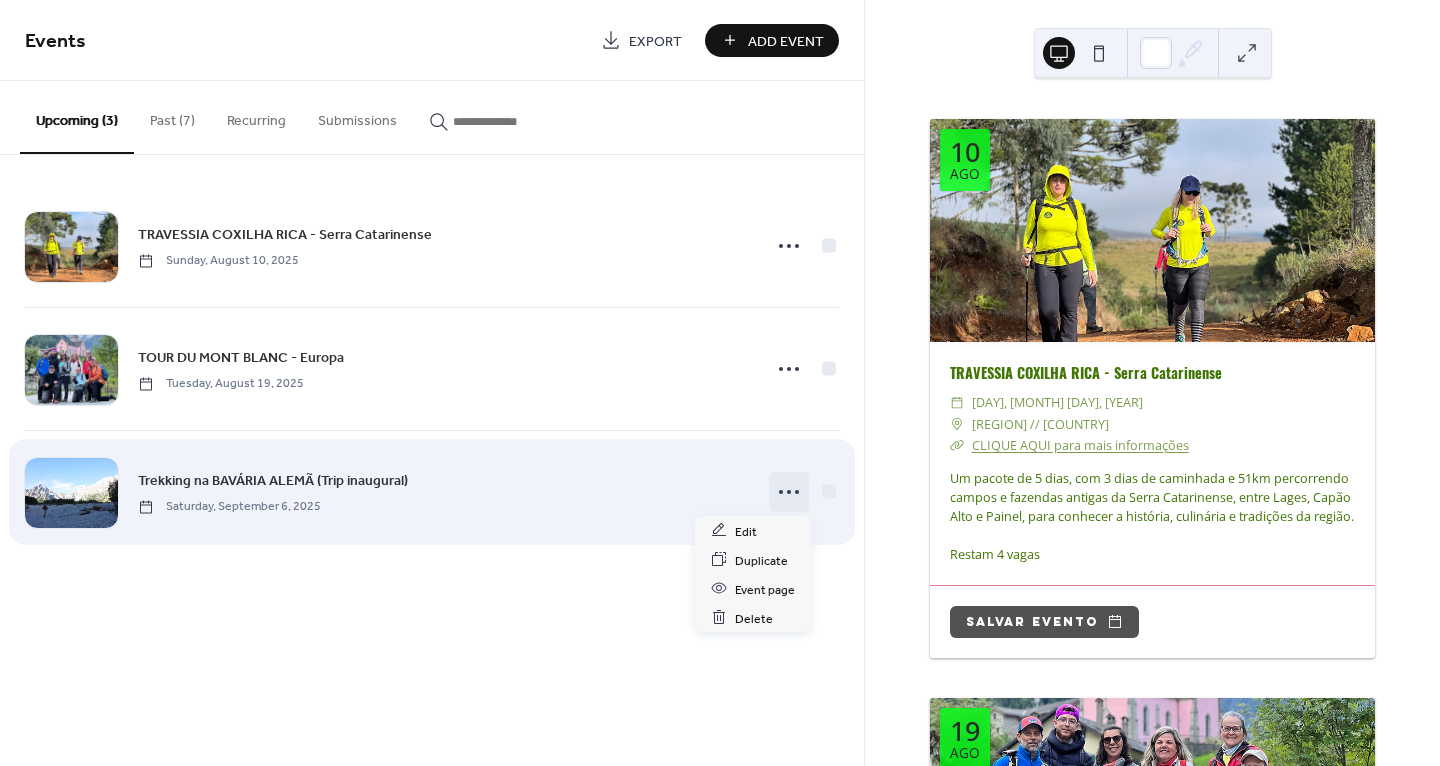 click 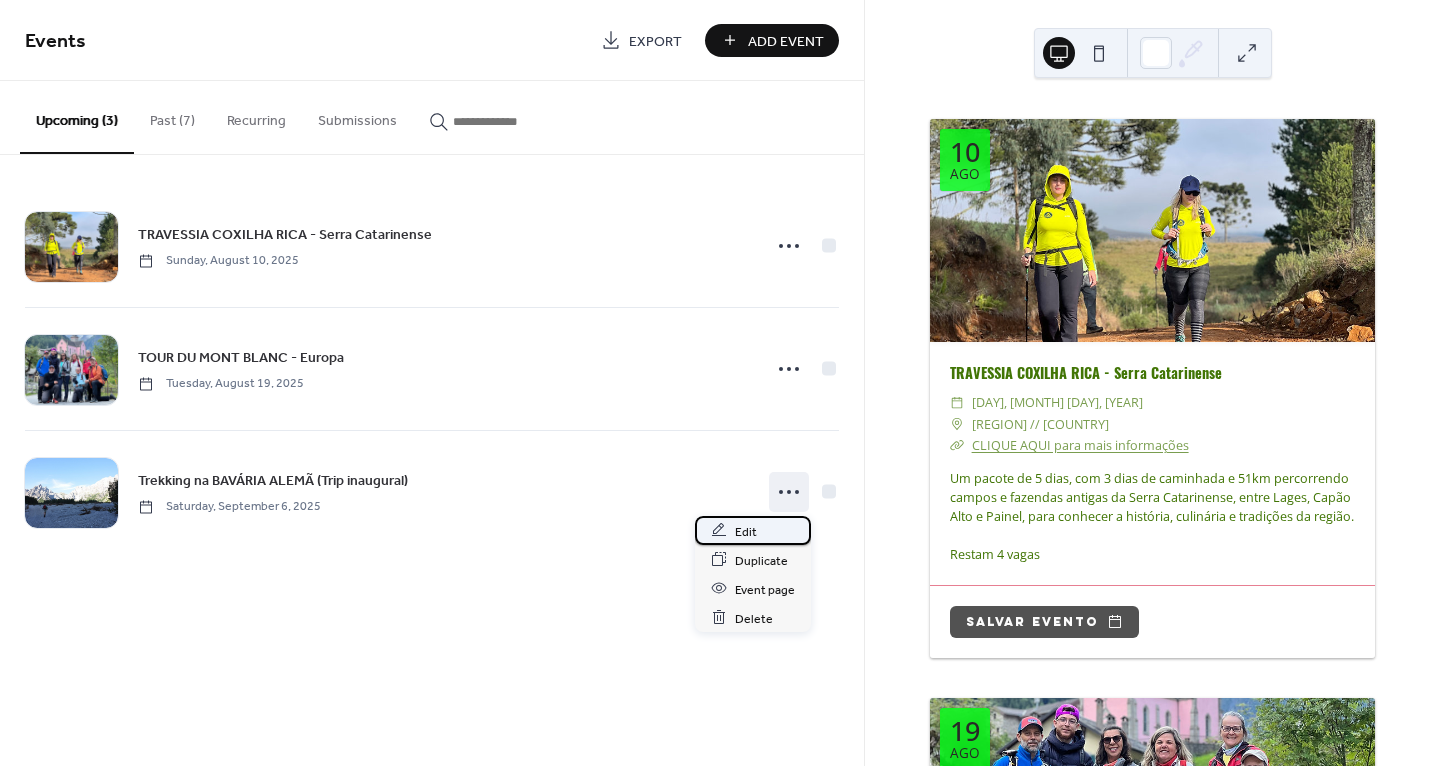 click on "Edit" at bounding box center [753, 530] 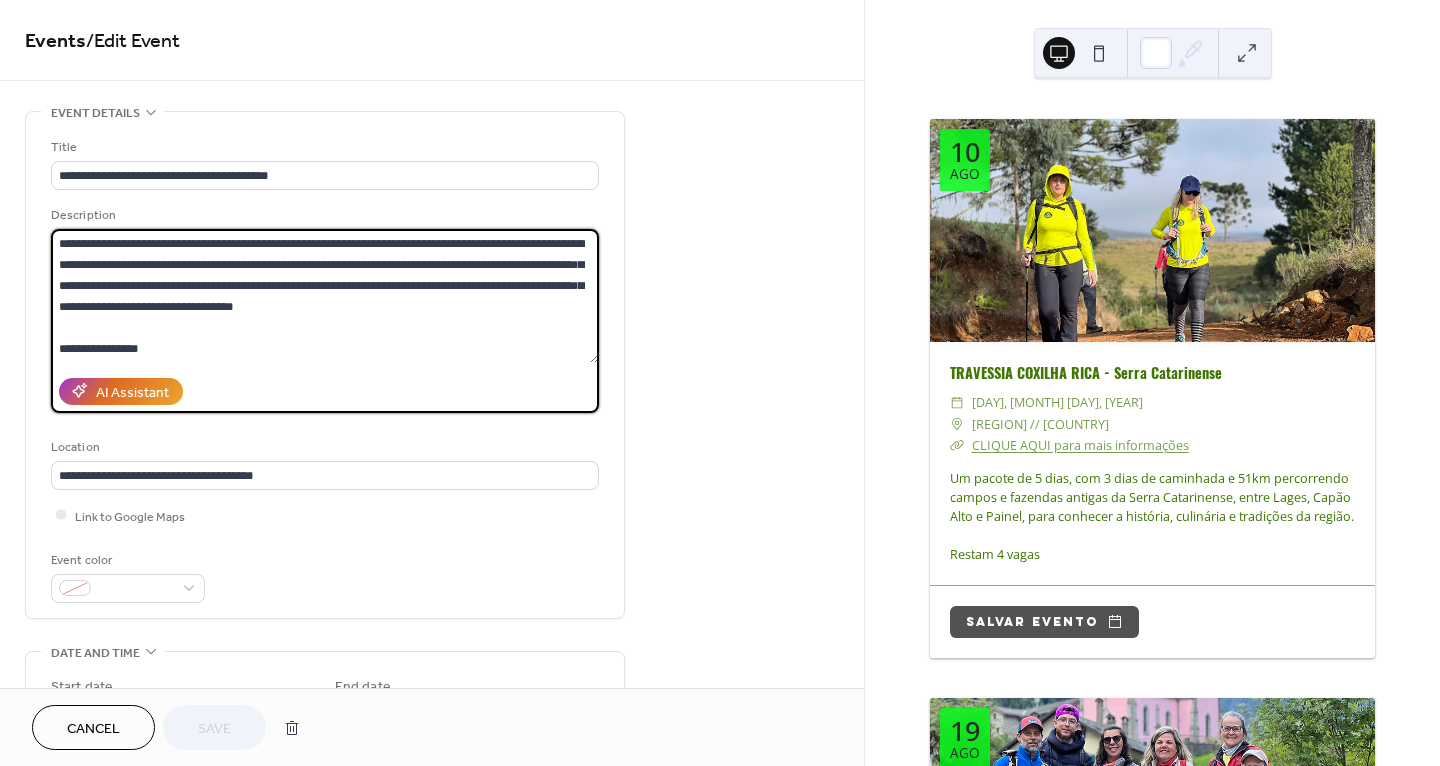 click on "**********" at bounding box center (325, 296) 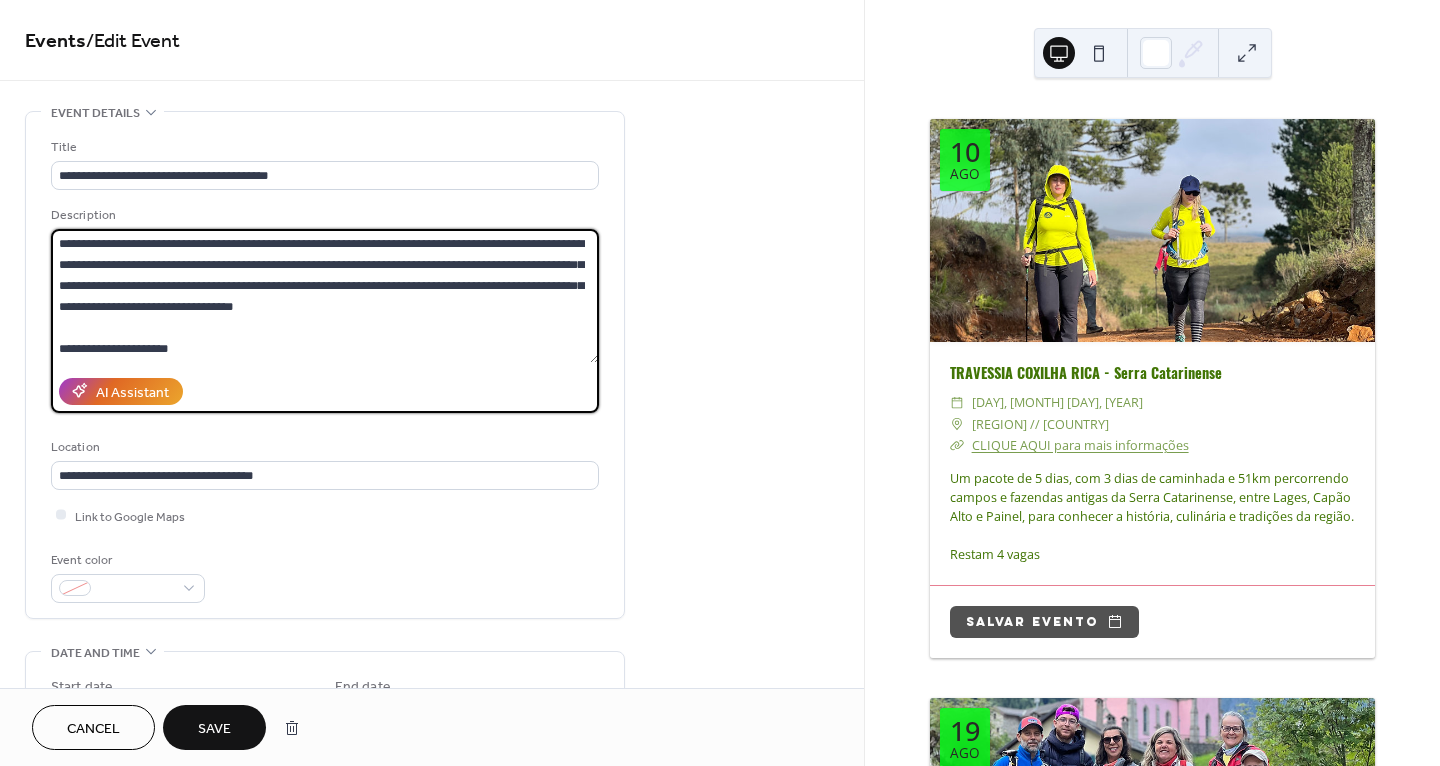type on "**********" 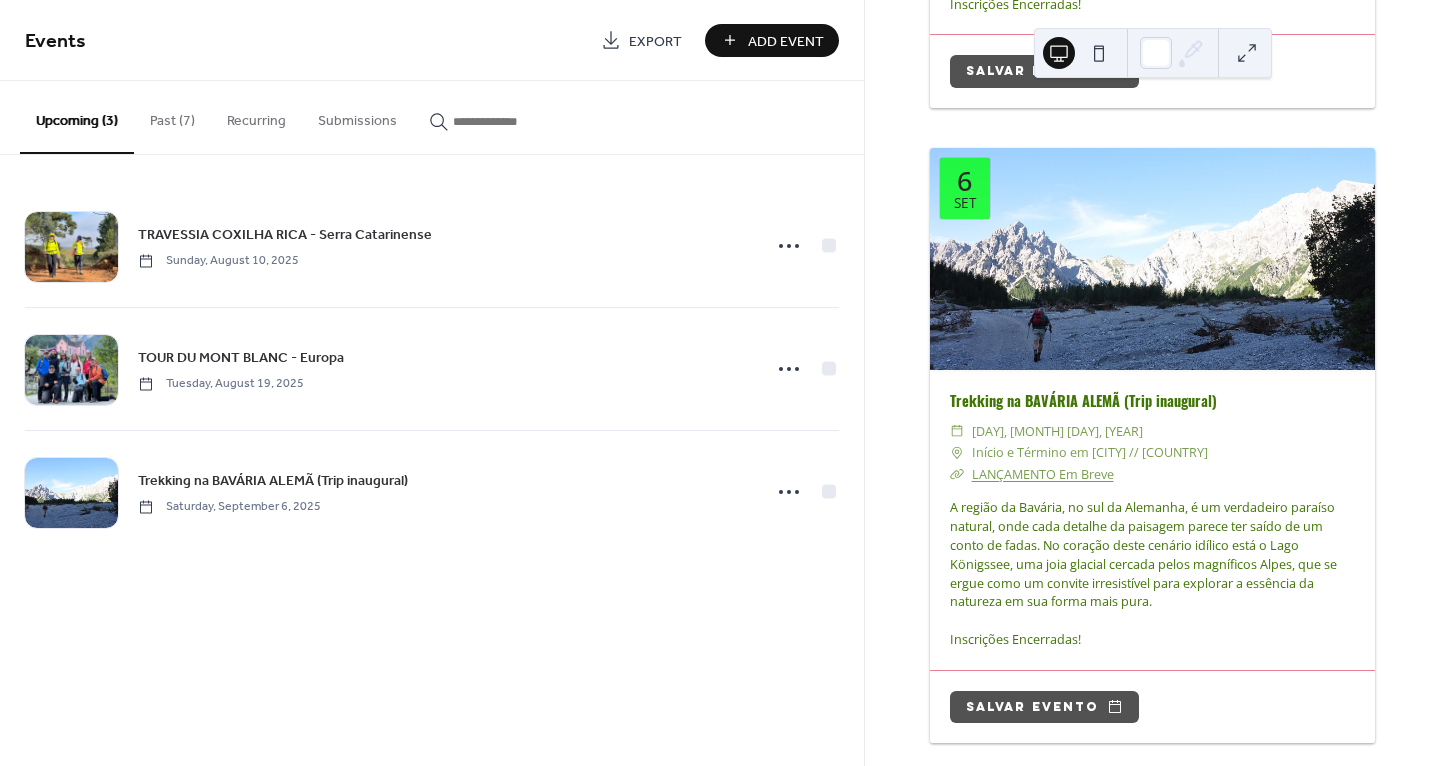 scroll, scrollTop: 1218, scrollLeft: 0, axis: vertical 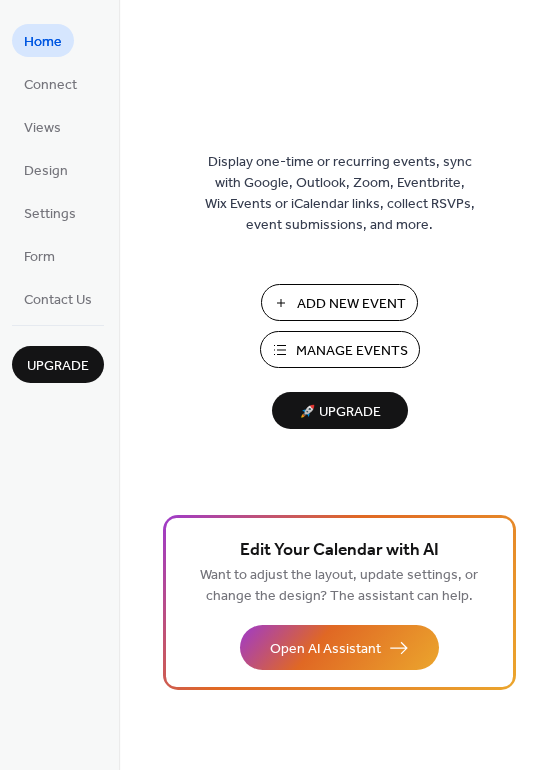 click on "Manage Events" at bounding box center (352, 351) 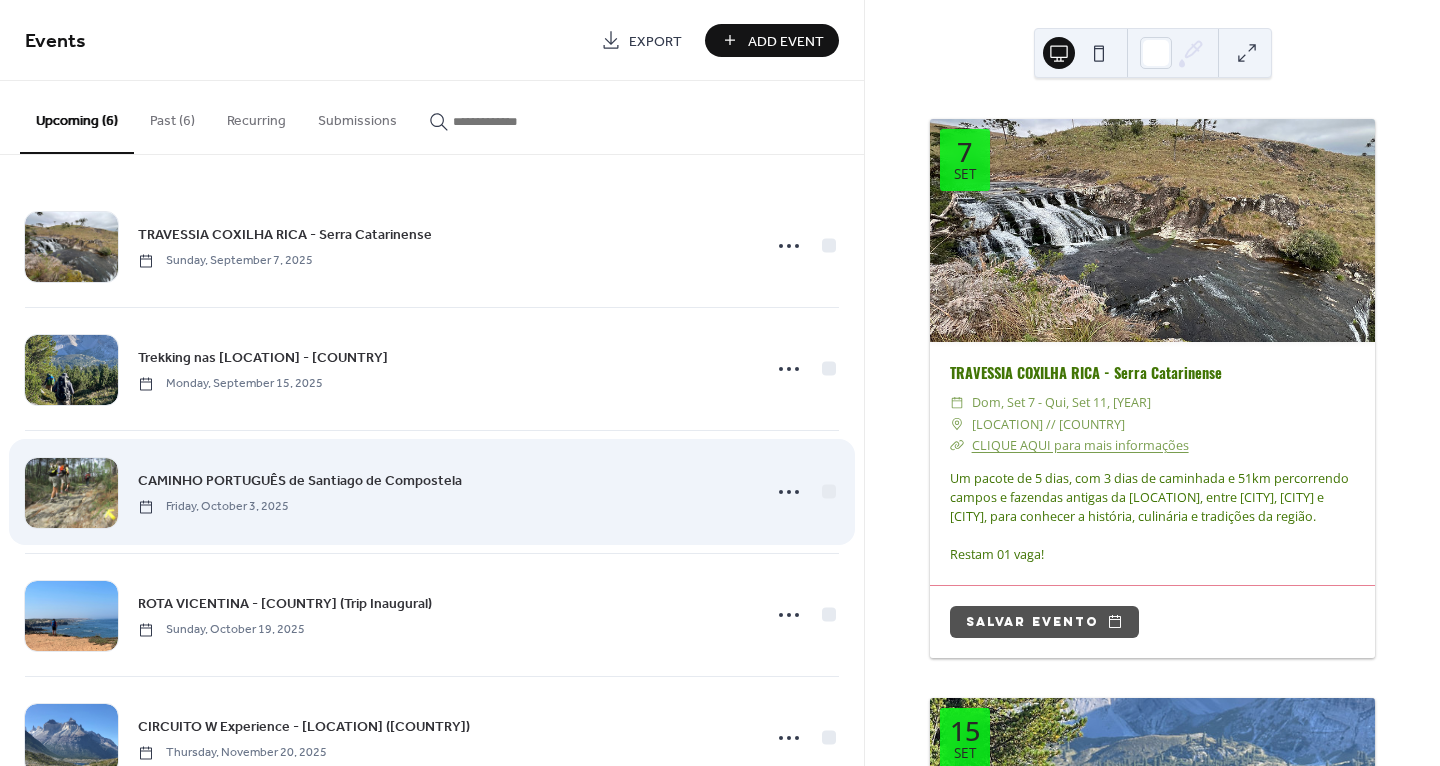 scroll, scrollTop: 0, scrollLeft: 0, axis: both 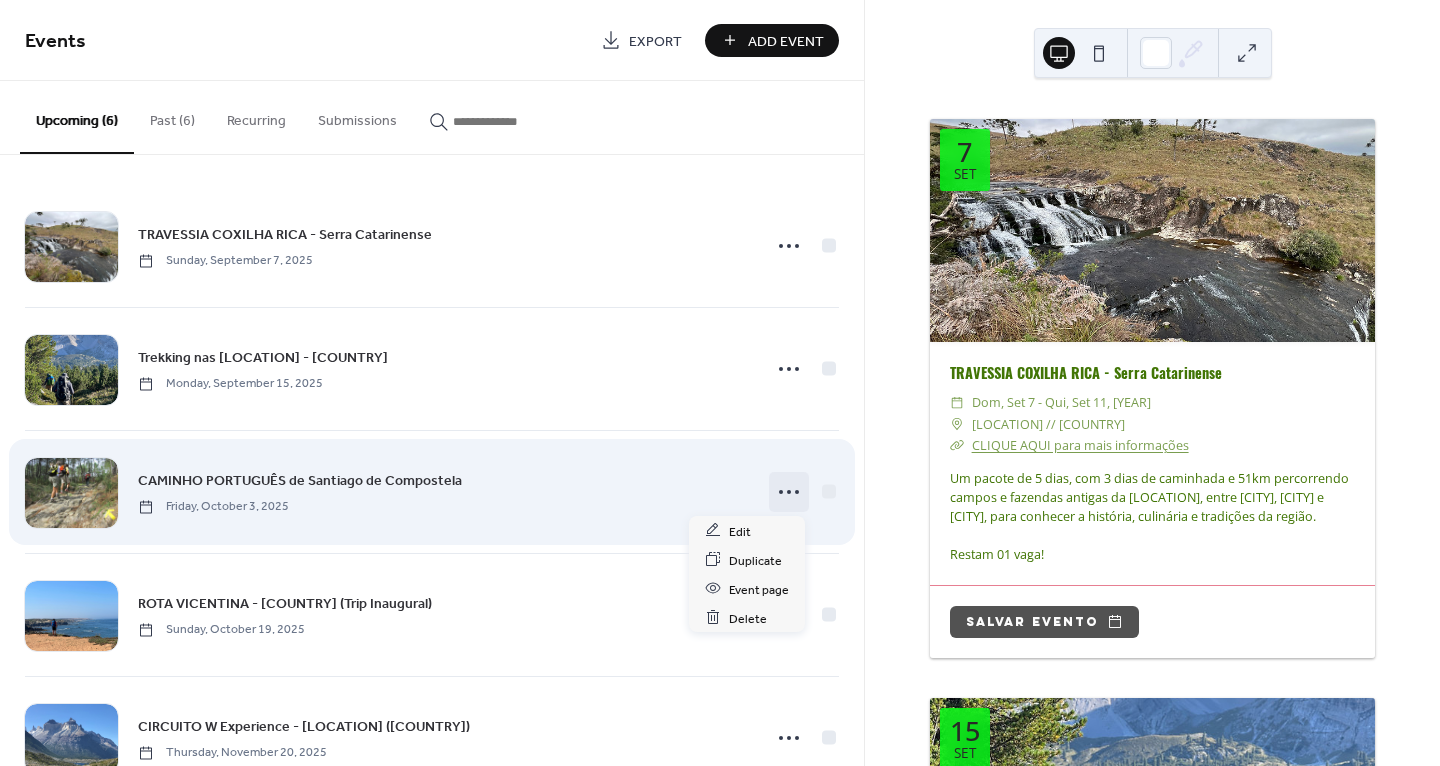 click 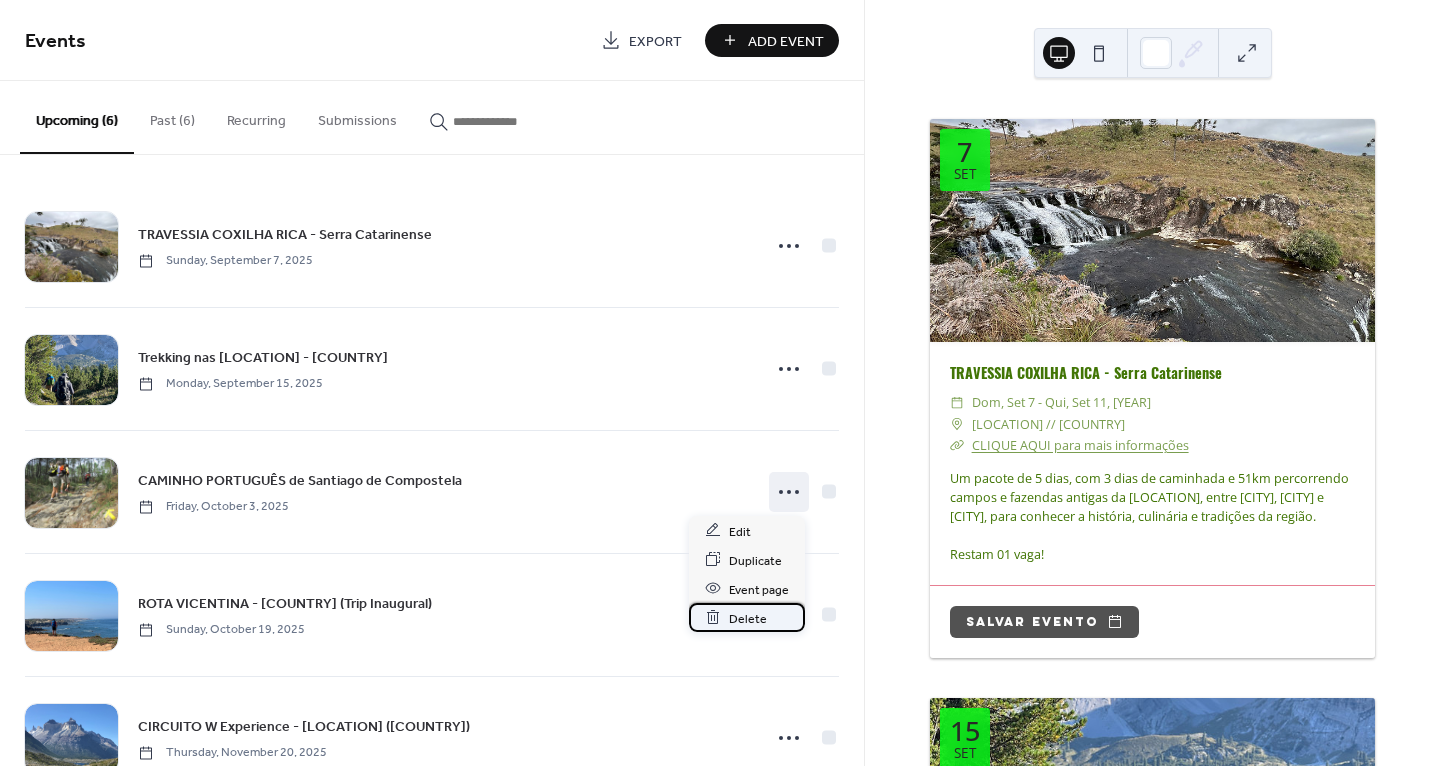click on "Delete" at bounding box center [747, 617] 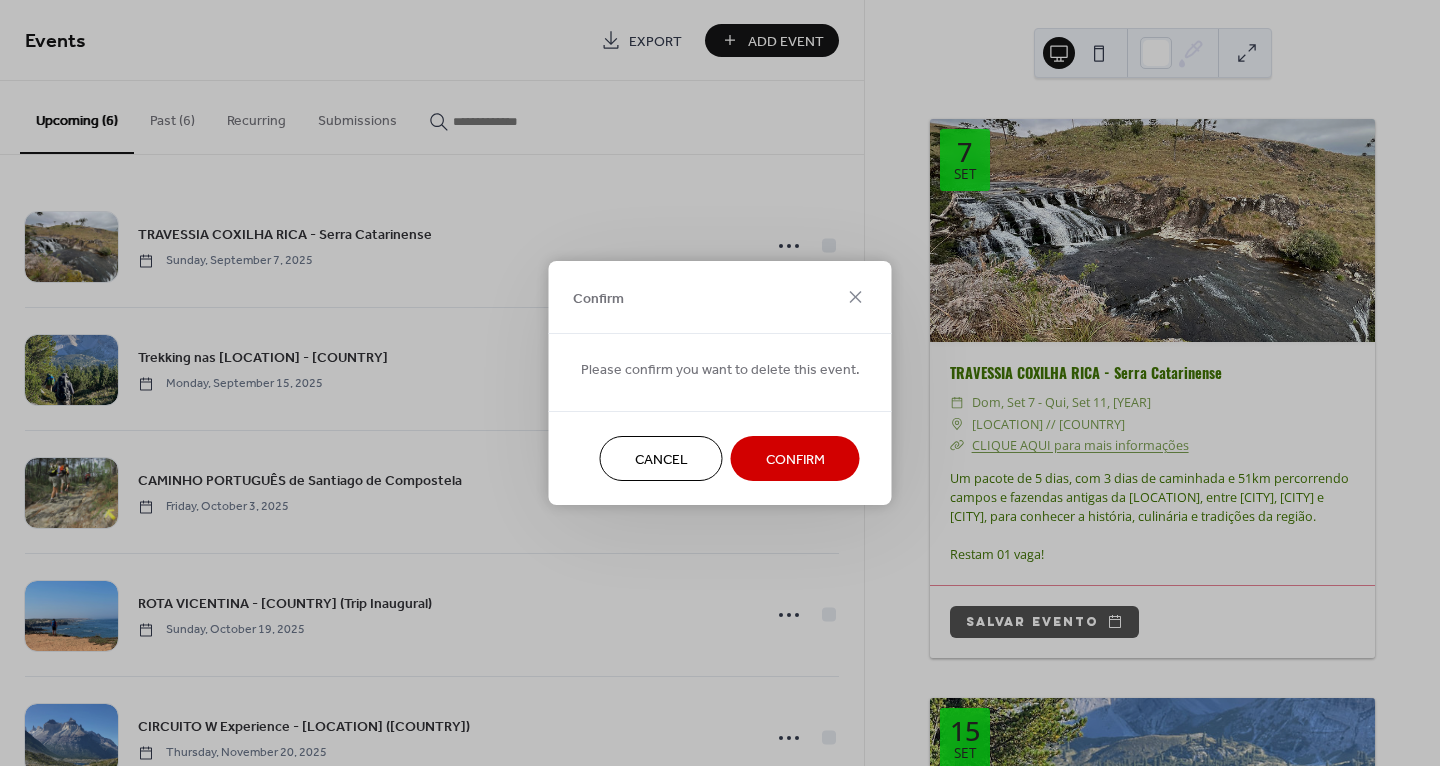 click on "Confirm" at bounding box center [795, 460] 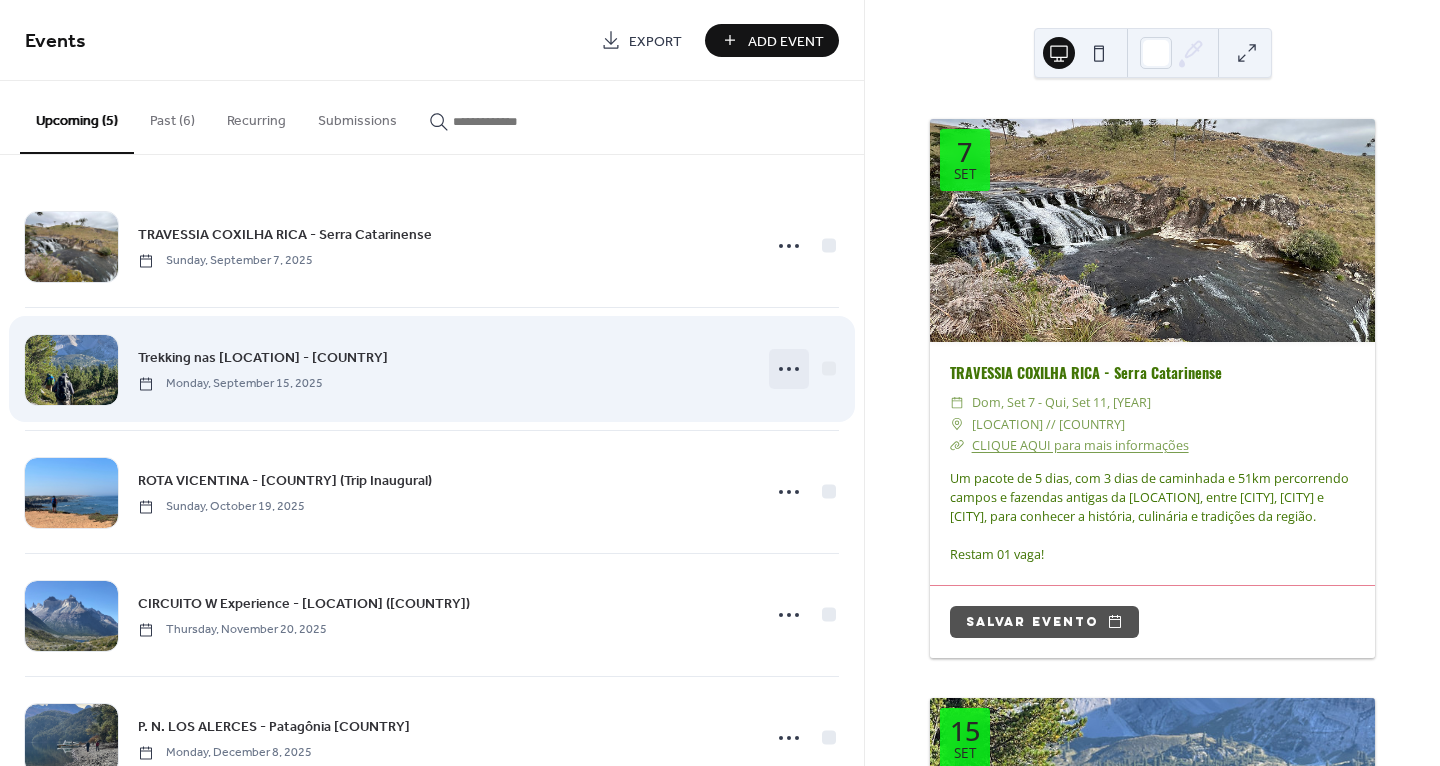 click 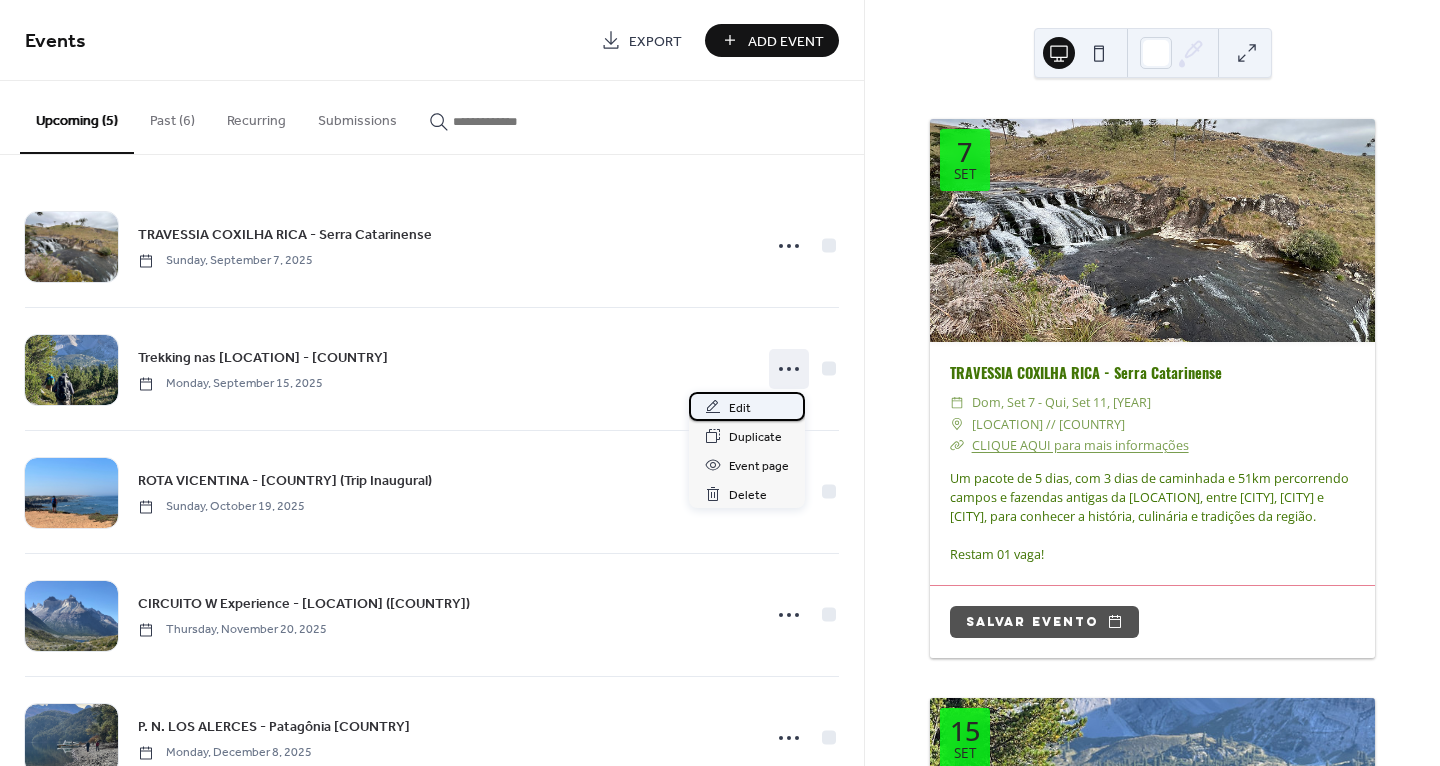 click on "Edit" at bounding box center (747, 406) 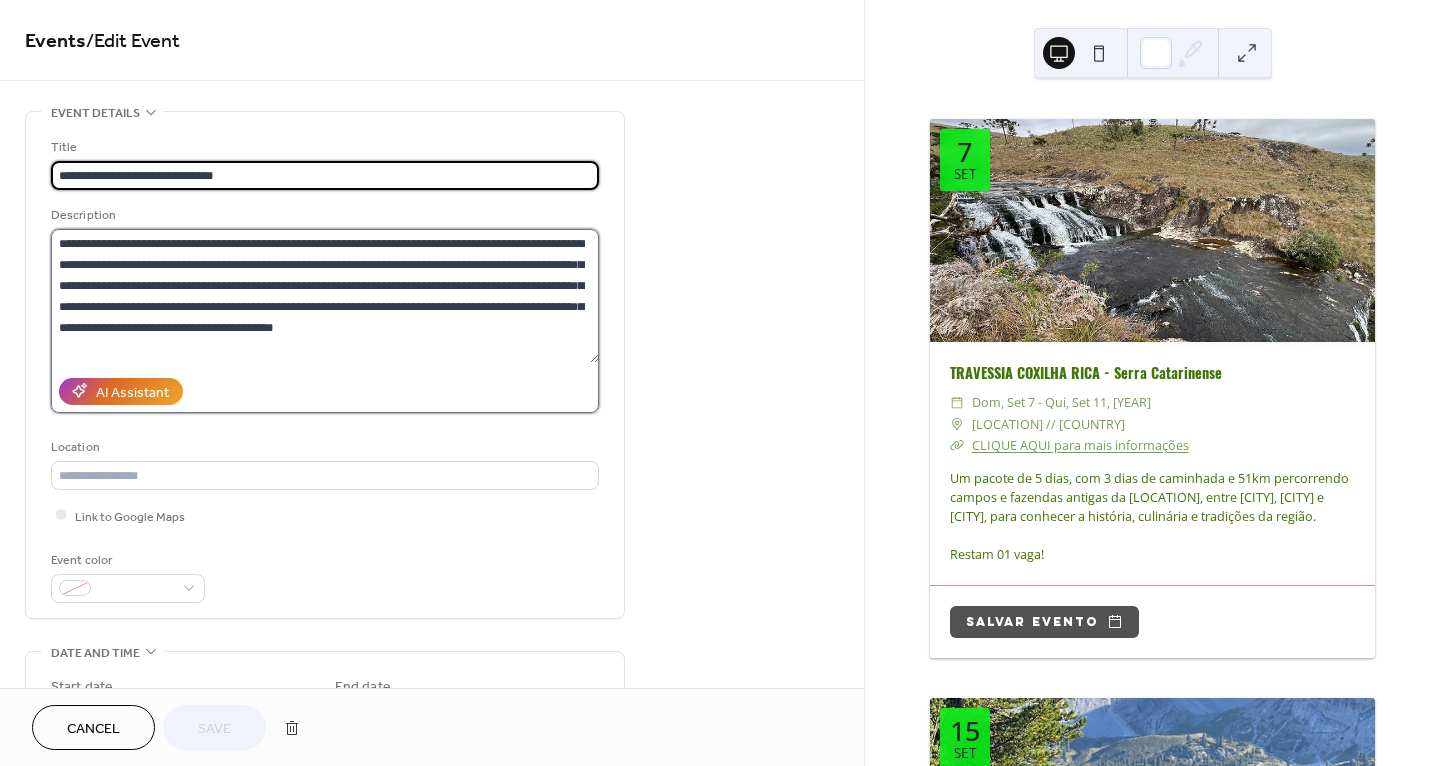 click on "**********" at bounding box center (325, 296) 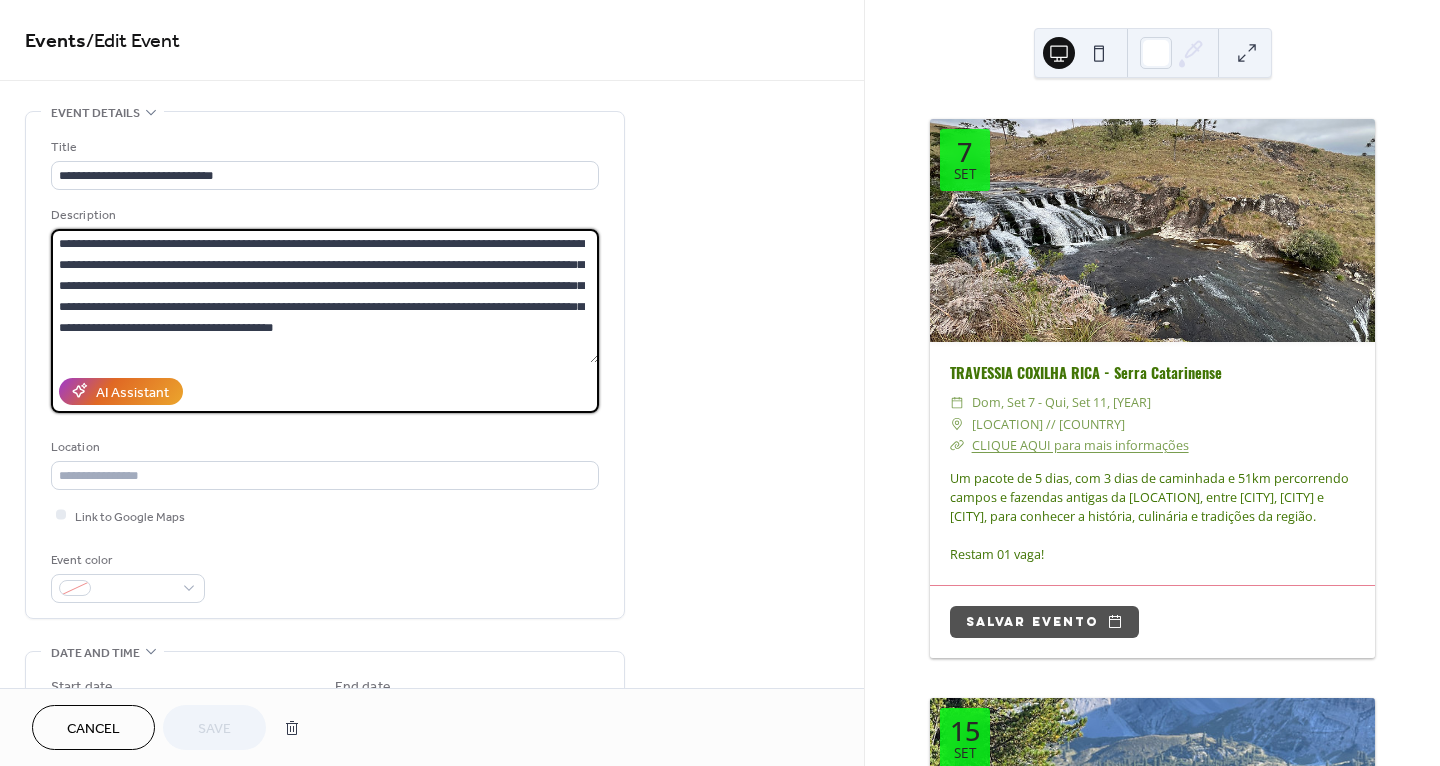 scroll, scrollTop: 21, scrollLeft: 0, axis: vertical 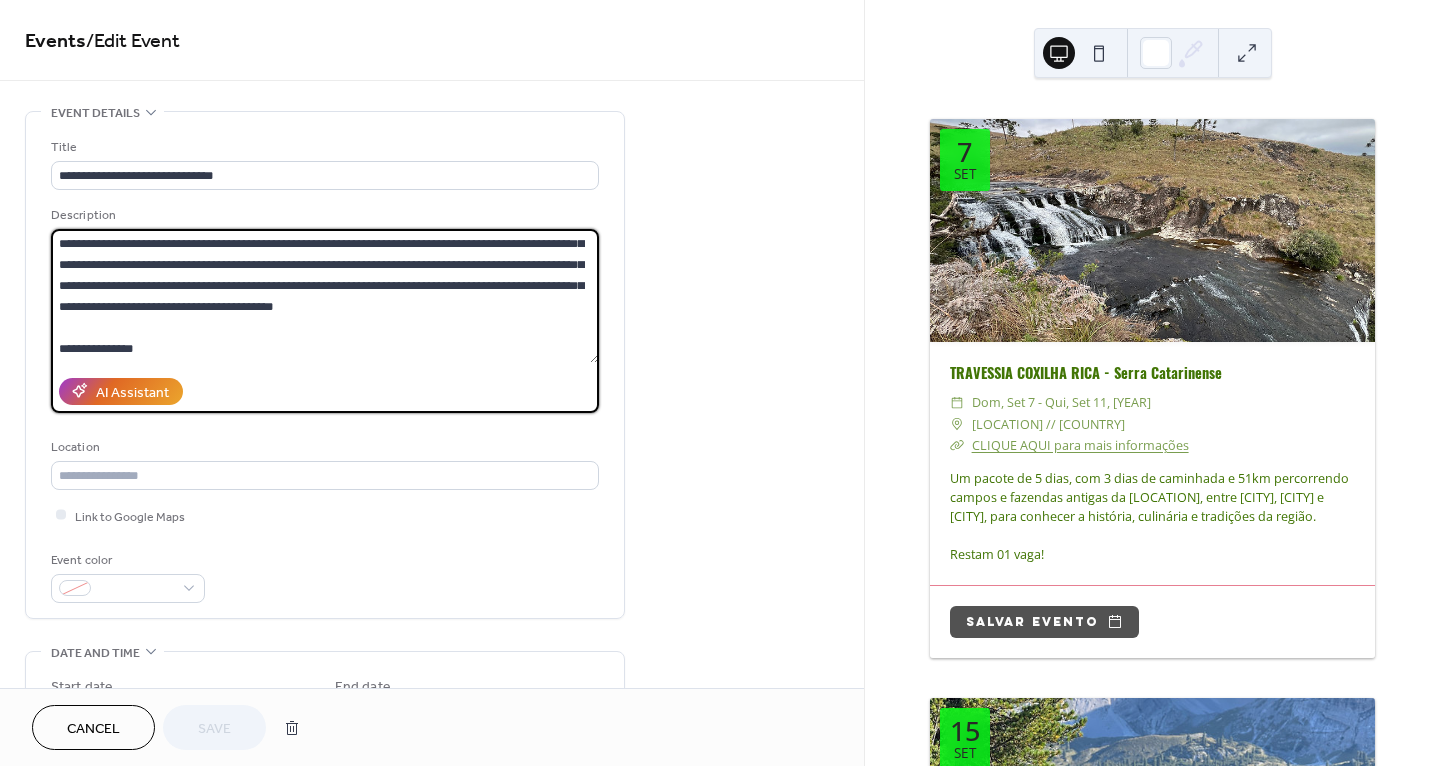 click on "**********" at bounding box center [325, 296] 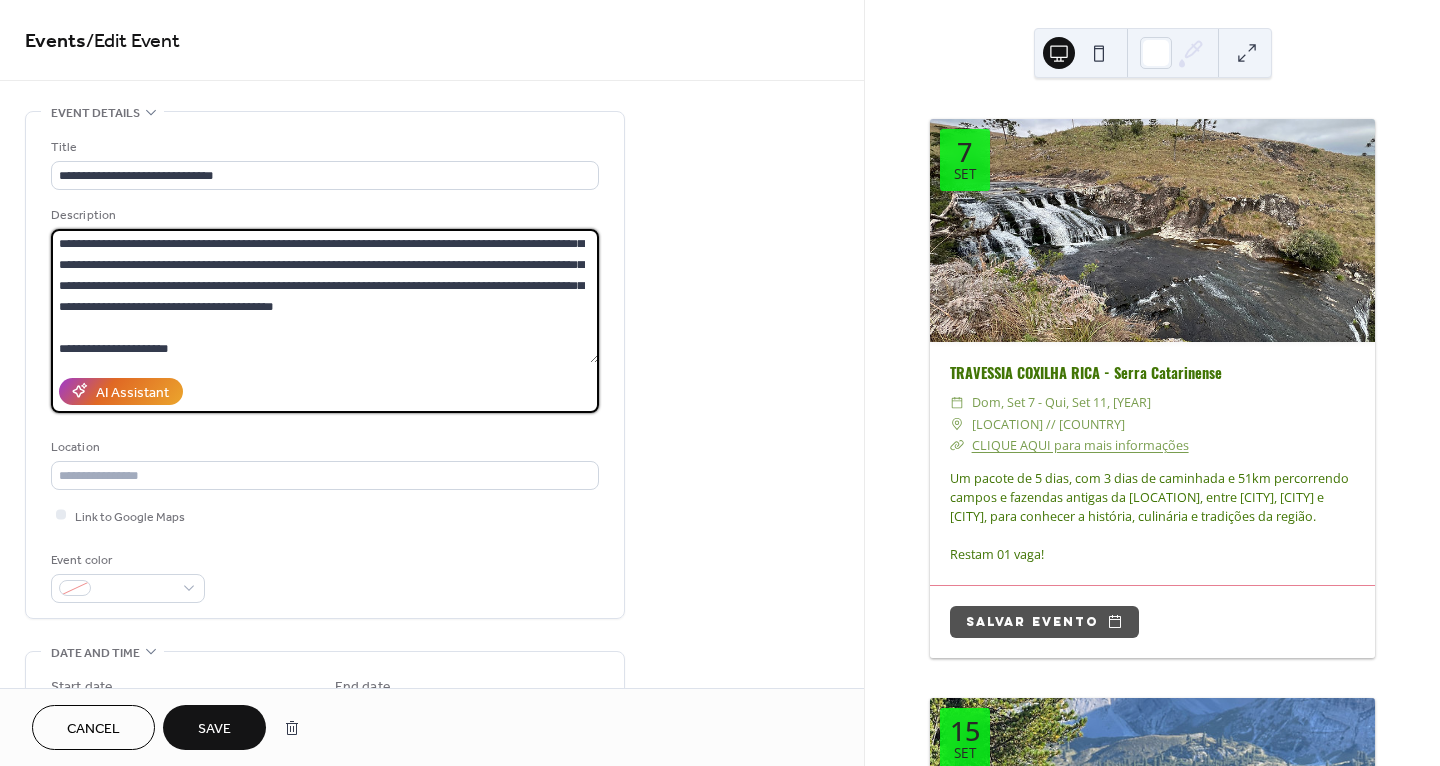 type on "**********" 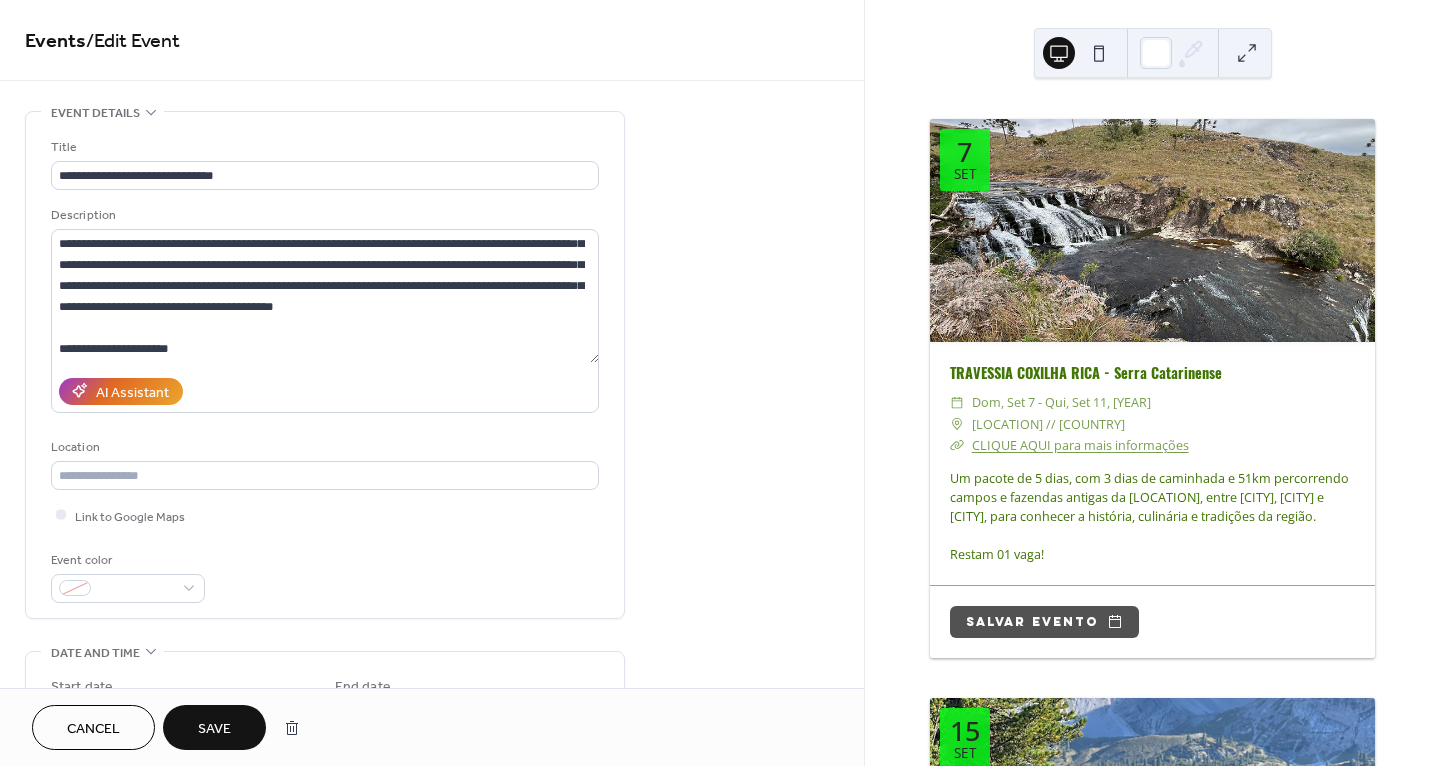 click on "Save" at bounding box center [214, 729] 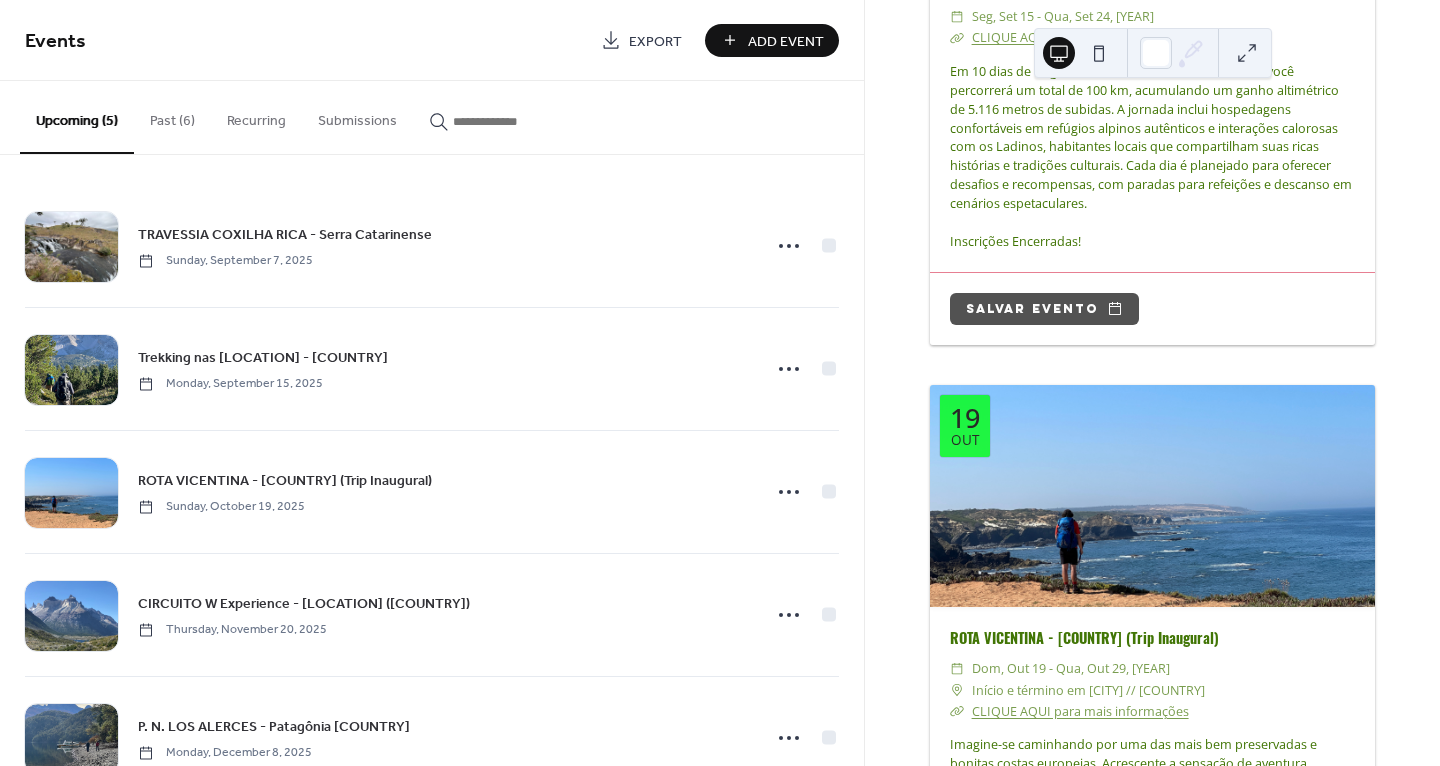 scroll, scrollTop: 2080, scrollLeft: 0, axis: vertical 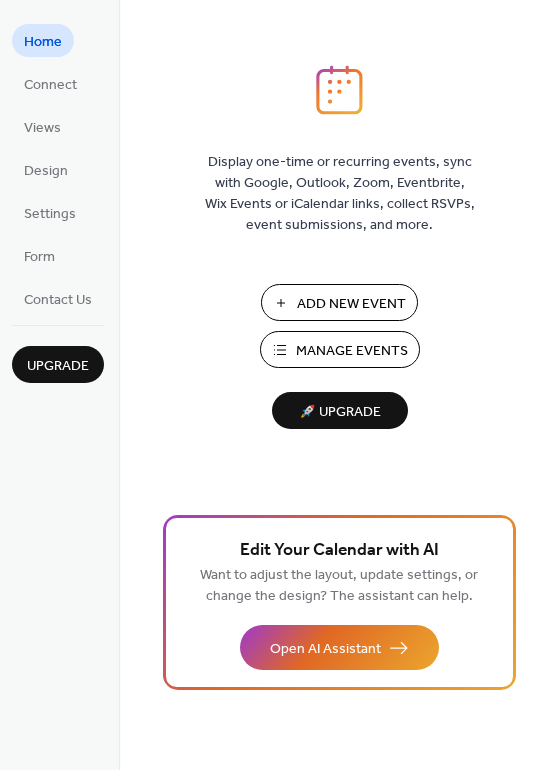 click on "Manage Events" at bounding box center (352, 351) 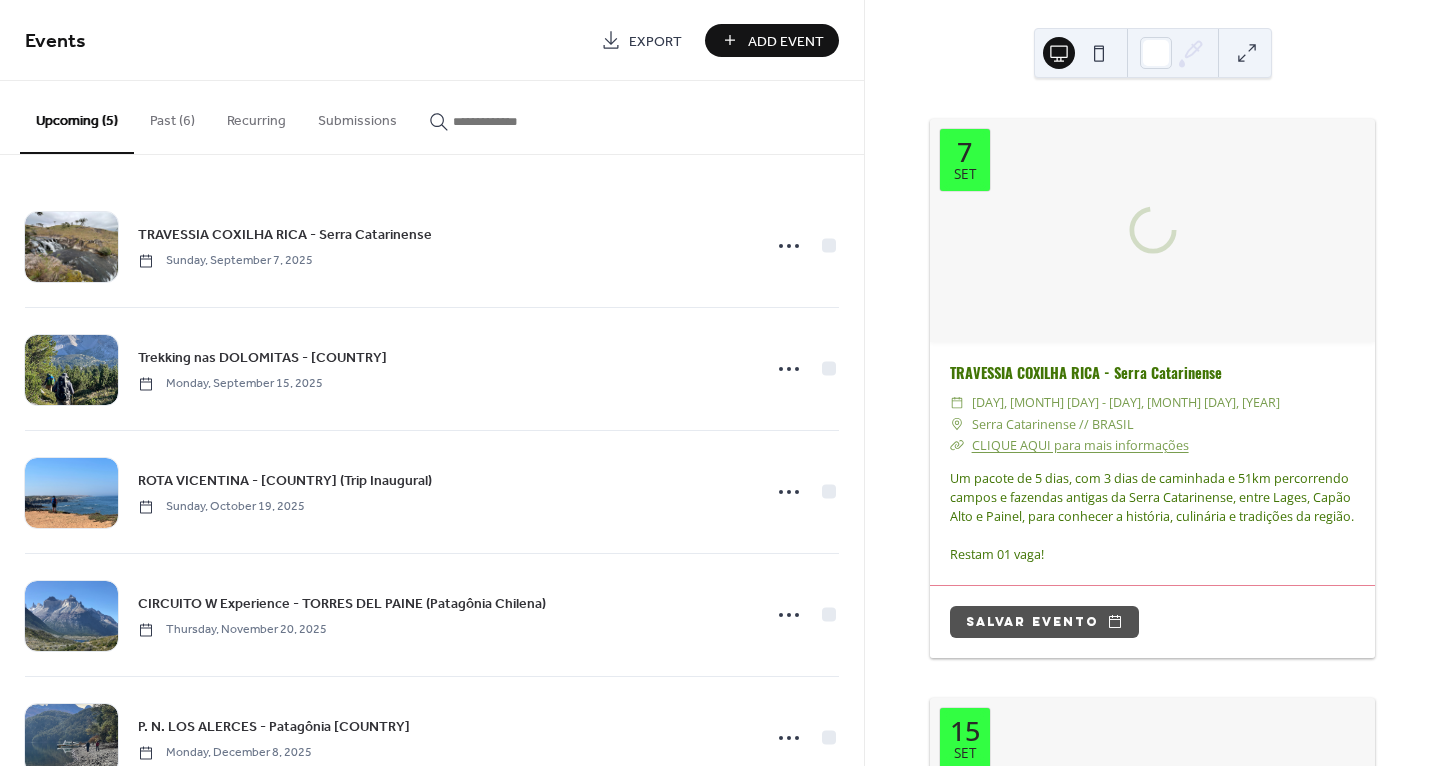 scroll, scrollTop: 0, scrollLeft: 0, axis: both 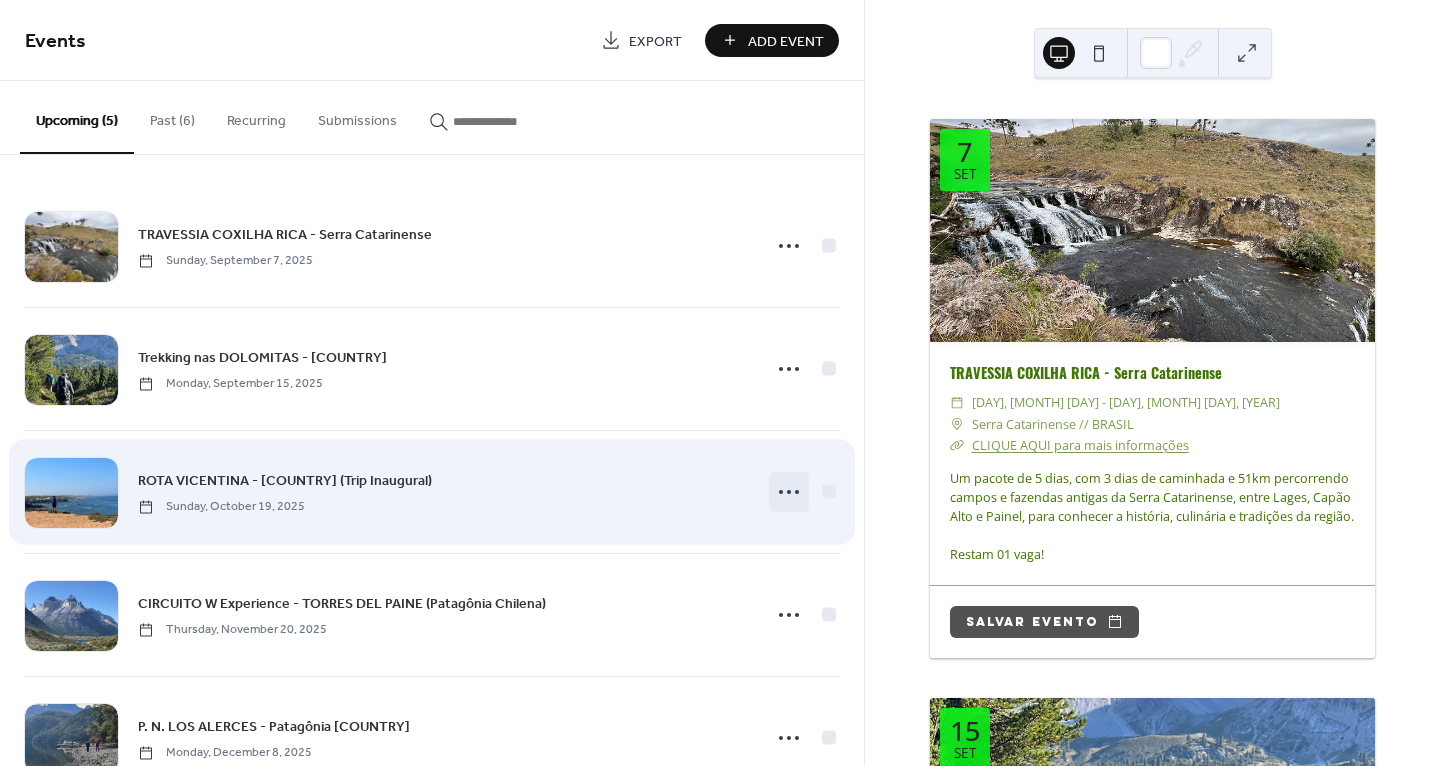 click 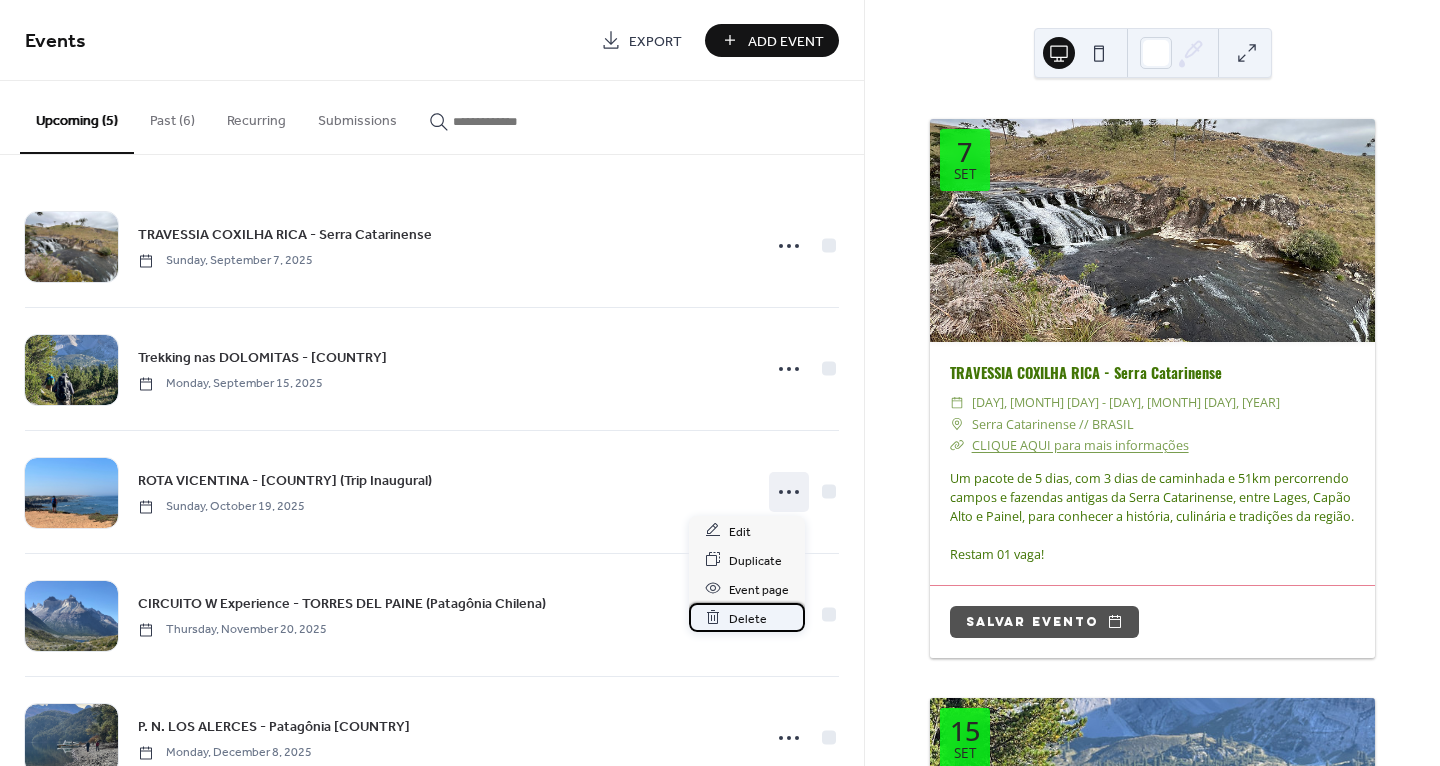 click on "Delete" at bounding box center [748, 618] 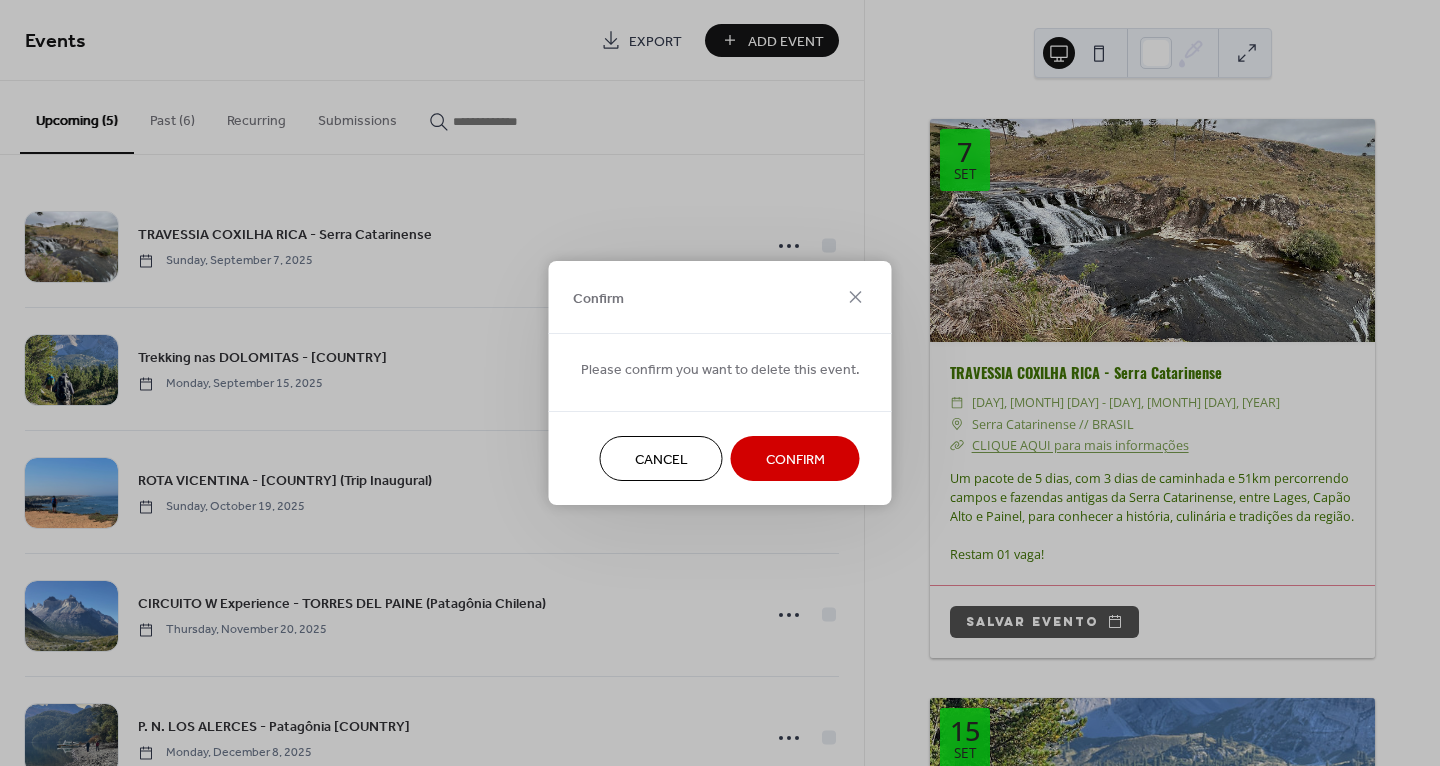 click on "Confirm" at bounding box center (795, 460) 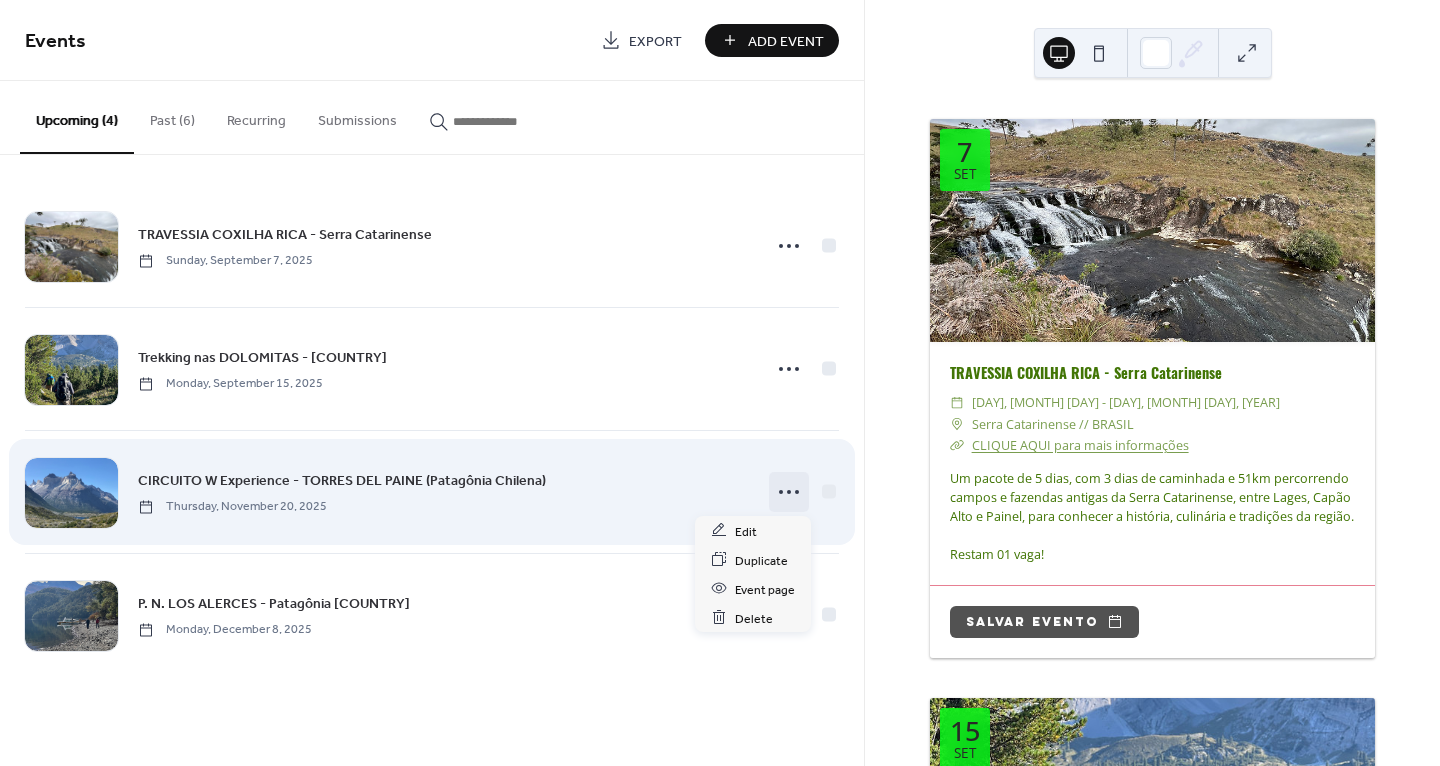 click 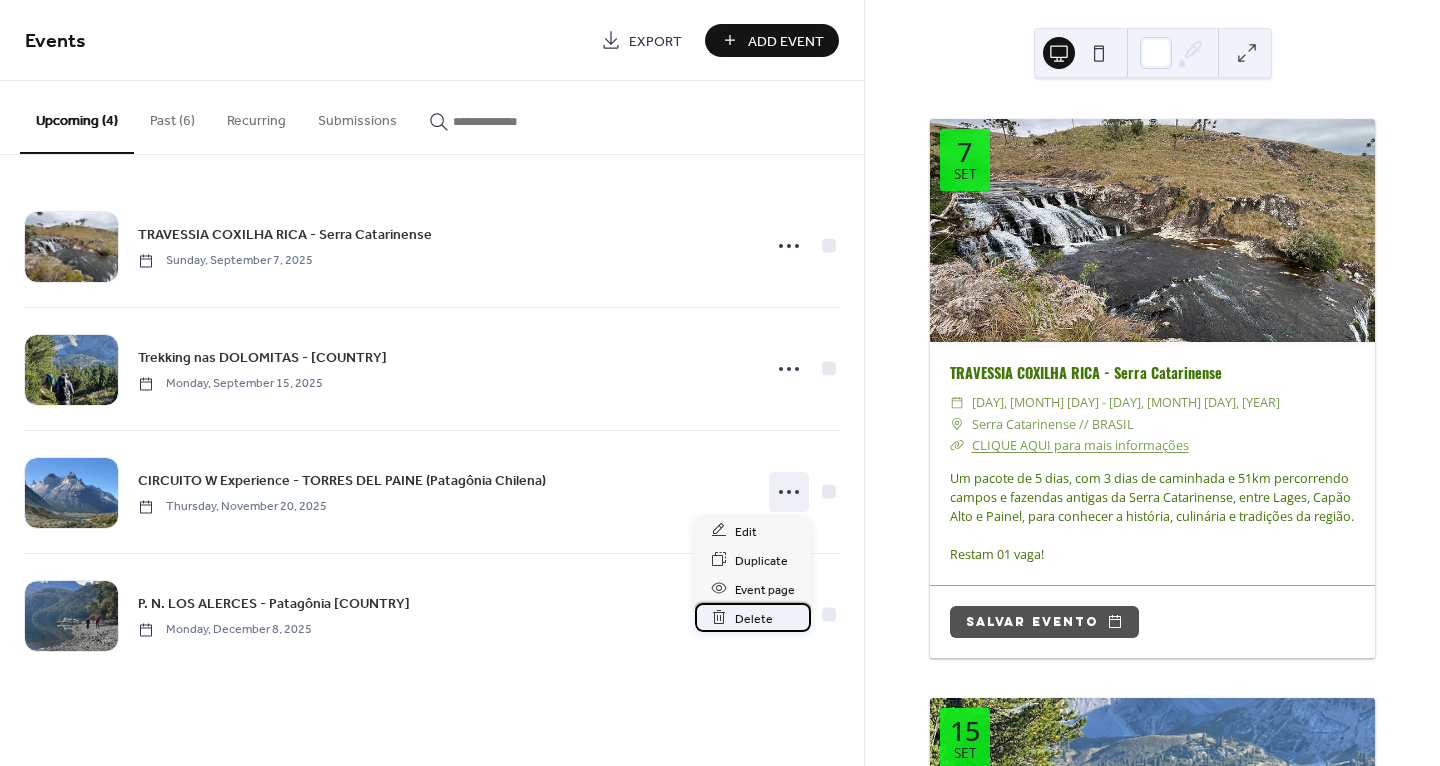 click on "Delete" at bounding box center [754, 618] 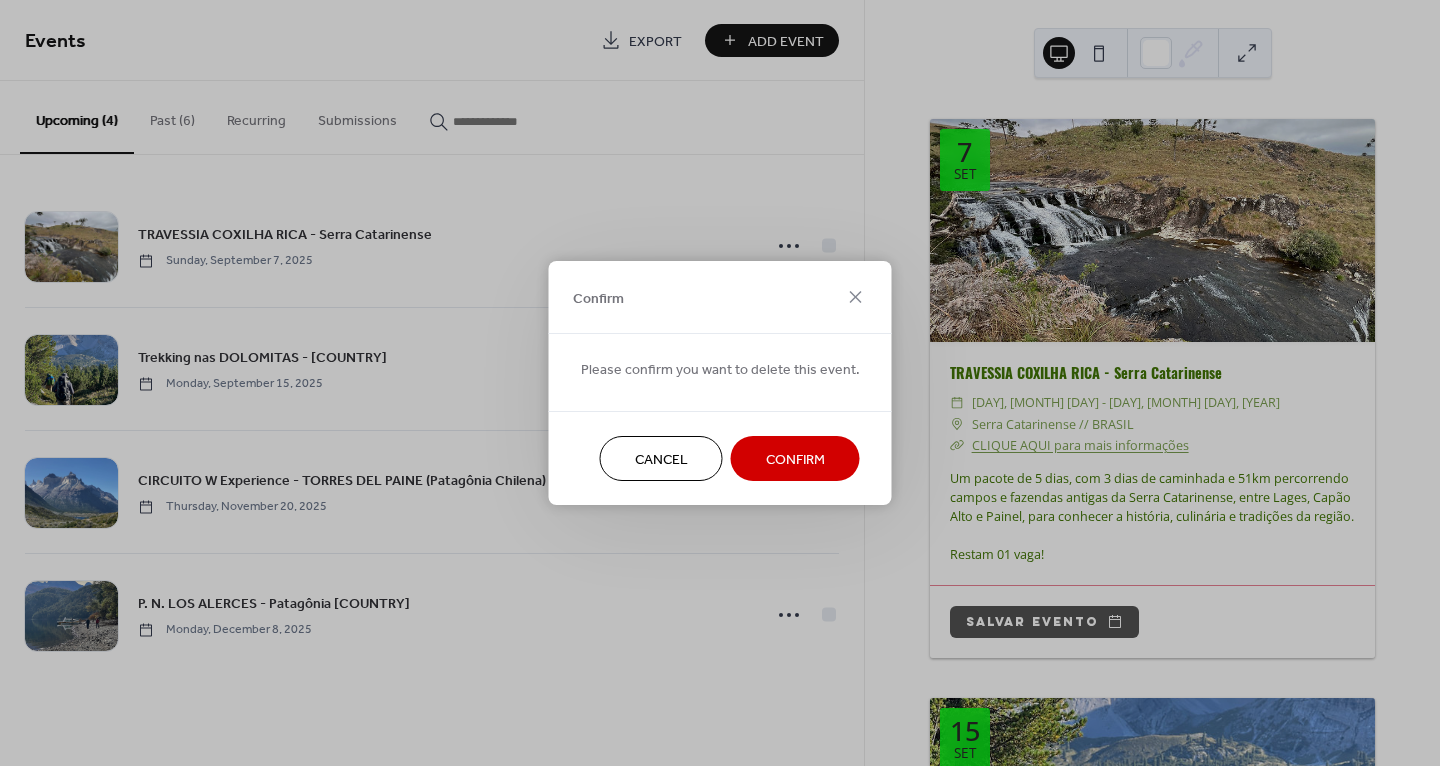 click on "Confirm" at bounding box center [795, 460] 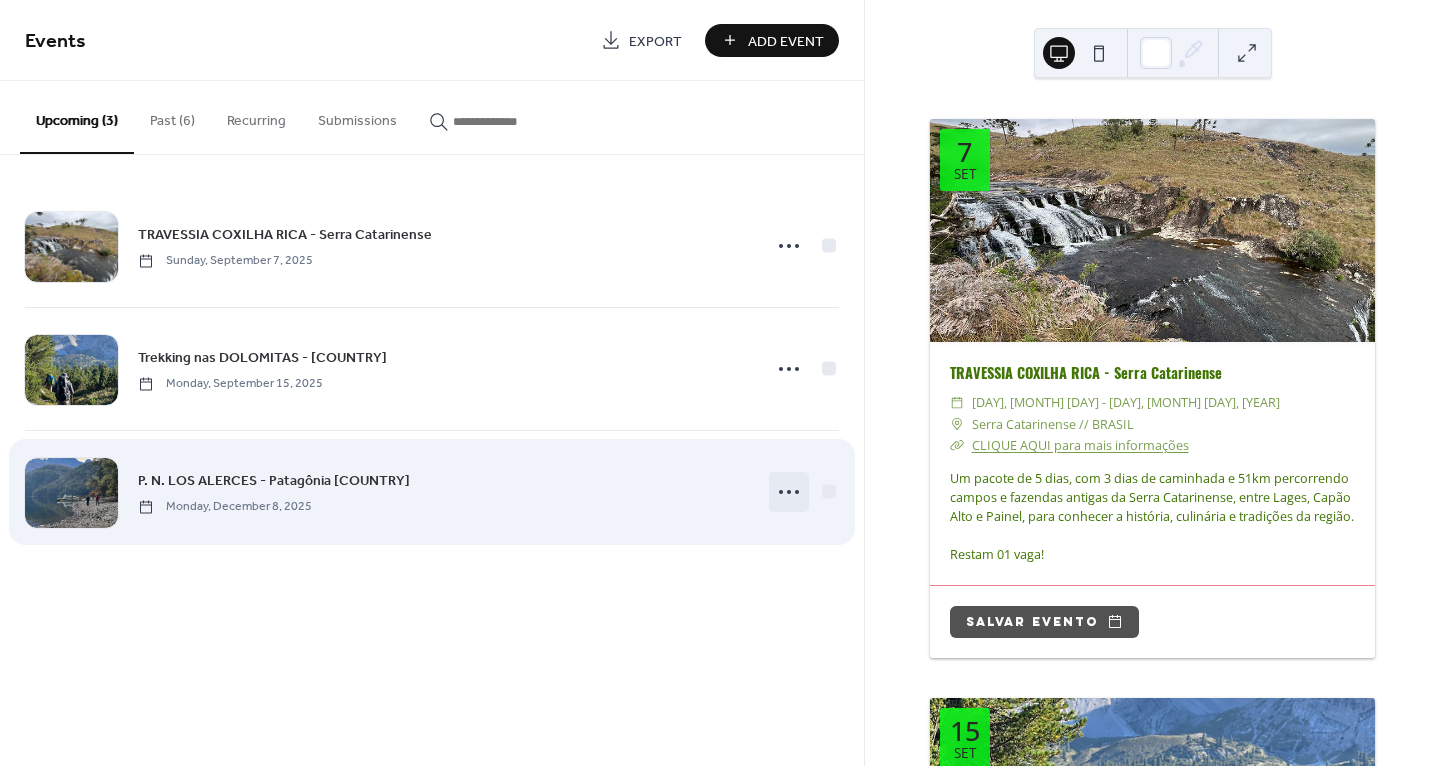 drag, startPoint x: 792, startPoint y: 471, endPoint x: 786, endPoint y: 492, distance: 21.84033 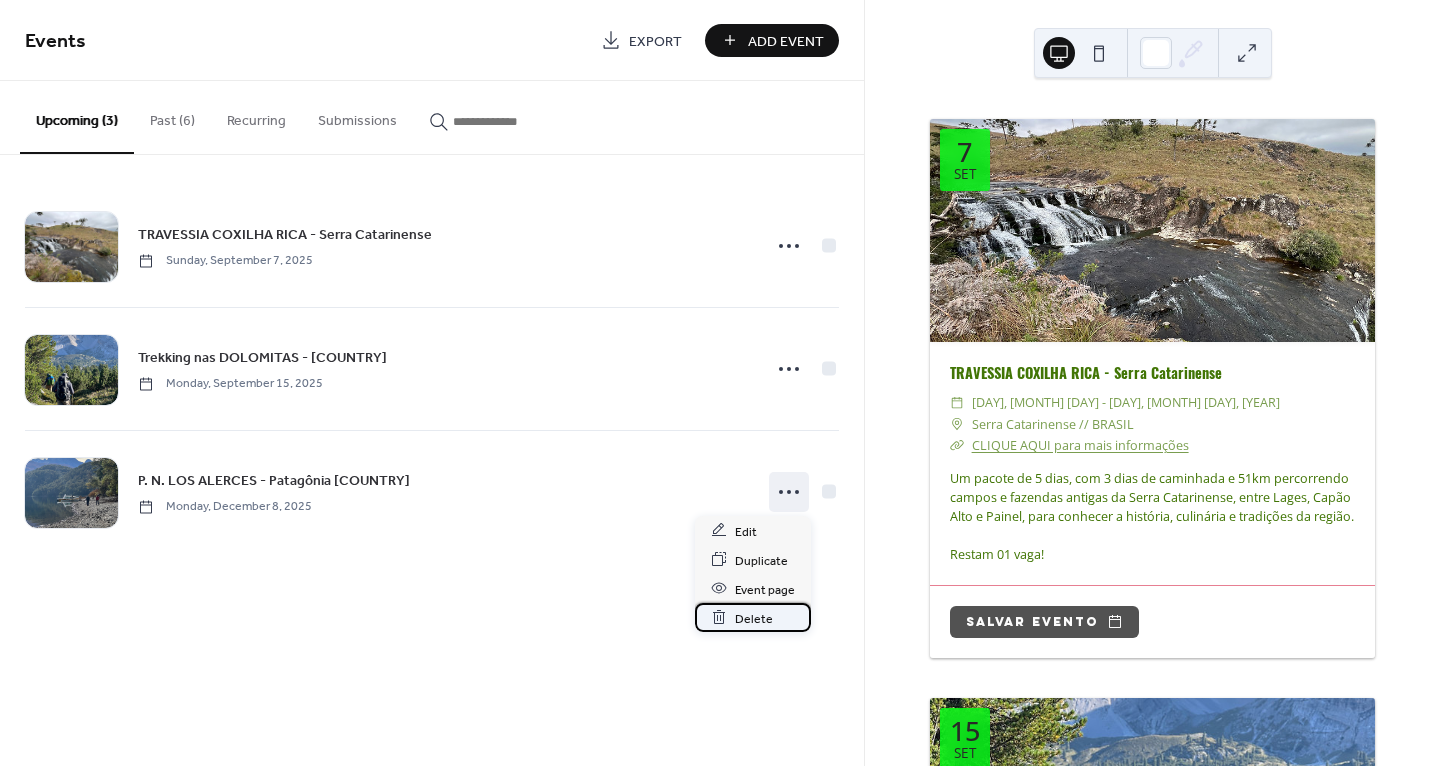 click on "Delete" at bounding box center (754, 618) 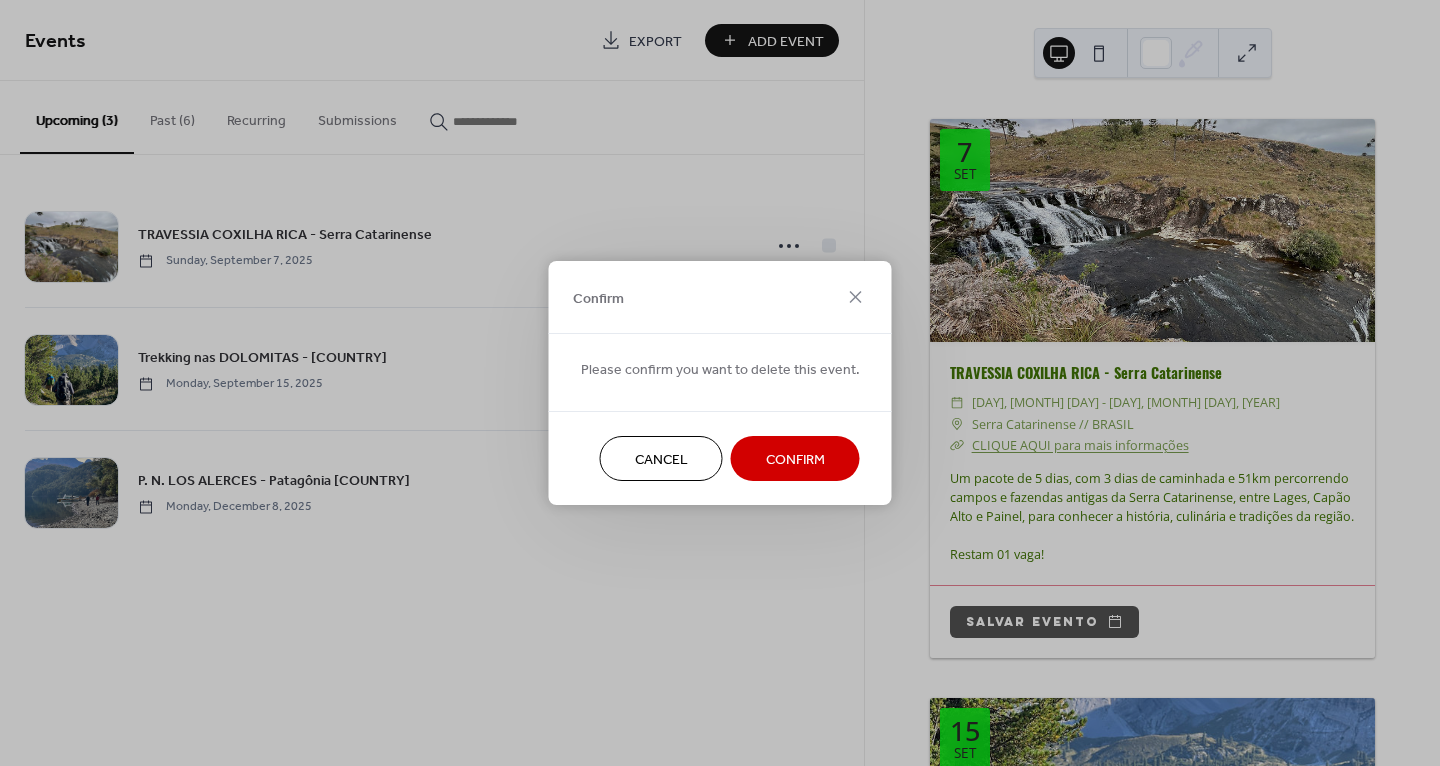 click on "Confirm" at bounding box center (795, 460) 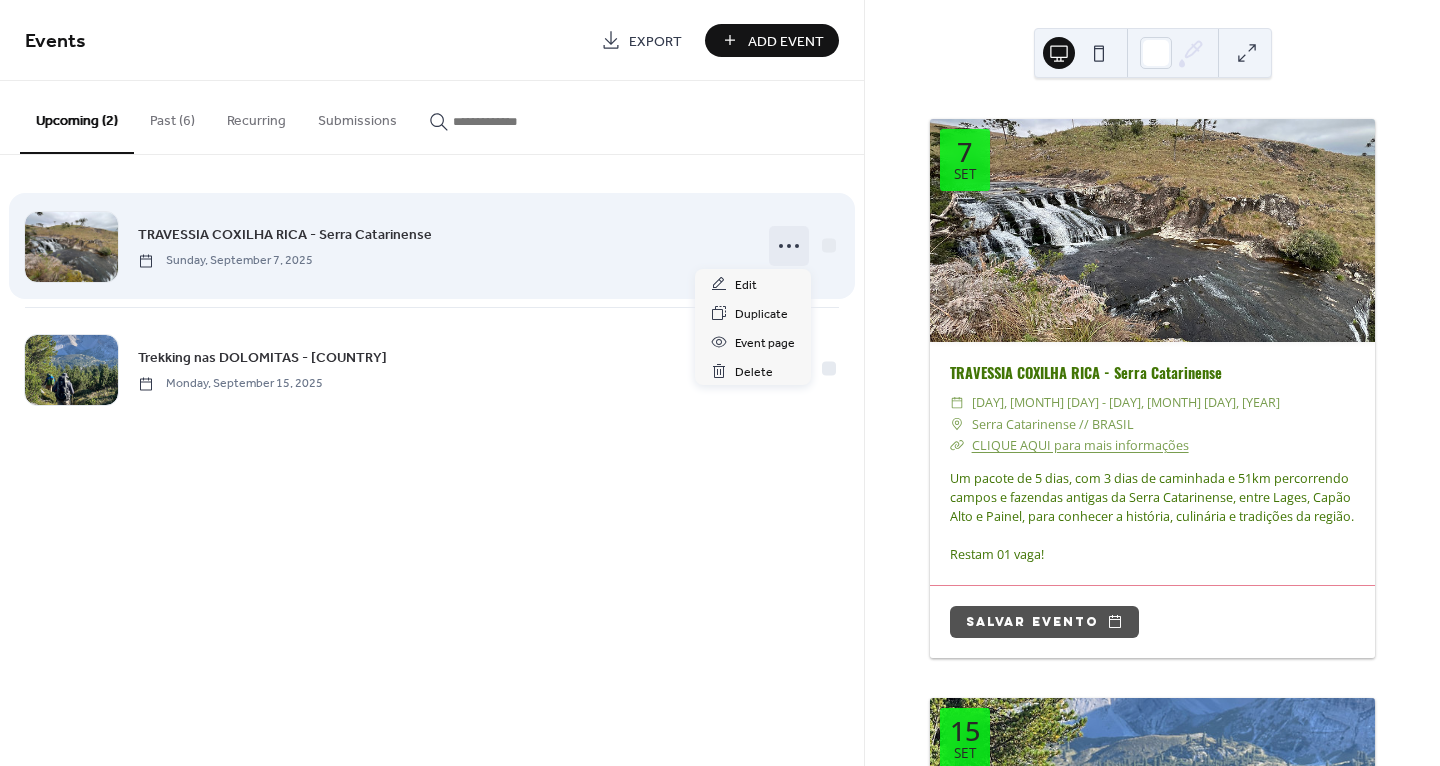 click 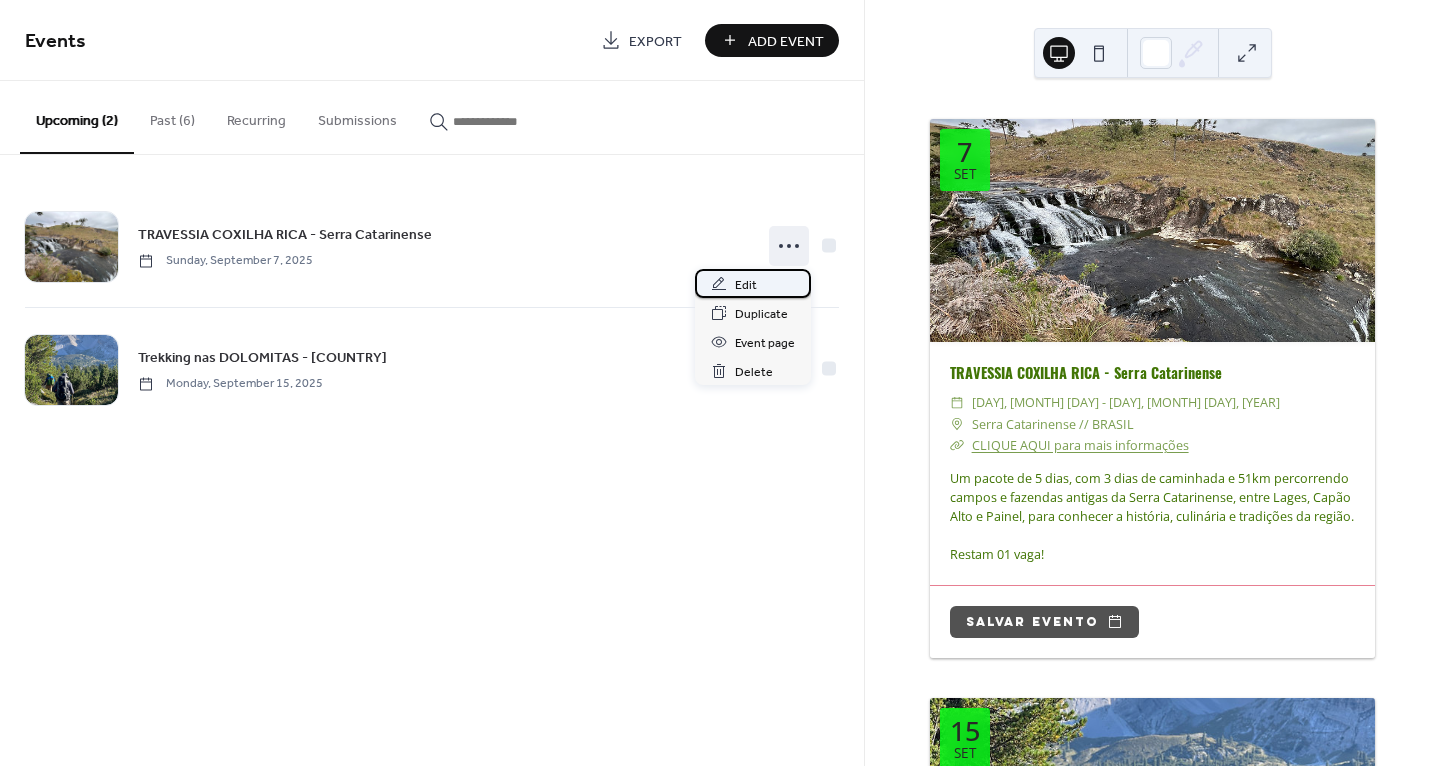click on "Edit" at bounding box center [753, 283] 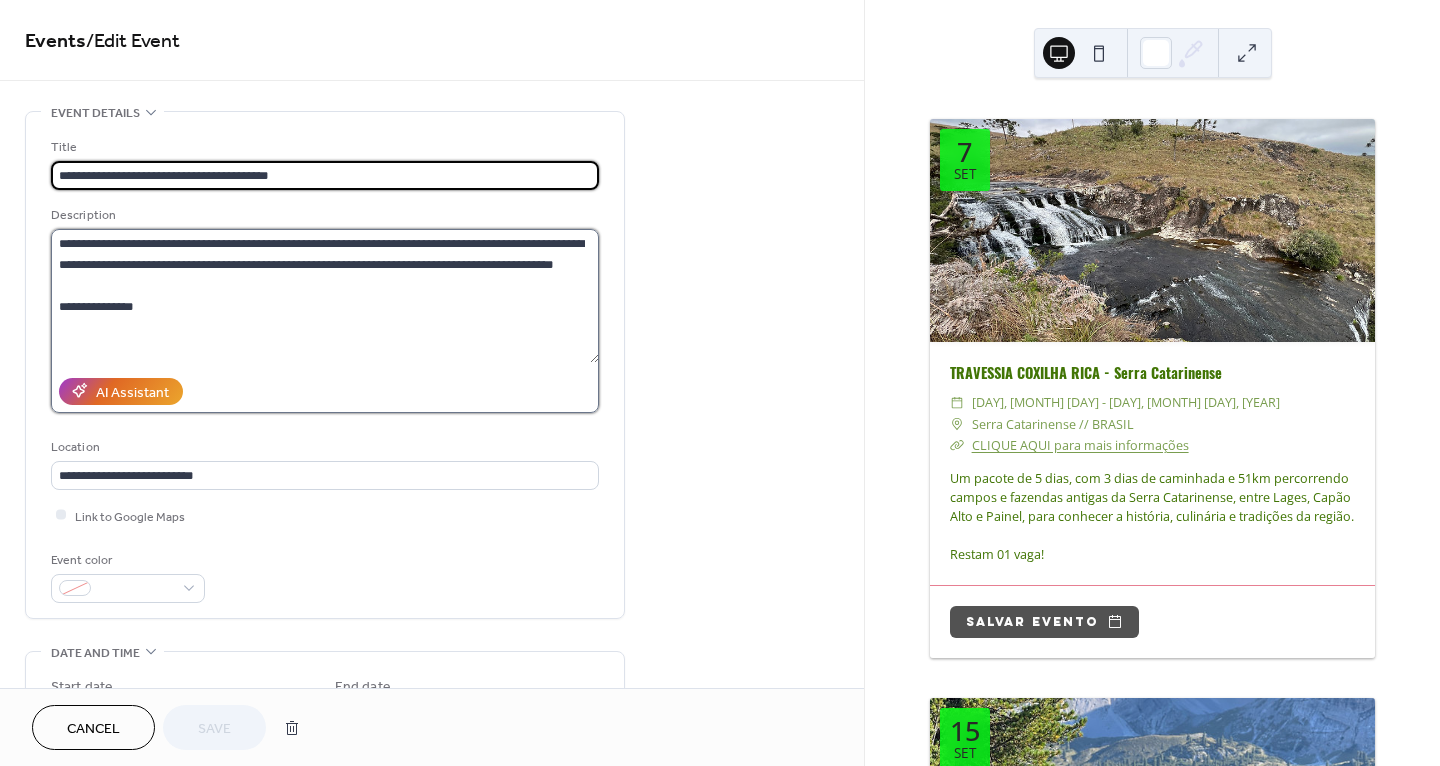 click on "**********" at bounding box center [325, 296] 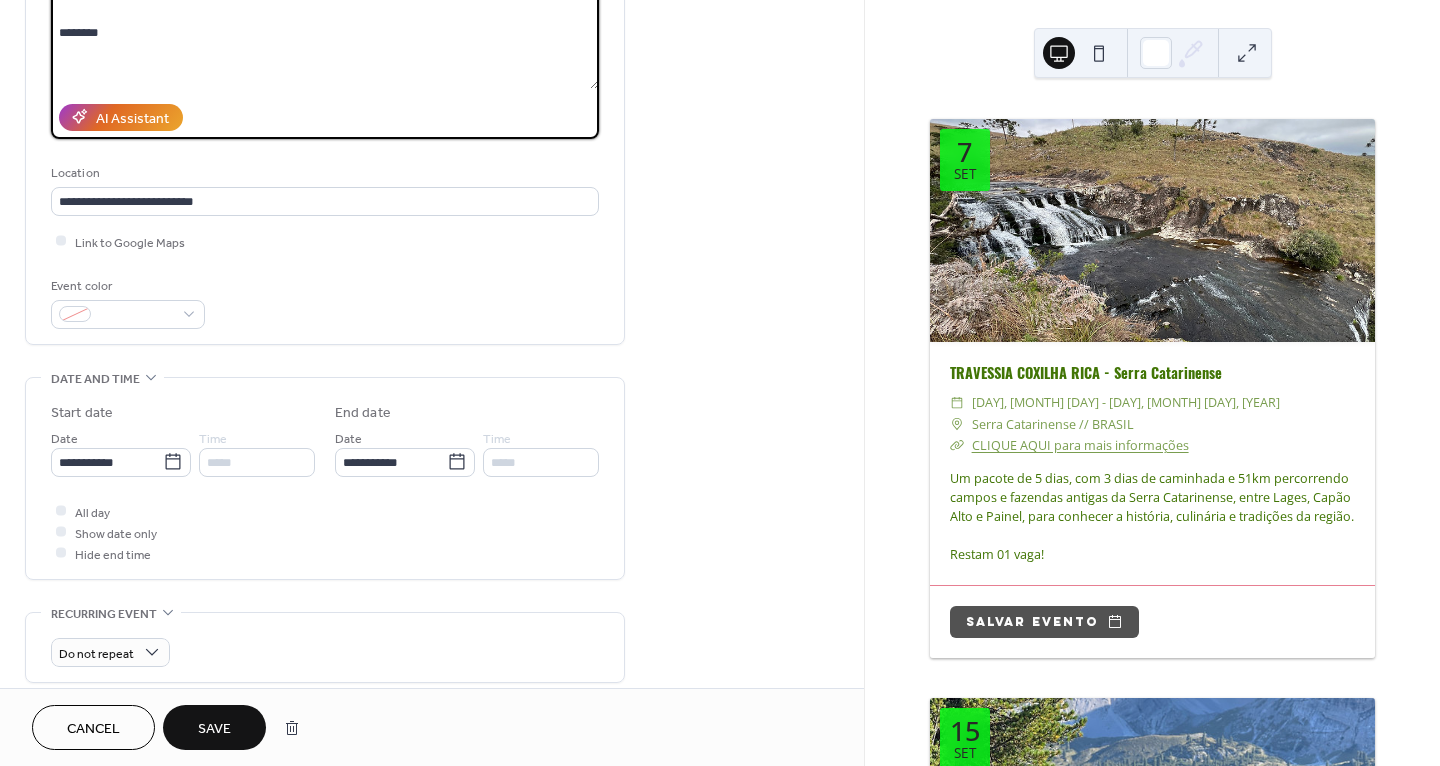 scroll, scrollTop: 276, scrollLeft: 0, axis: vertical 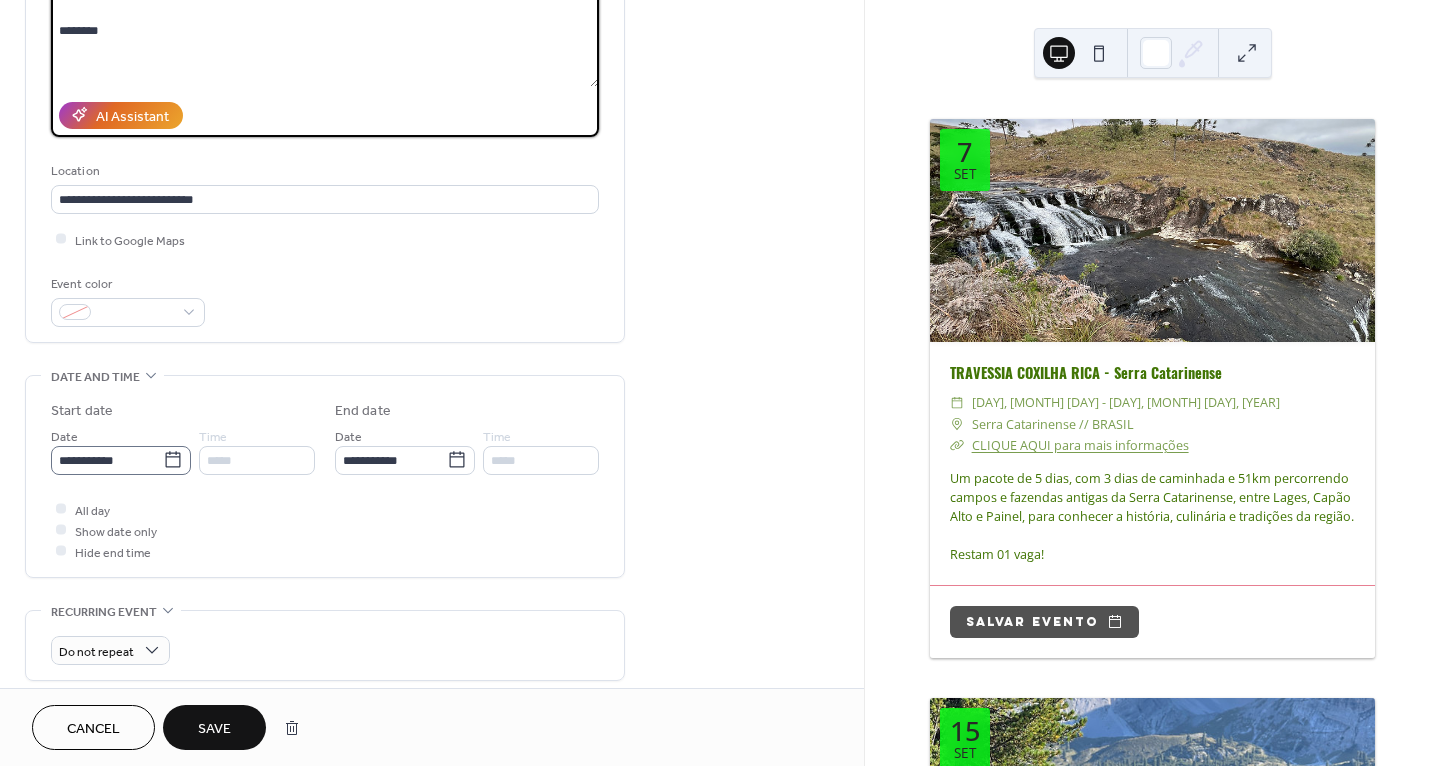 type on "**********" 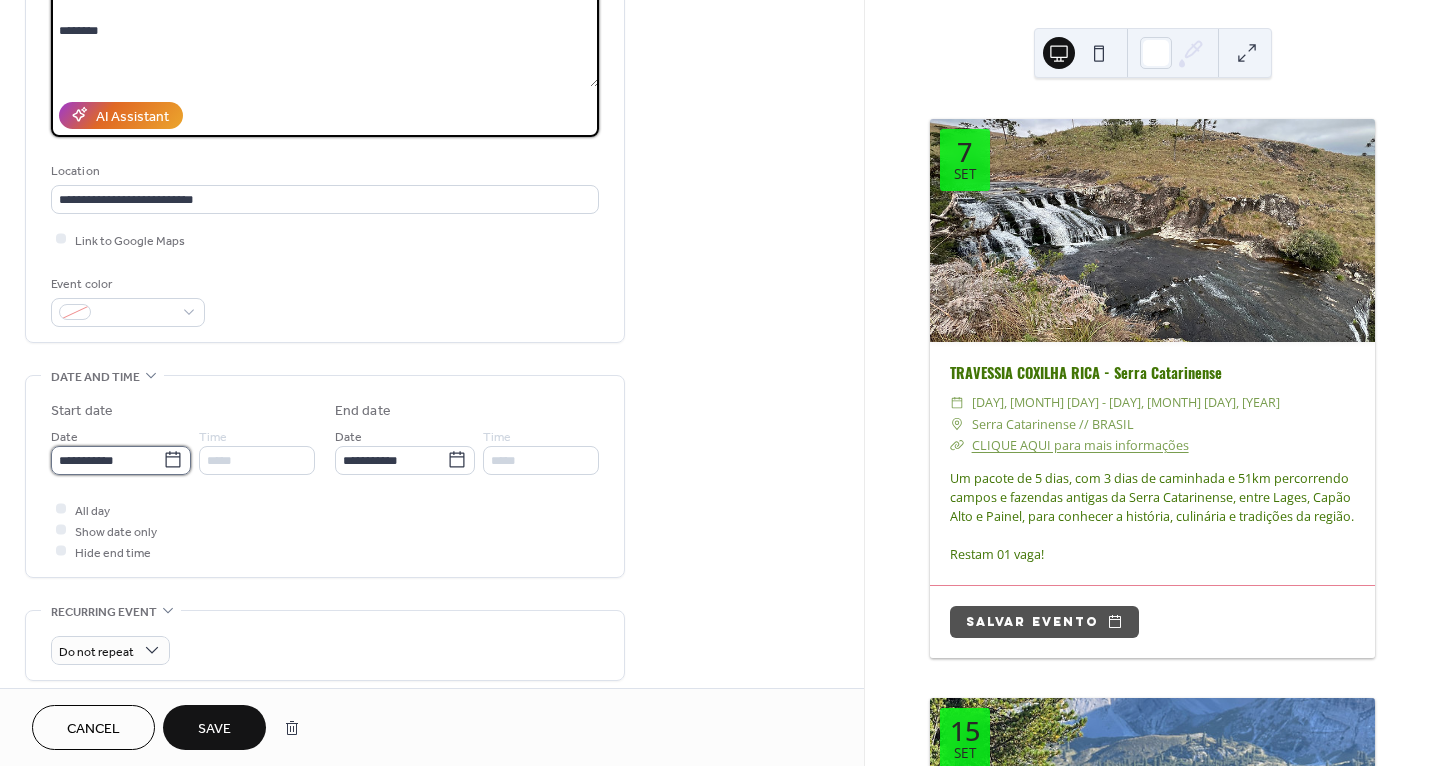 click on "**********" at bounding box center (107, 460) 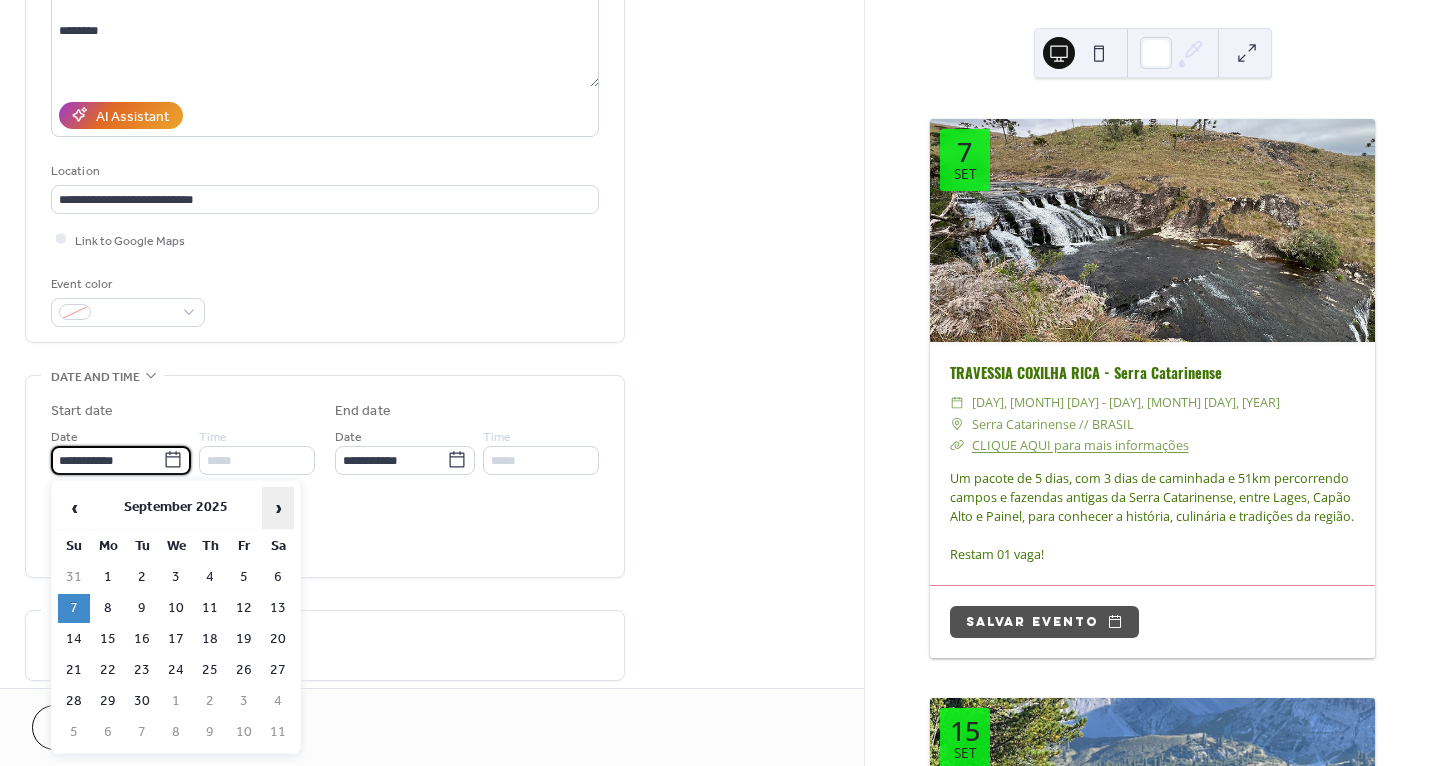 click on "›" at bounding box center [278, 508] 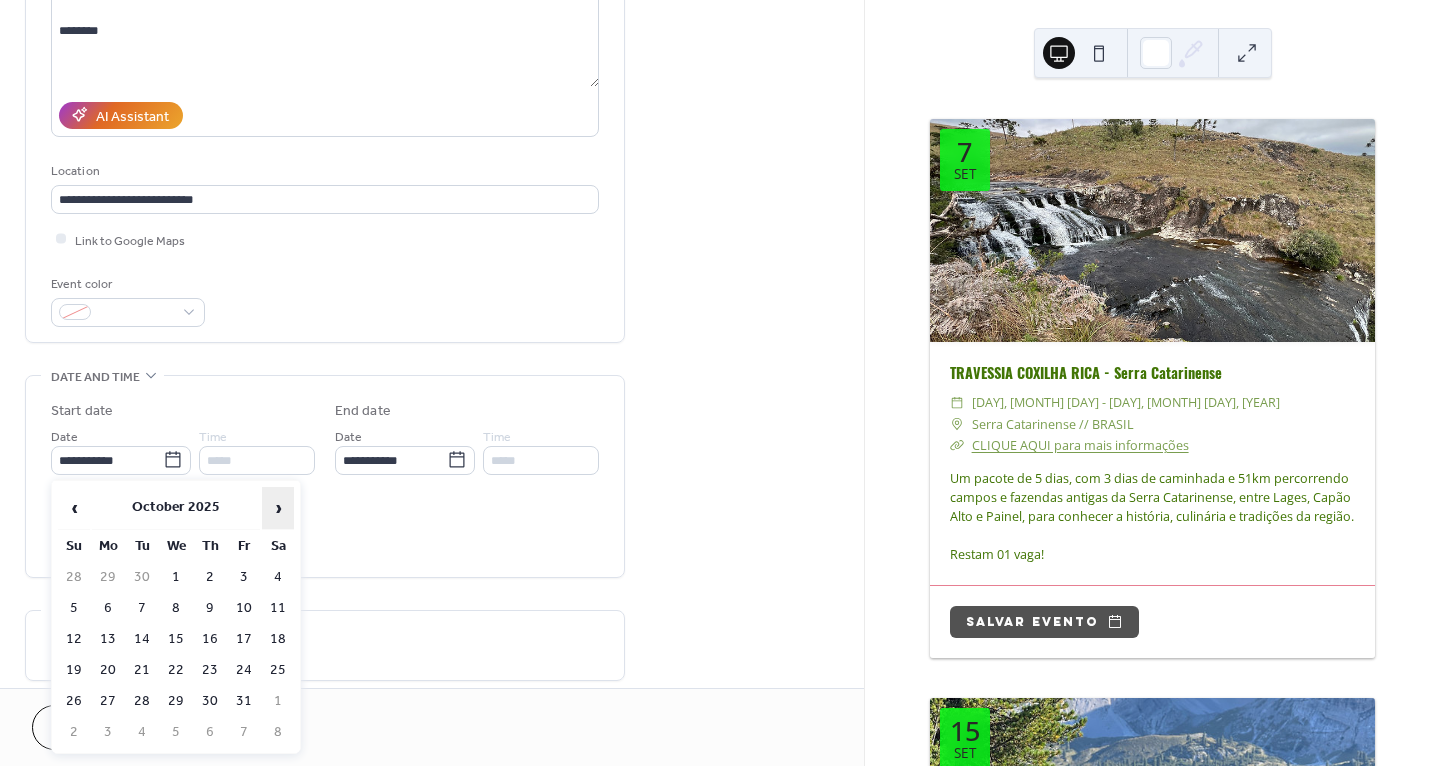 click on "›" at bounding box center [278, 508] 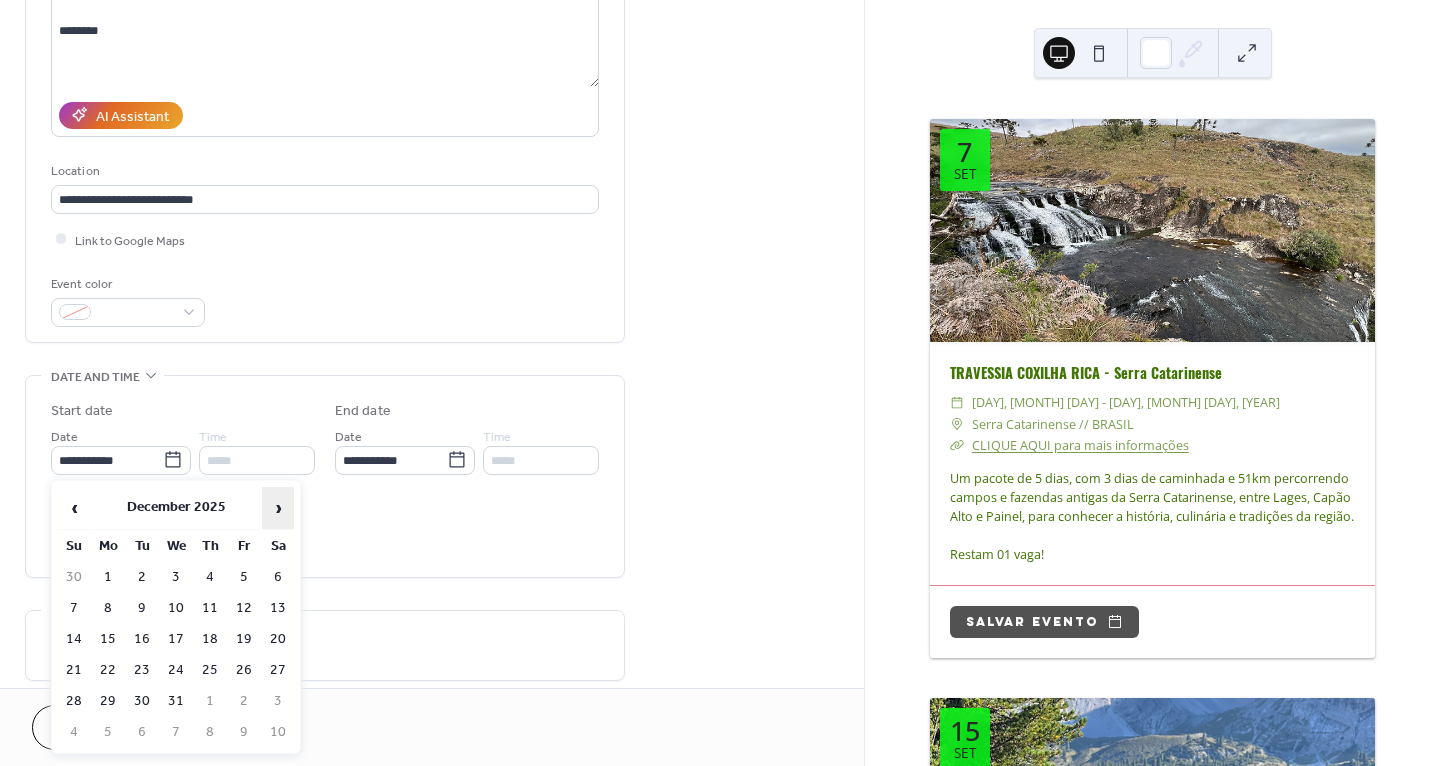 click on "›" at bounding box center (278, 508) 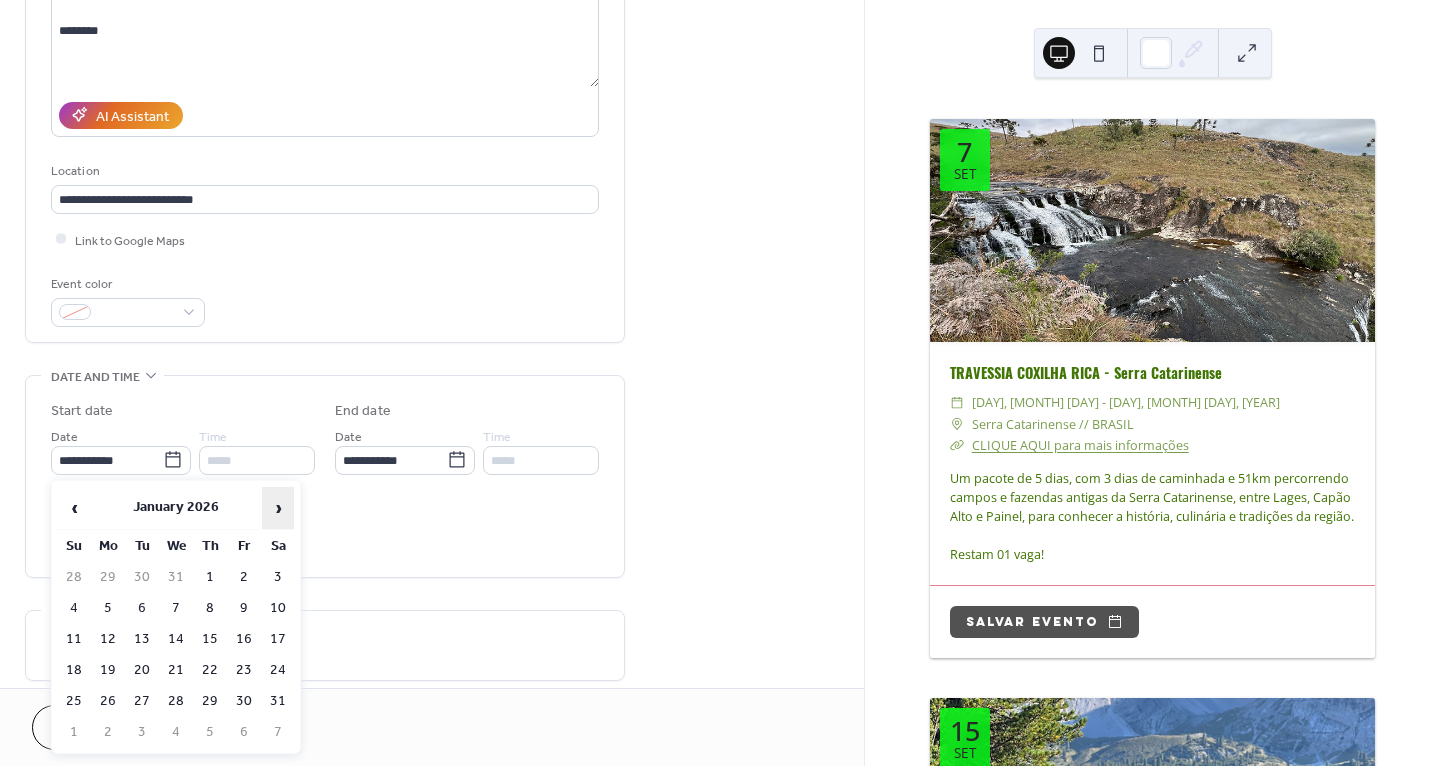 click on "›" at bounding box center (278, 508) 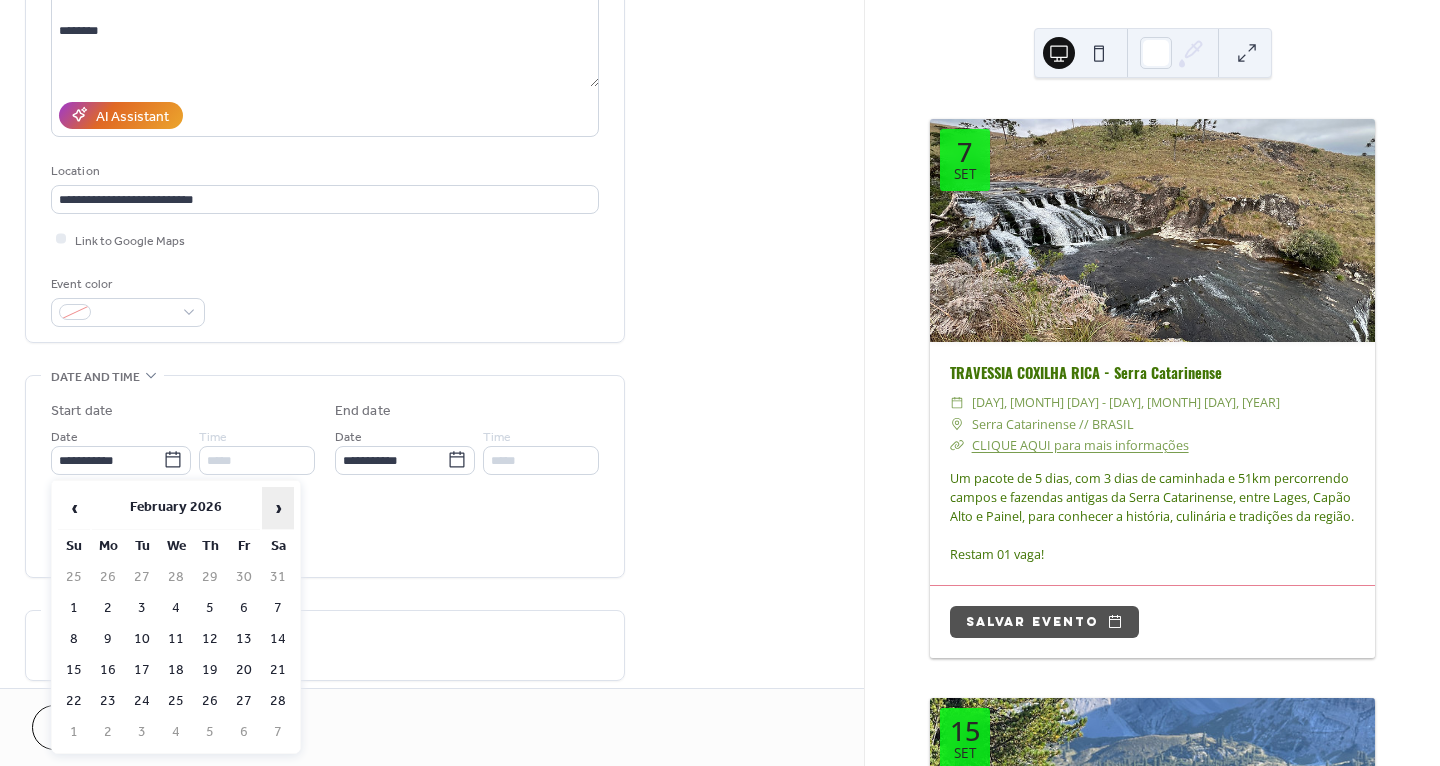 click on "›" at bounding box center (278, 508) 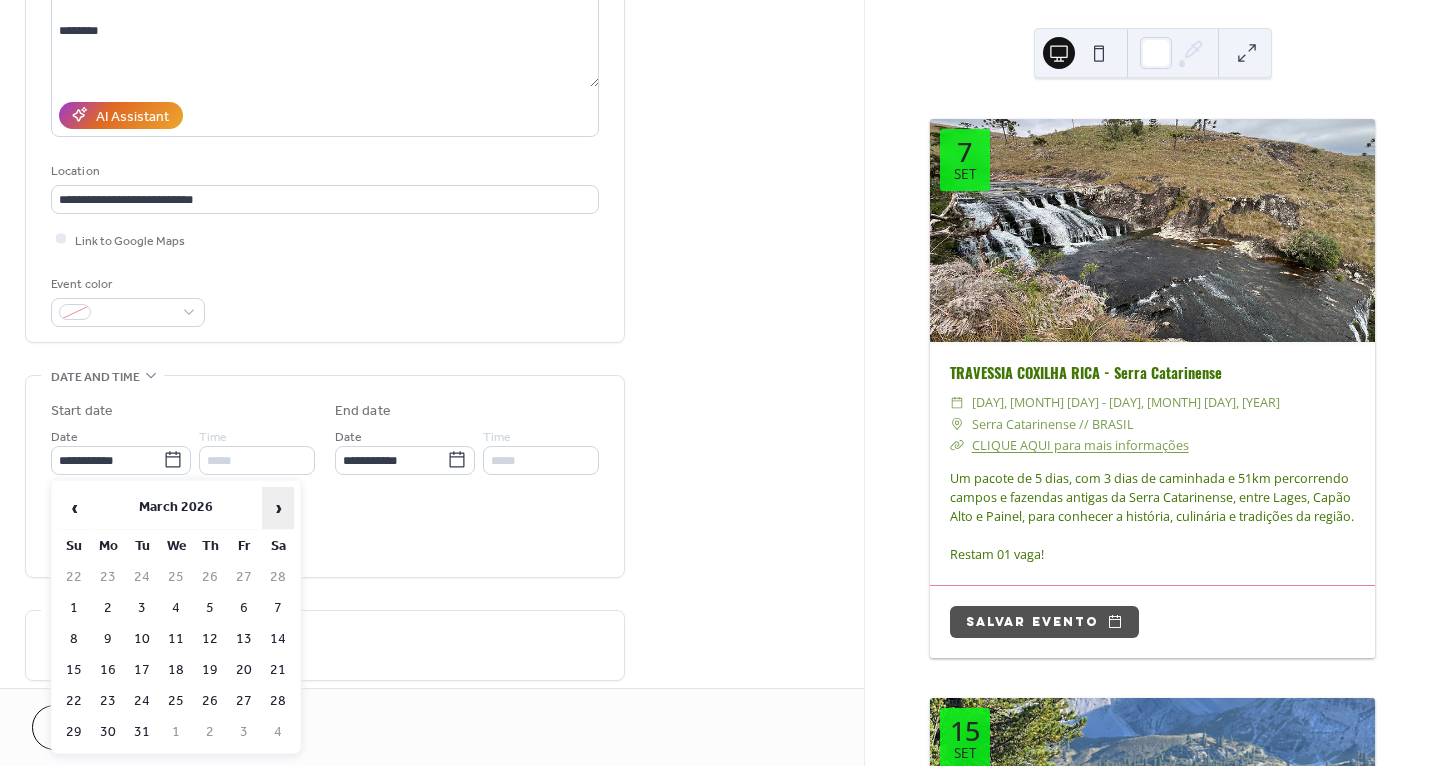click on "›" at bounding box center [278, 508] 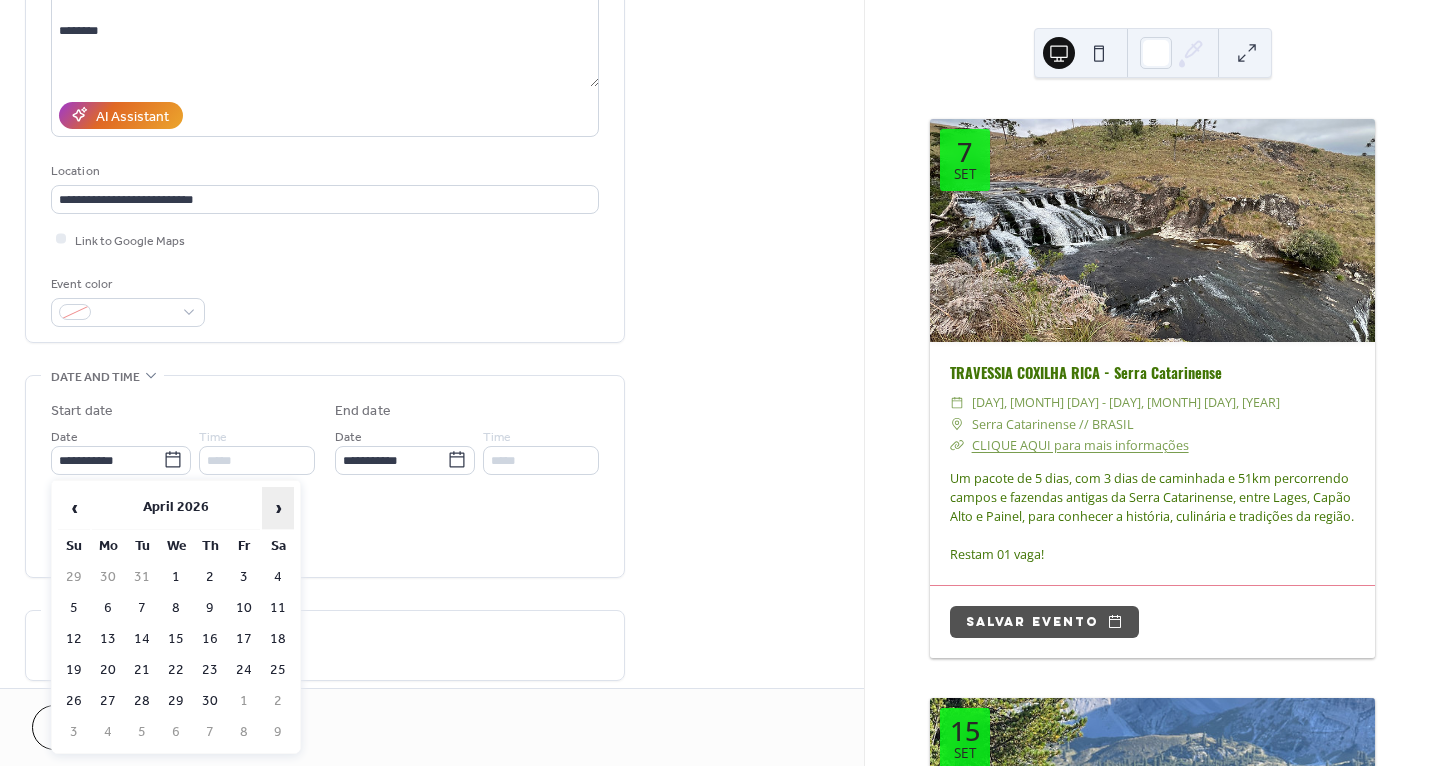 click on "›" at bounding box center (278, 508) 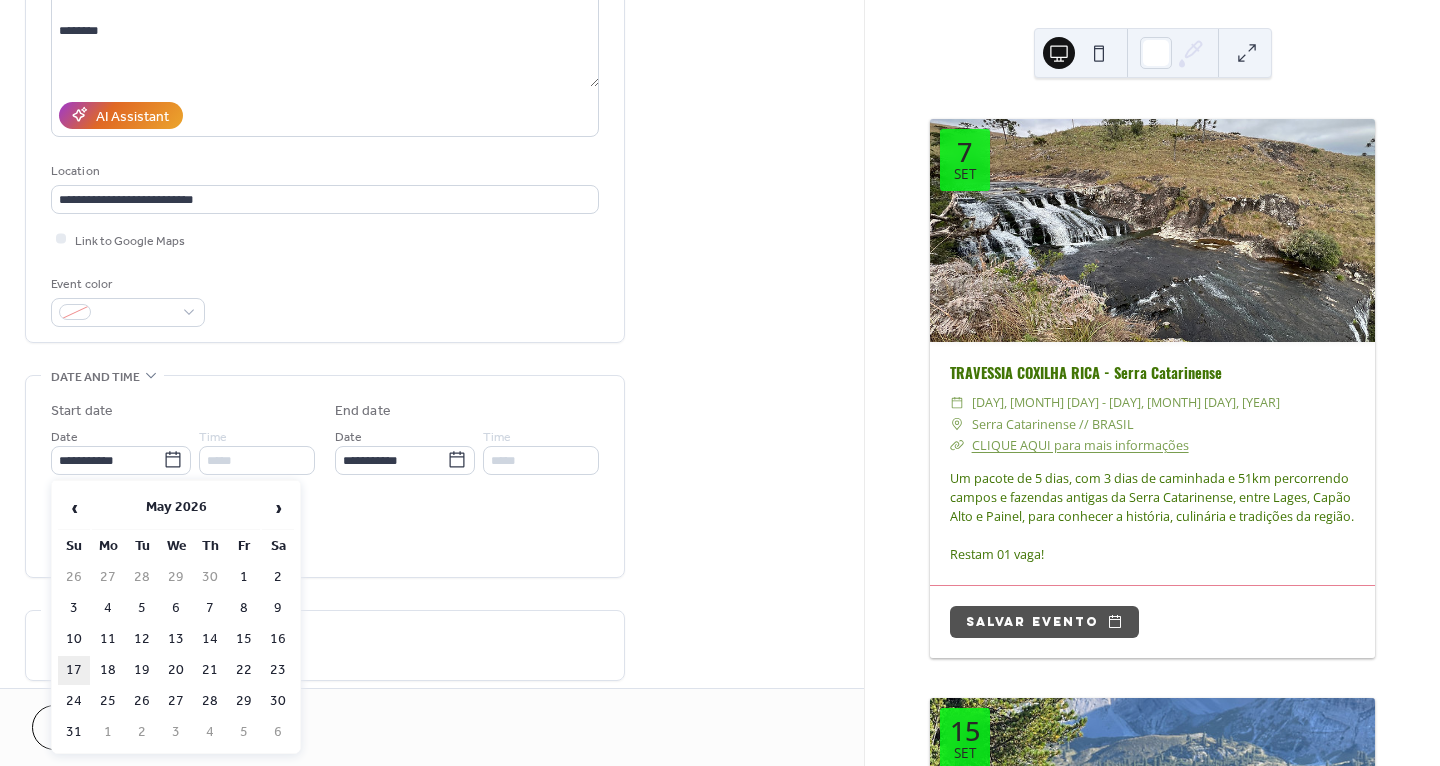 click on "17" at bounding box center (74, 670) 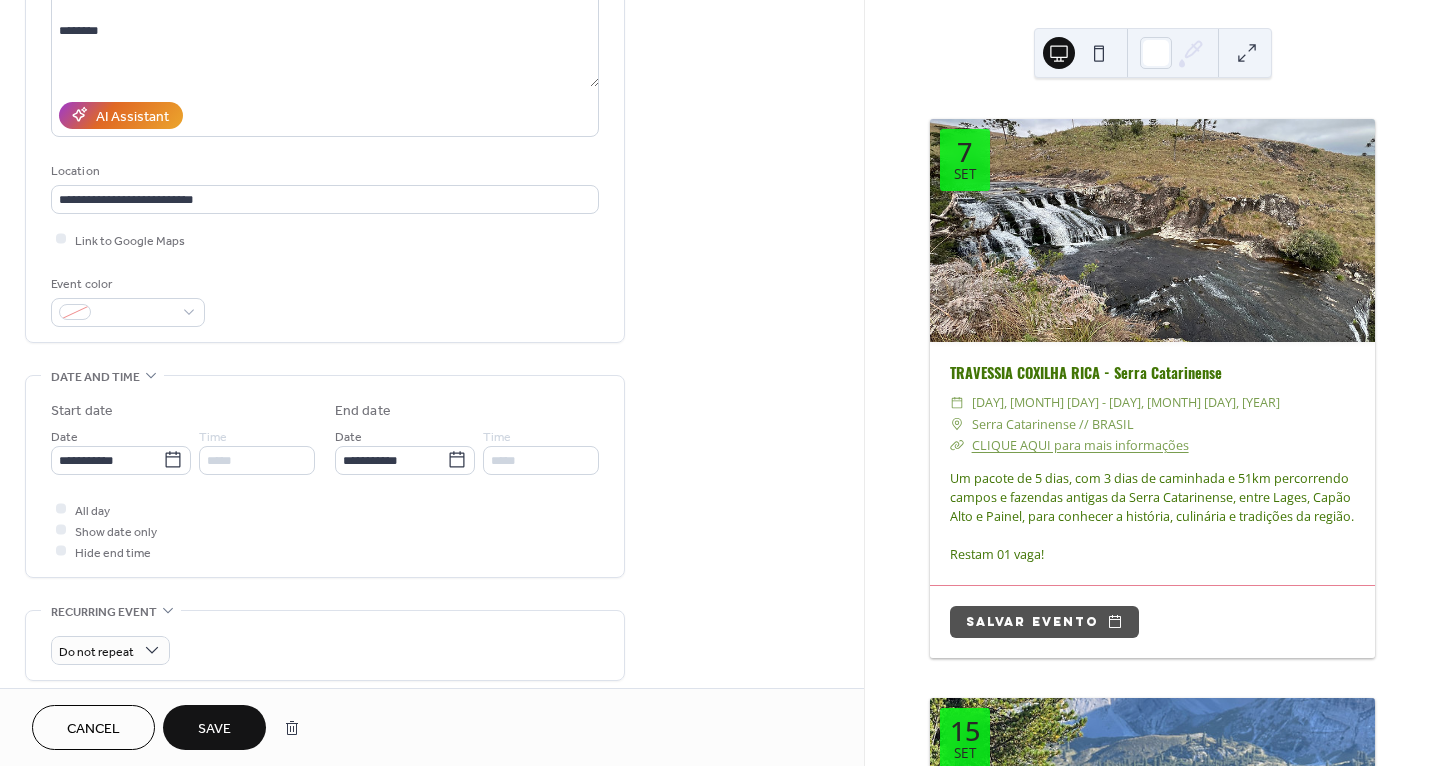 type on "**********" 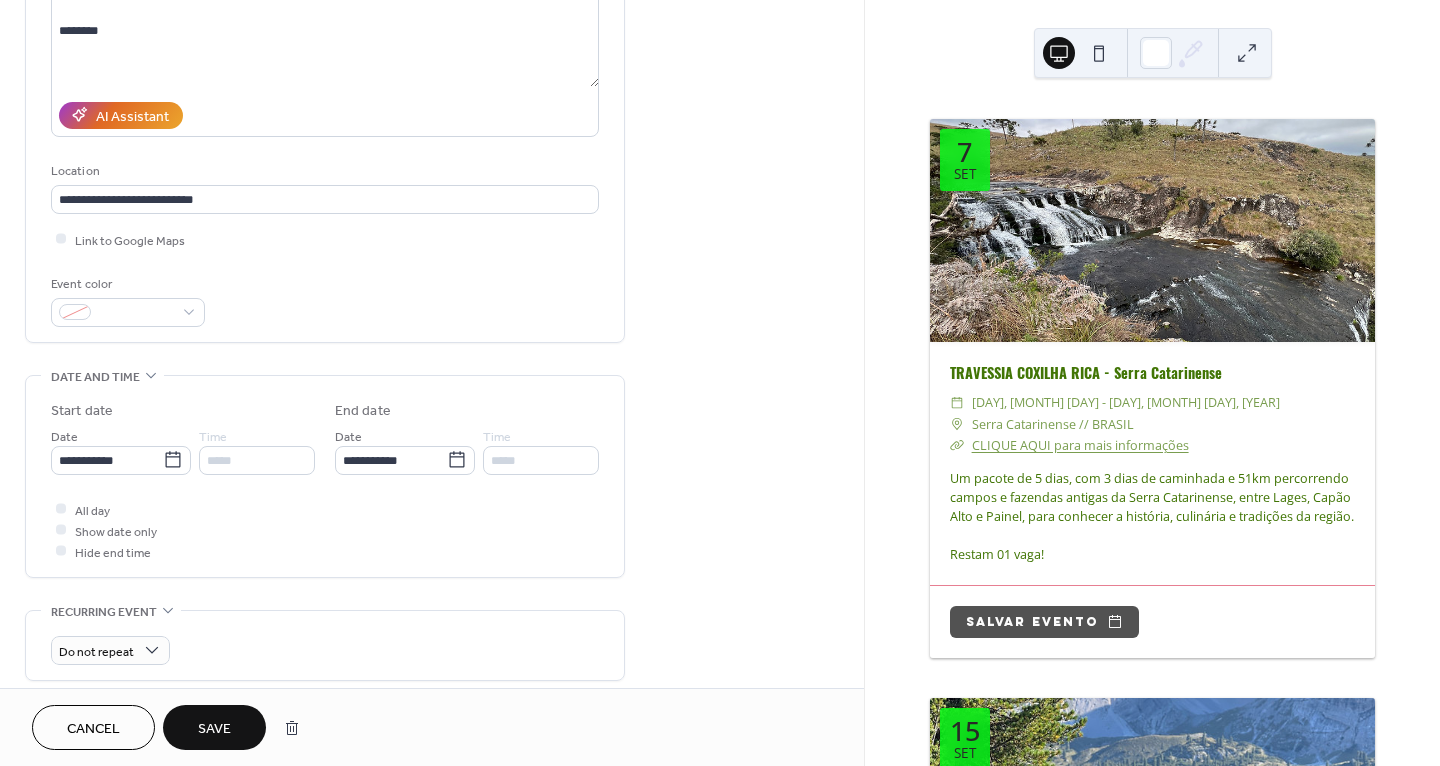 type on "**********" 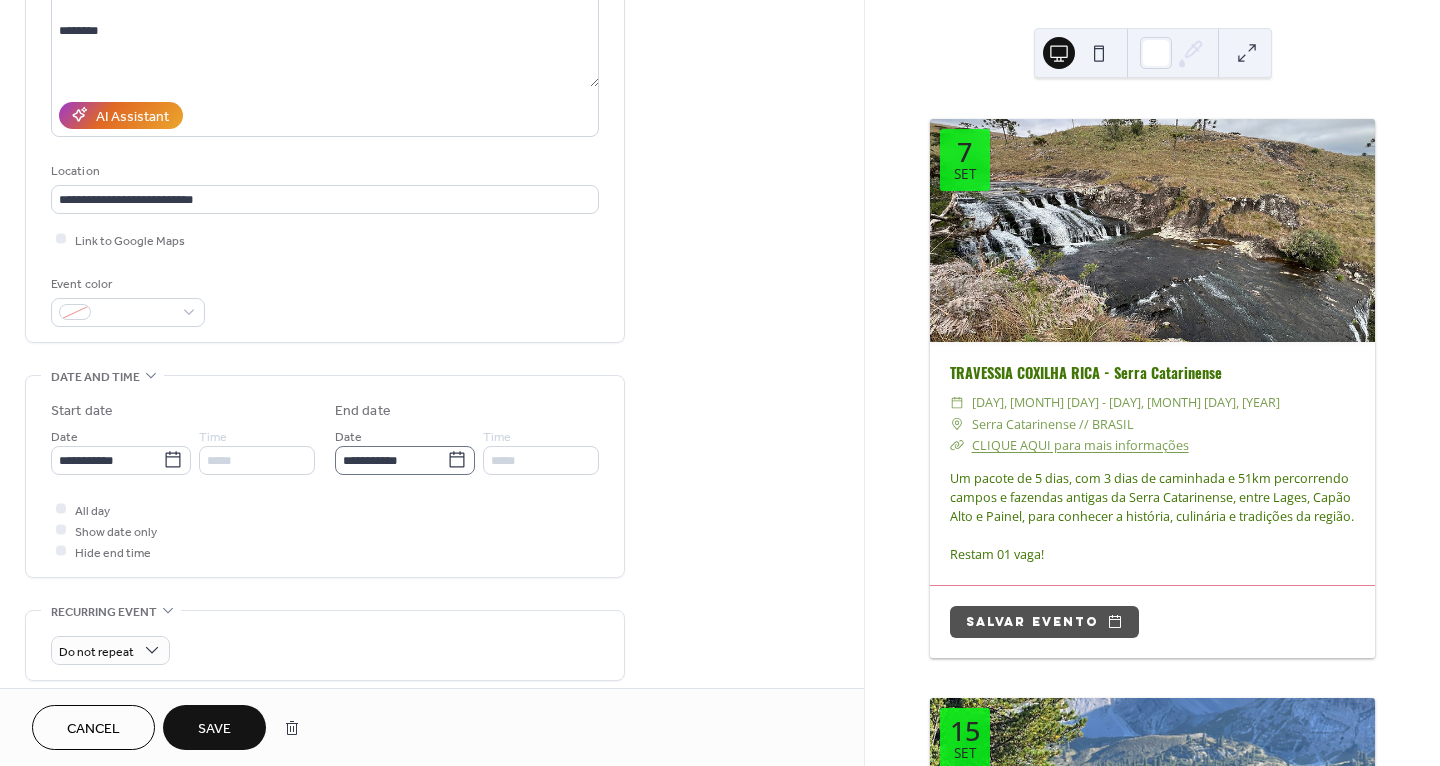 click 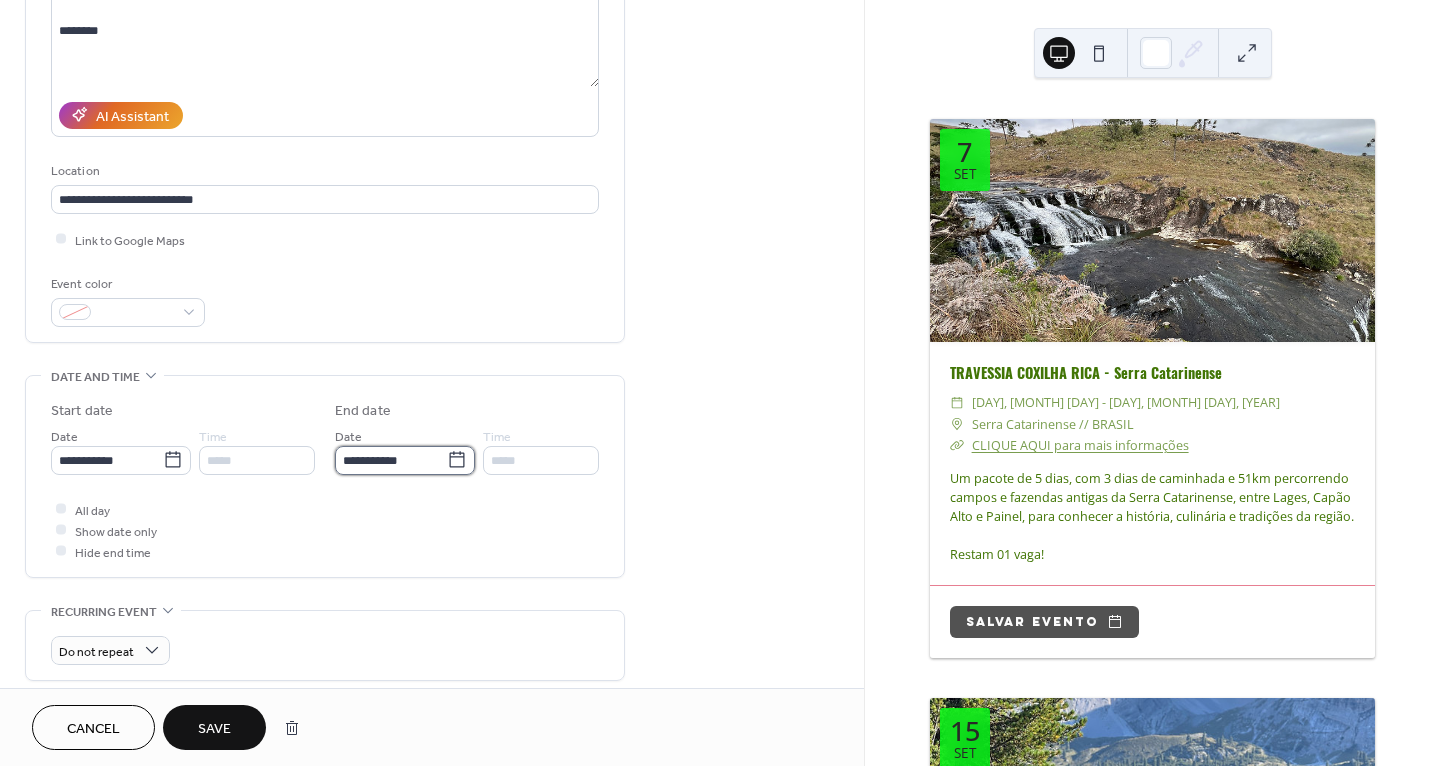 click on "**********" at bounding box center (391, 460) 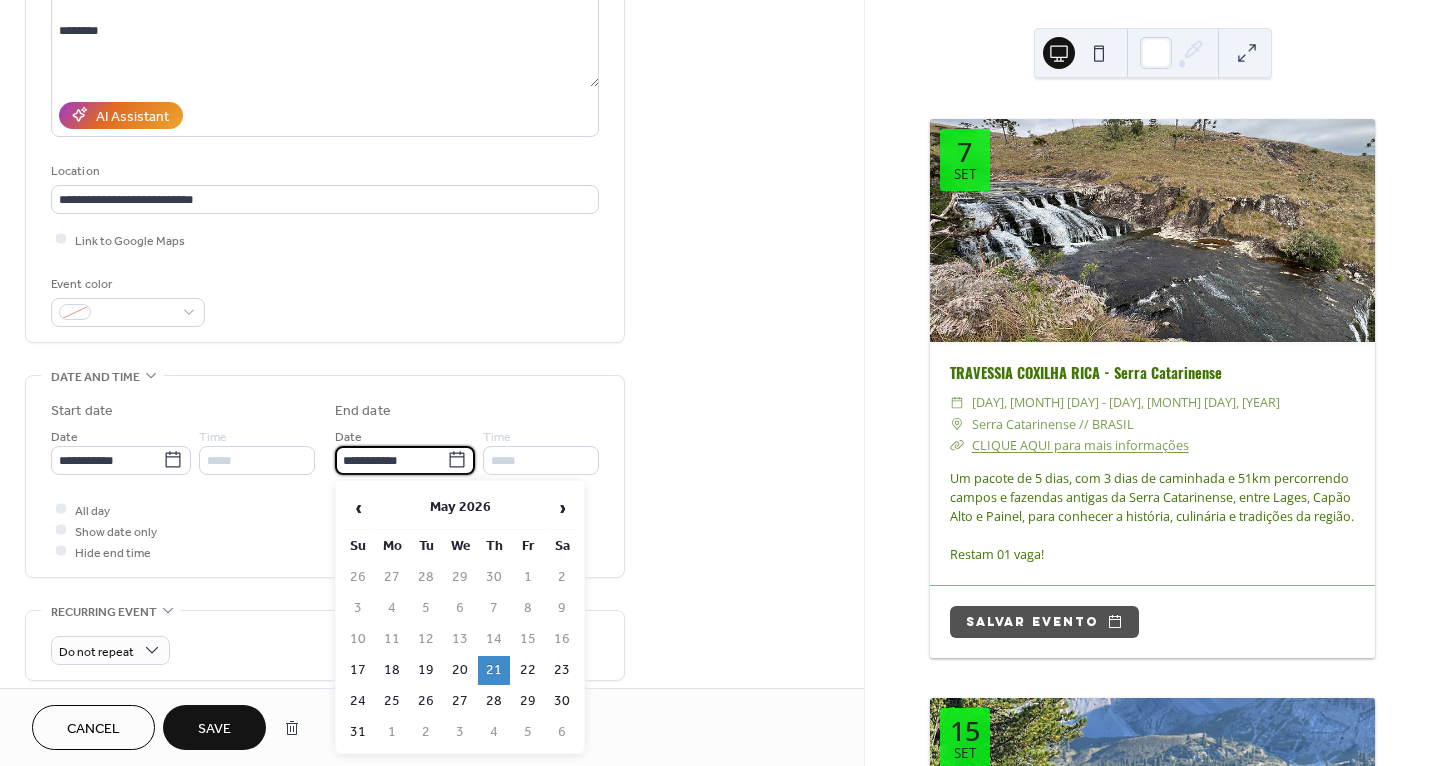 click on "**********" at bounding box center [432, 522] 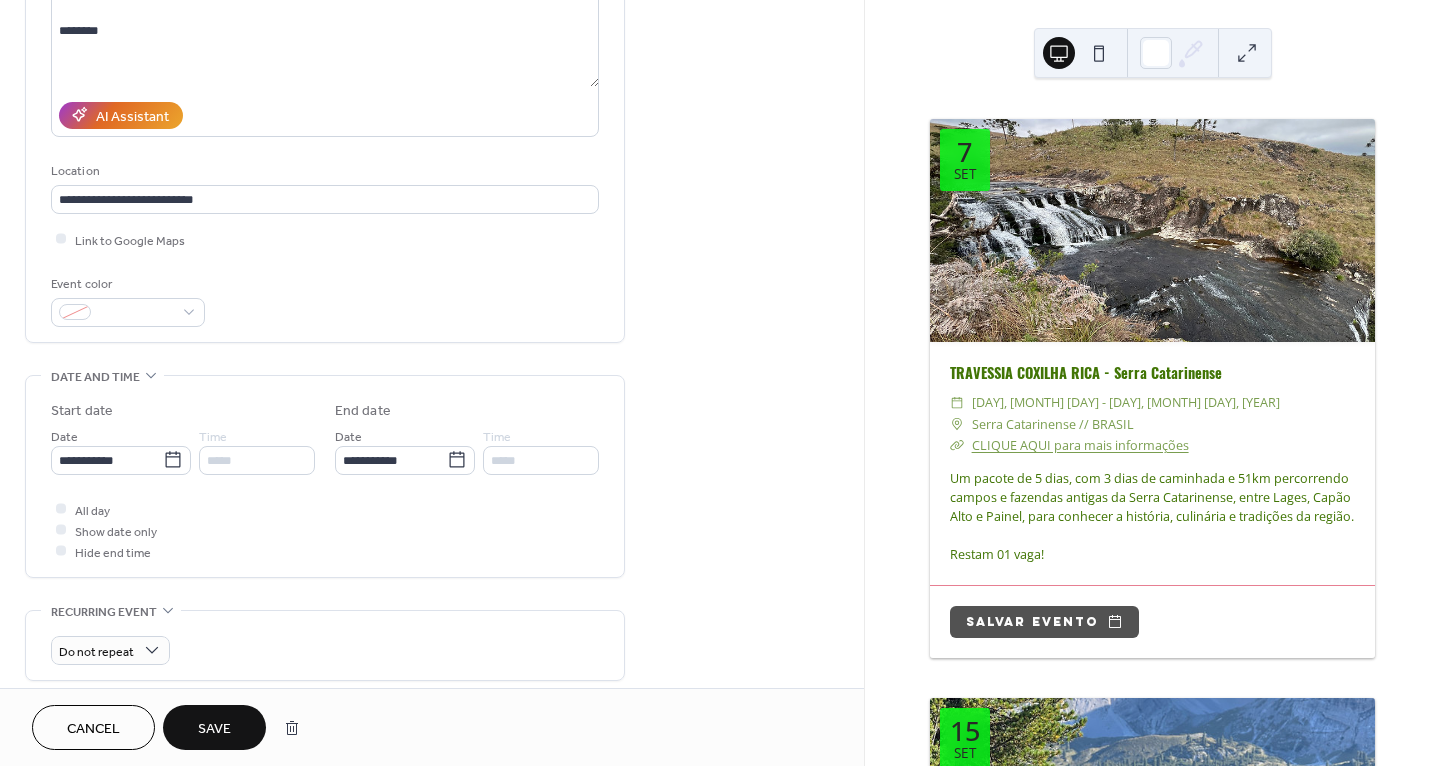 scroll, scrollTop: 708, scrollLeft: 0, axis: vertical 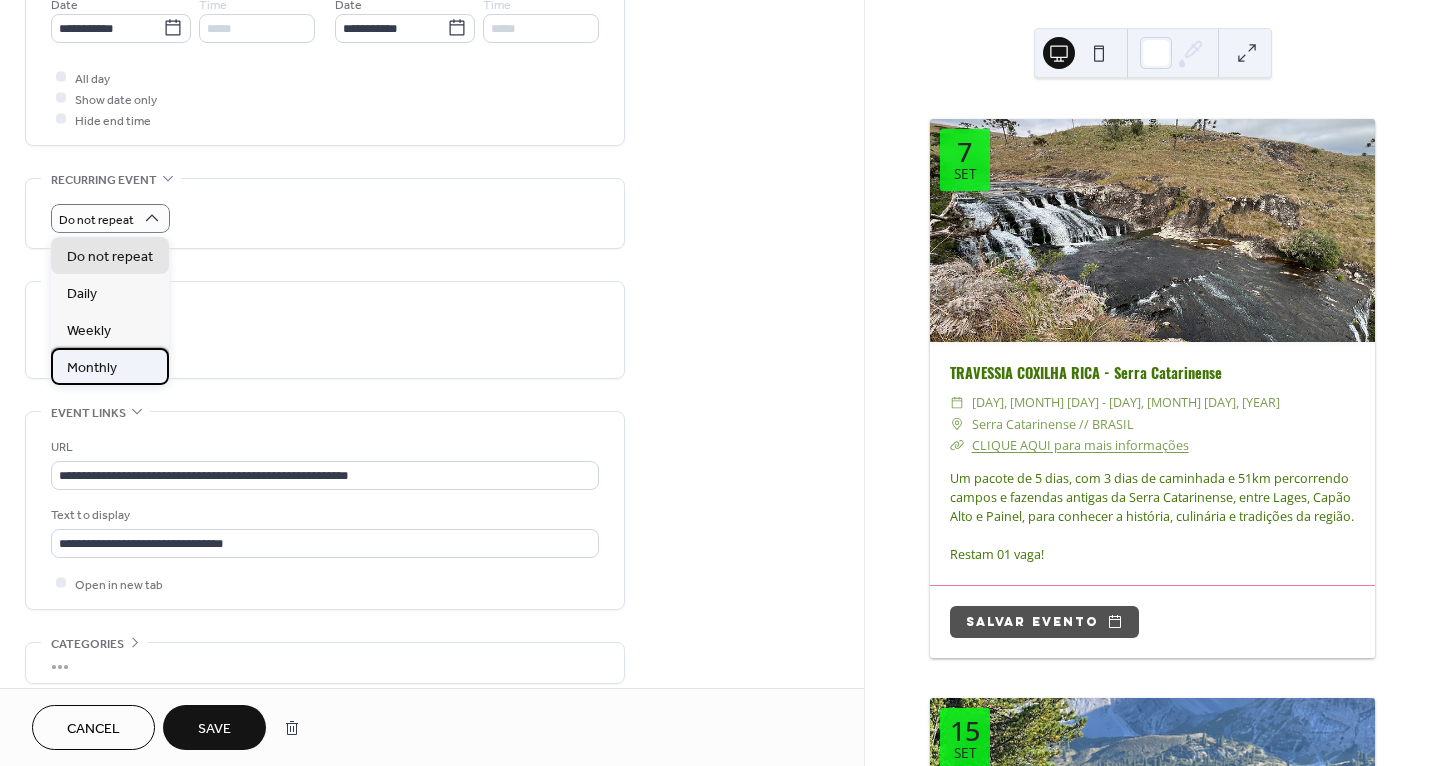 click on "Monthly" at bounding box center [92, 367] 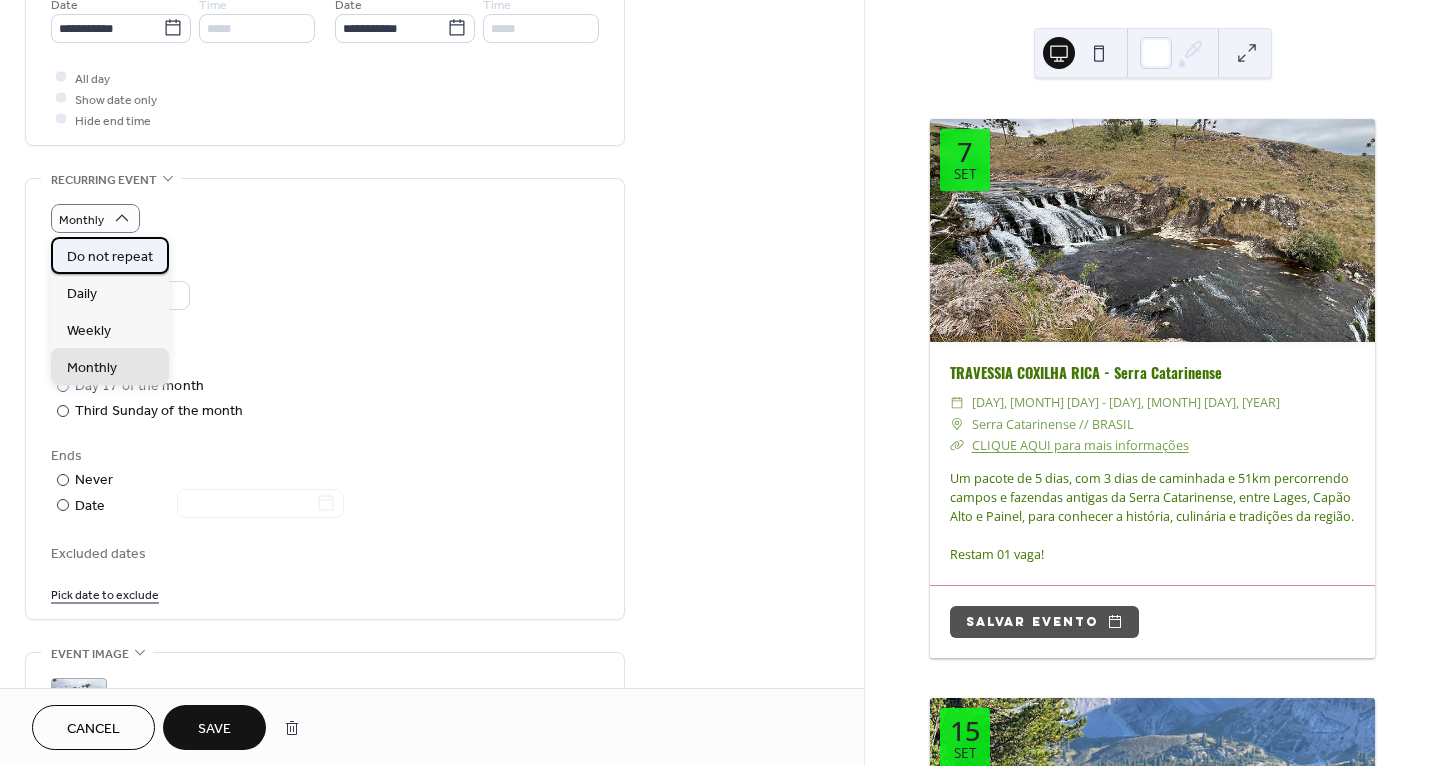 click on "Do not repeat" at bounding box center [110, 256] 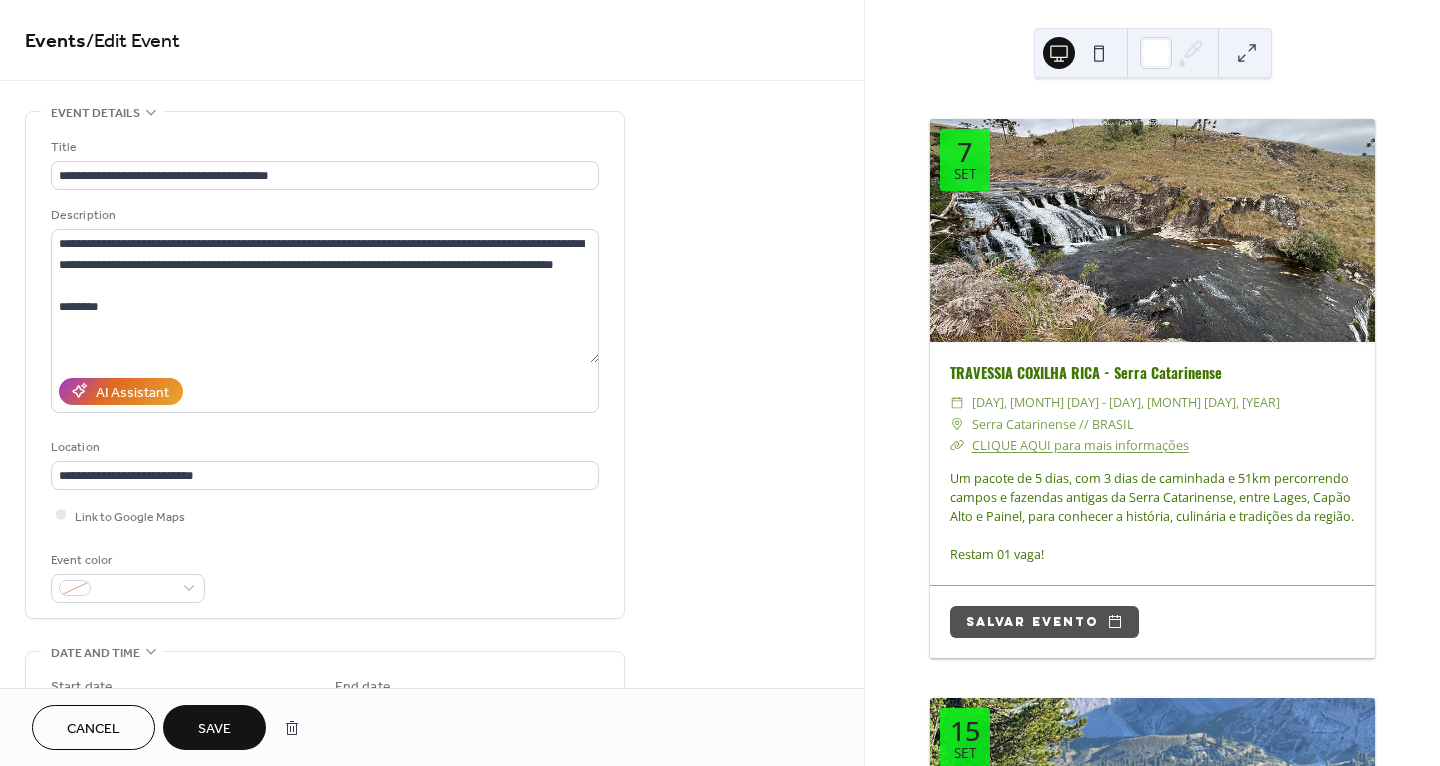 scroll, scrollTop: 50, scrollLeft: 0, axis: vertical 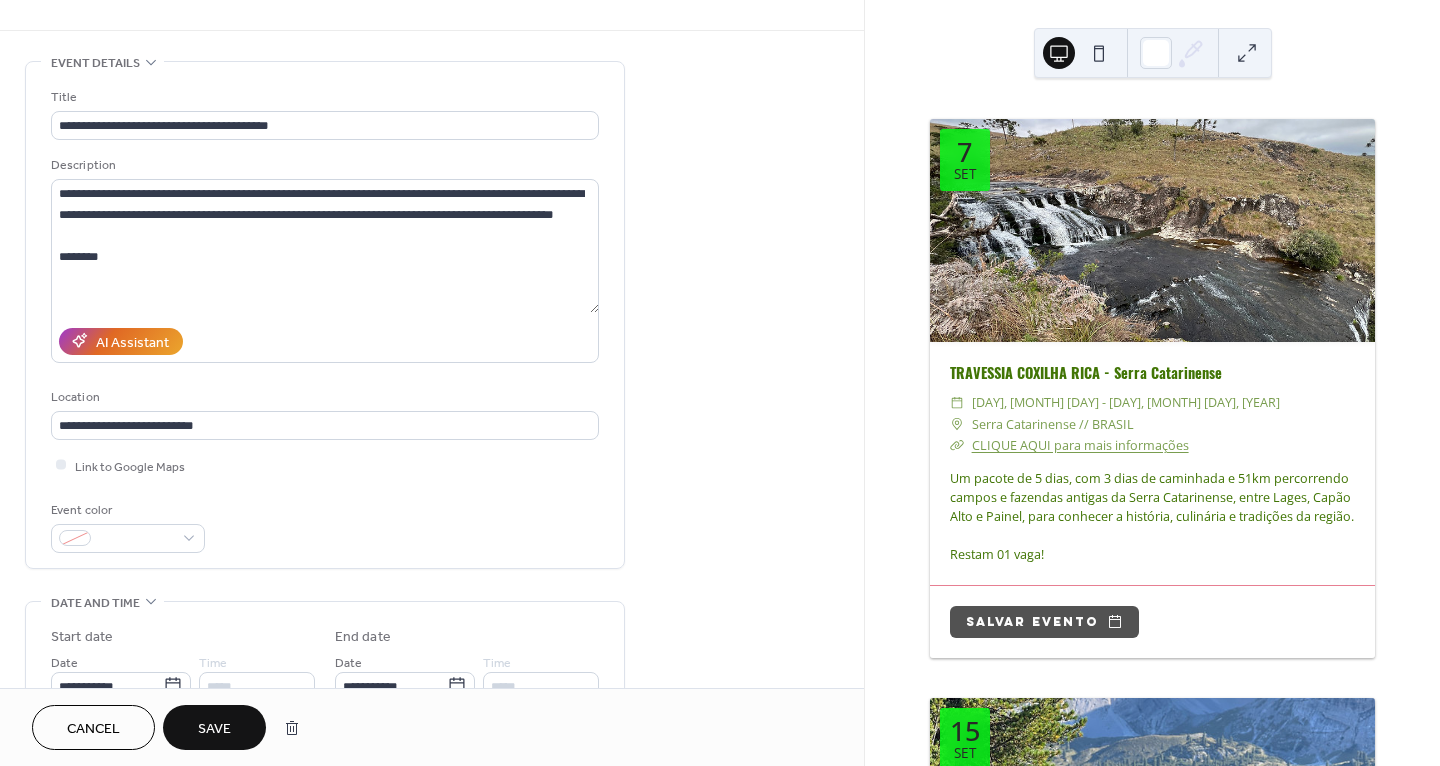 click on "Save" at bounding box center (214, 729) 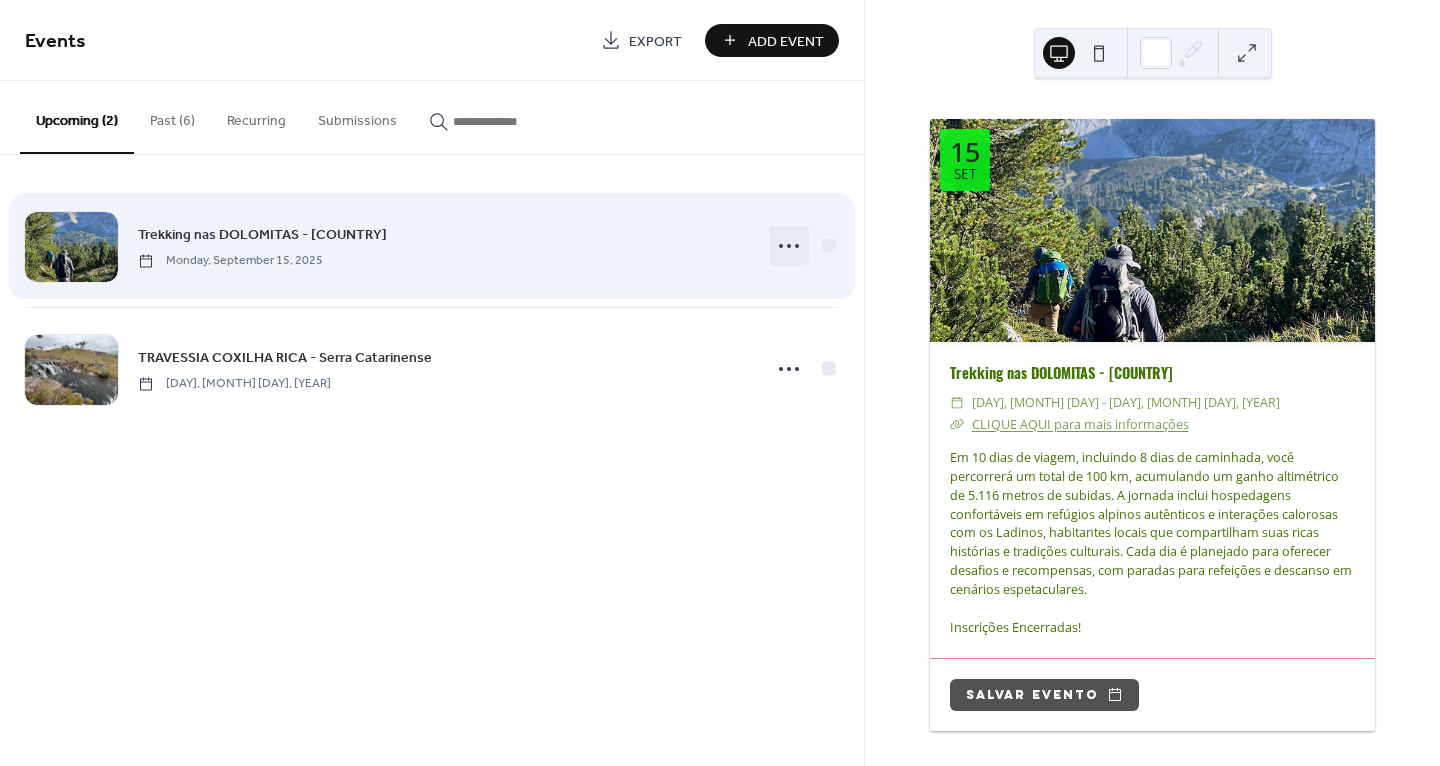 click 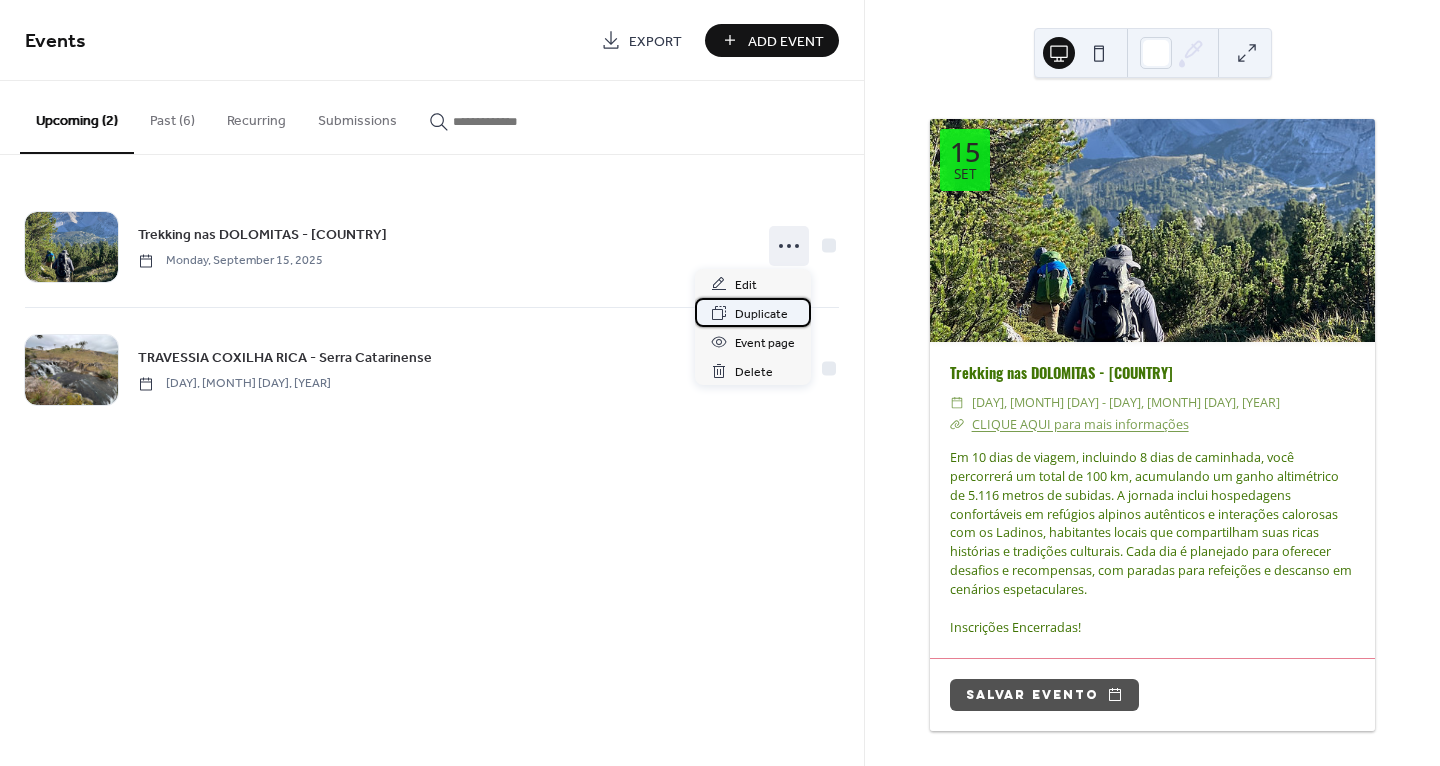 click on "Duplicate" at bounding box center (761, 314) 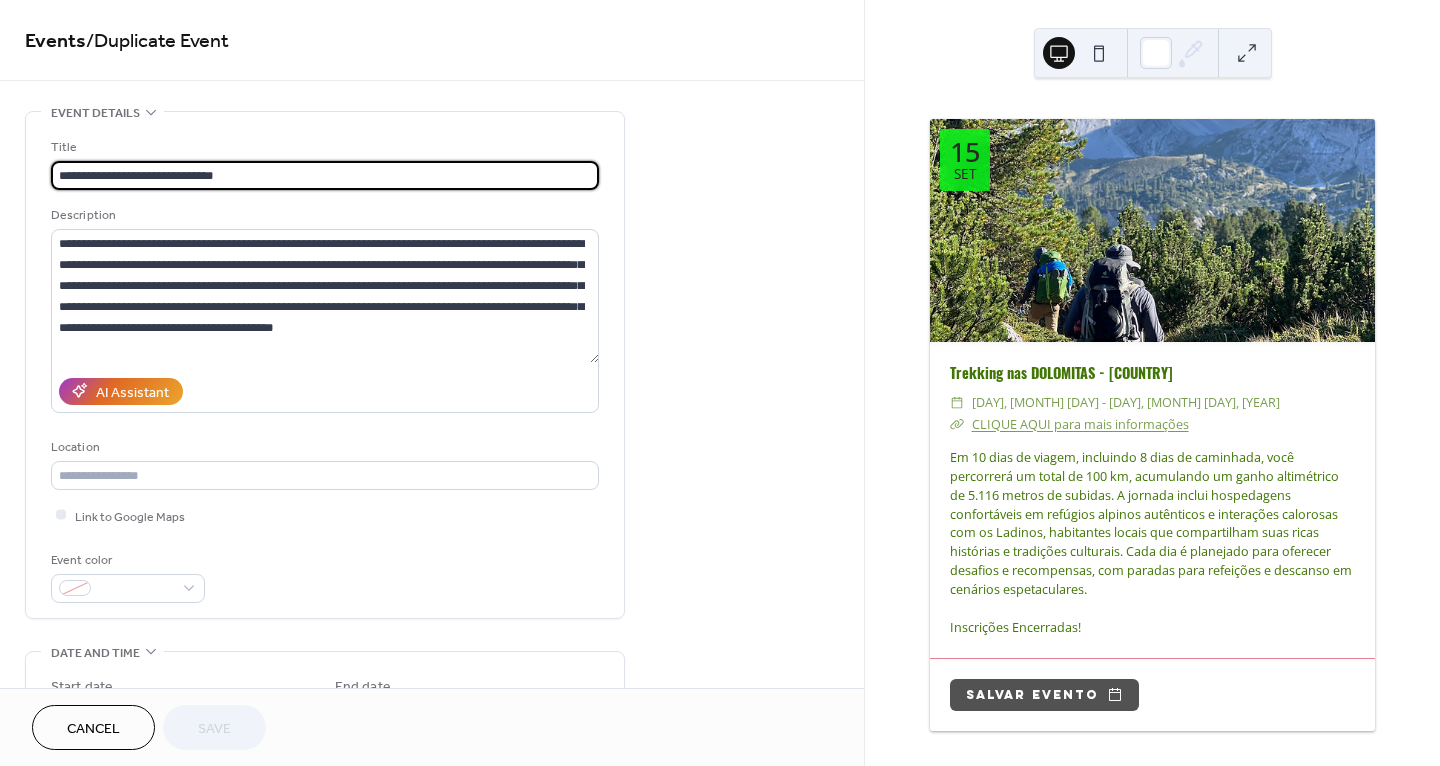 scroll, scrollTop: 144, scrollLeft: 0, axis: vertical 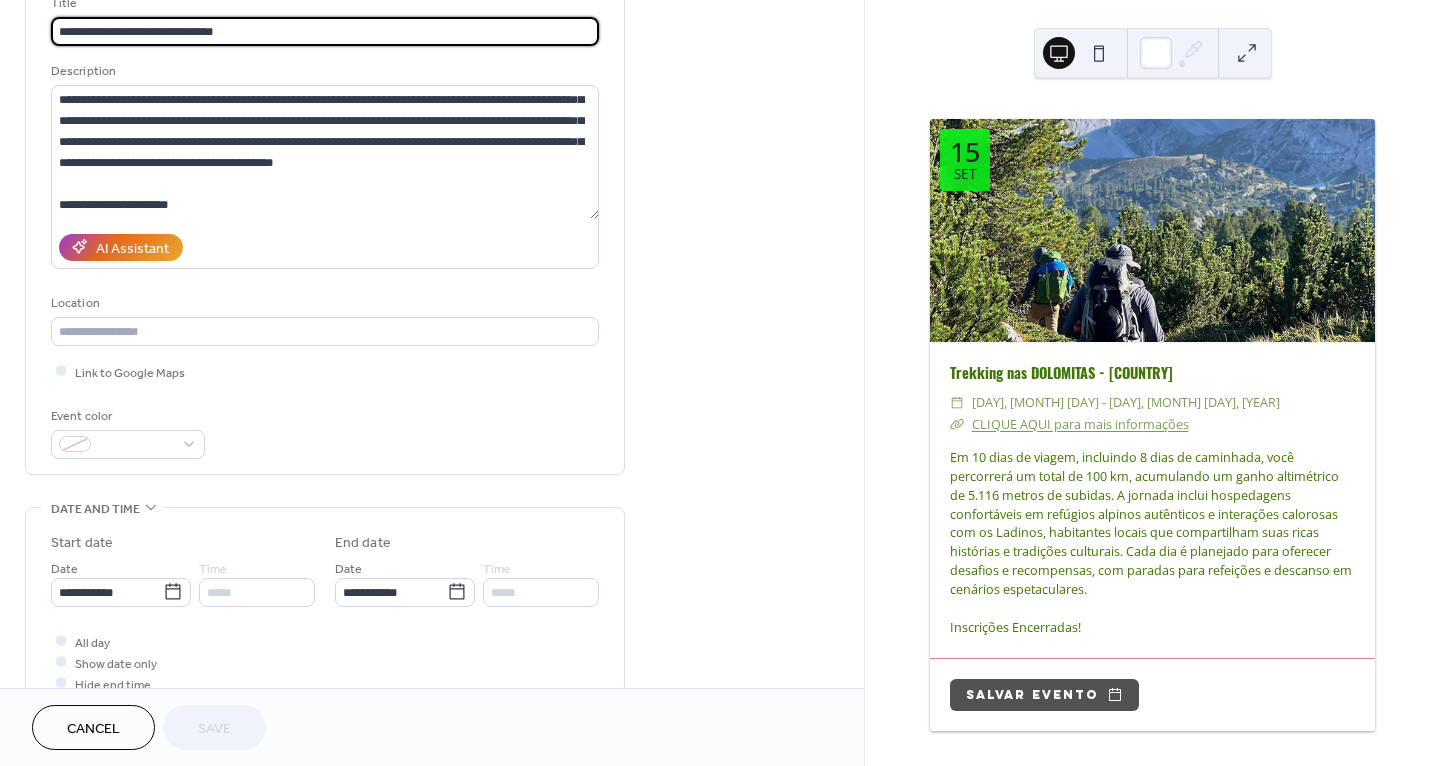click on "Cancel" at bounding box center (93, 729) 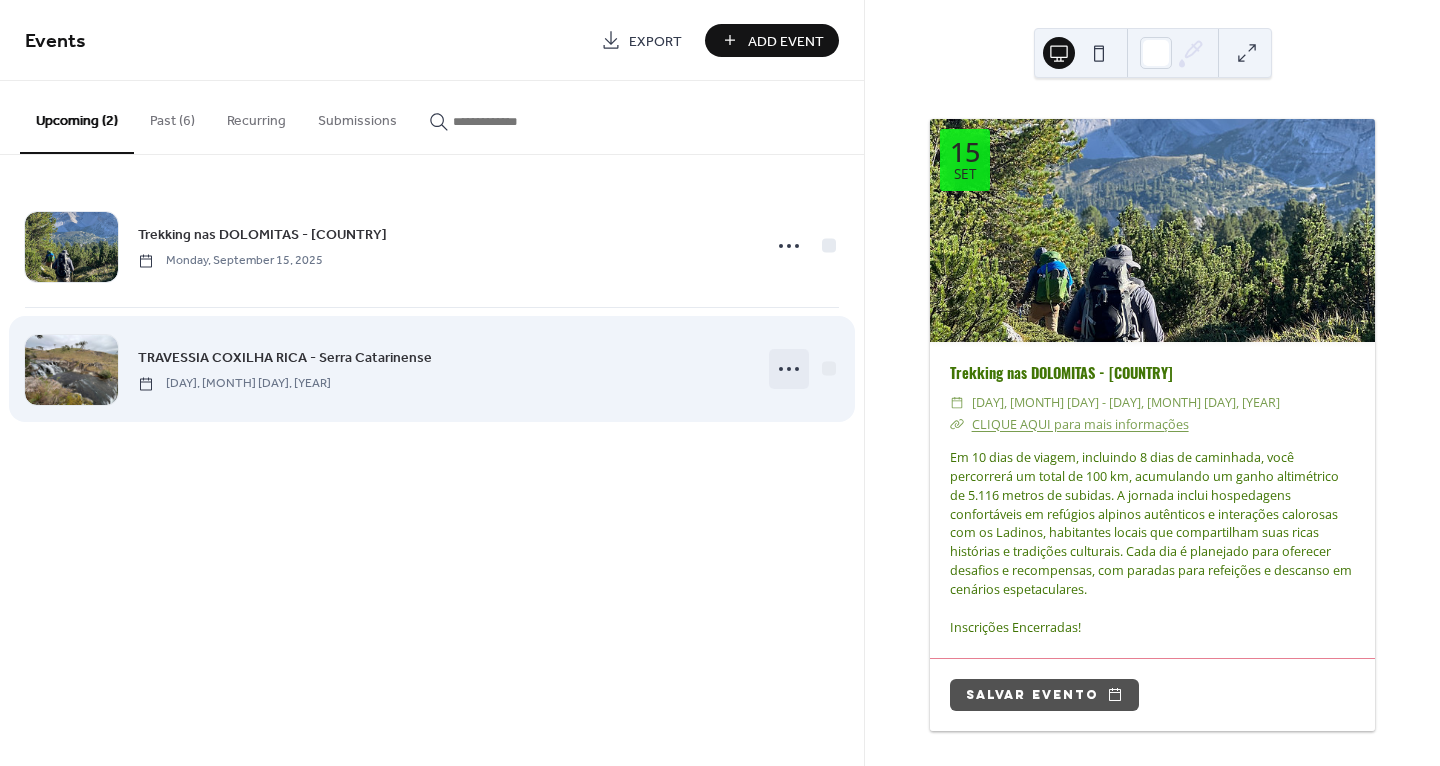 click 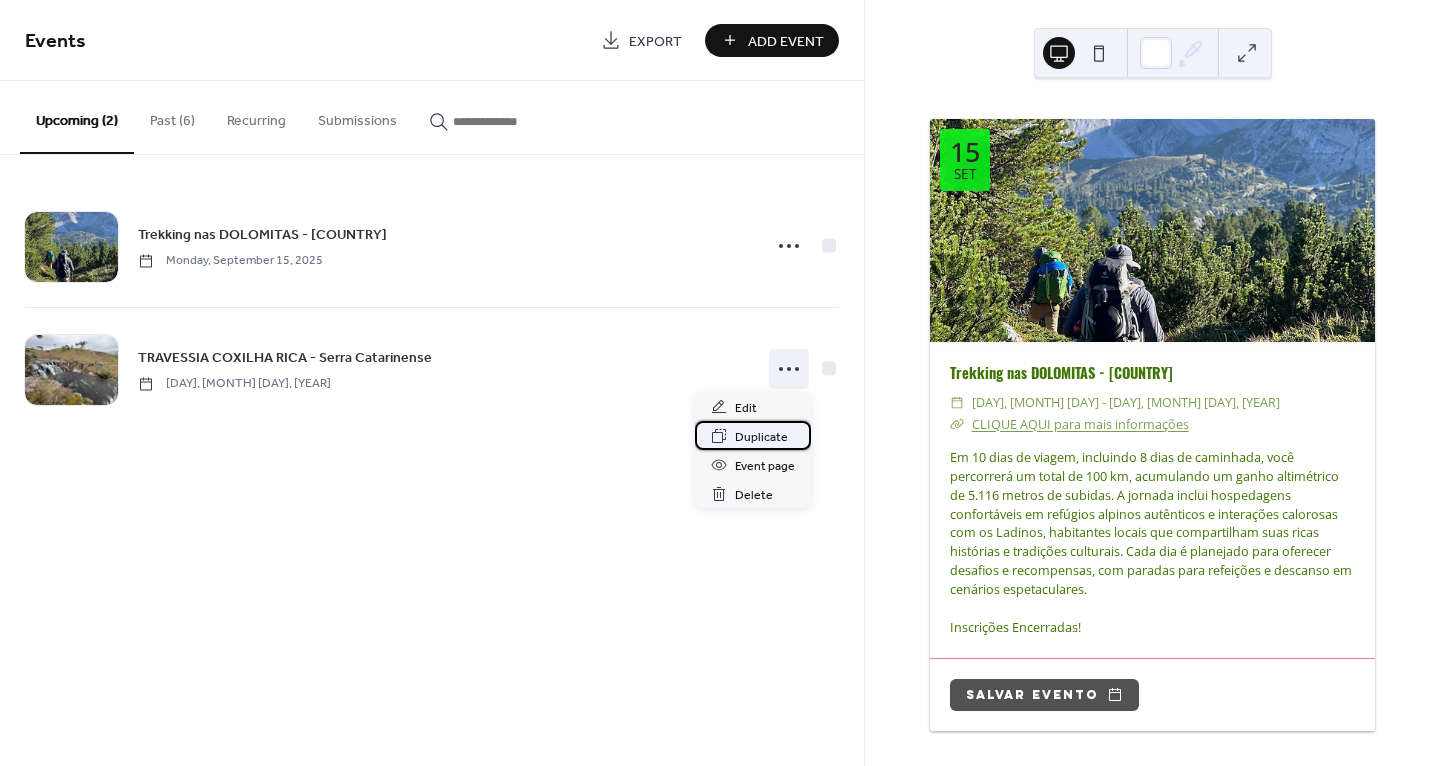 click on "Duplicate" at bounding box center (761, 437) 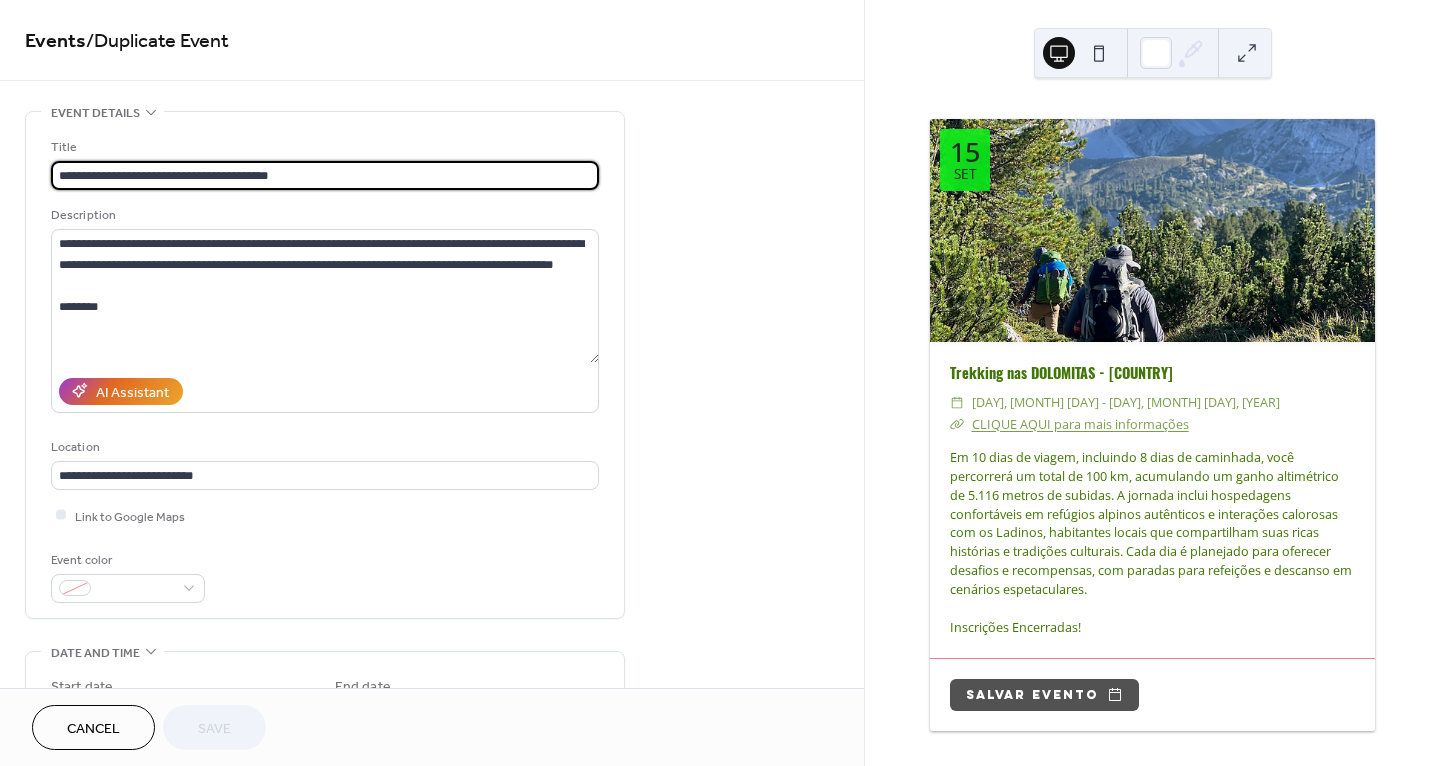 scroll, scrollTop: 451, scrollLeft: 0, axis: vertical 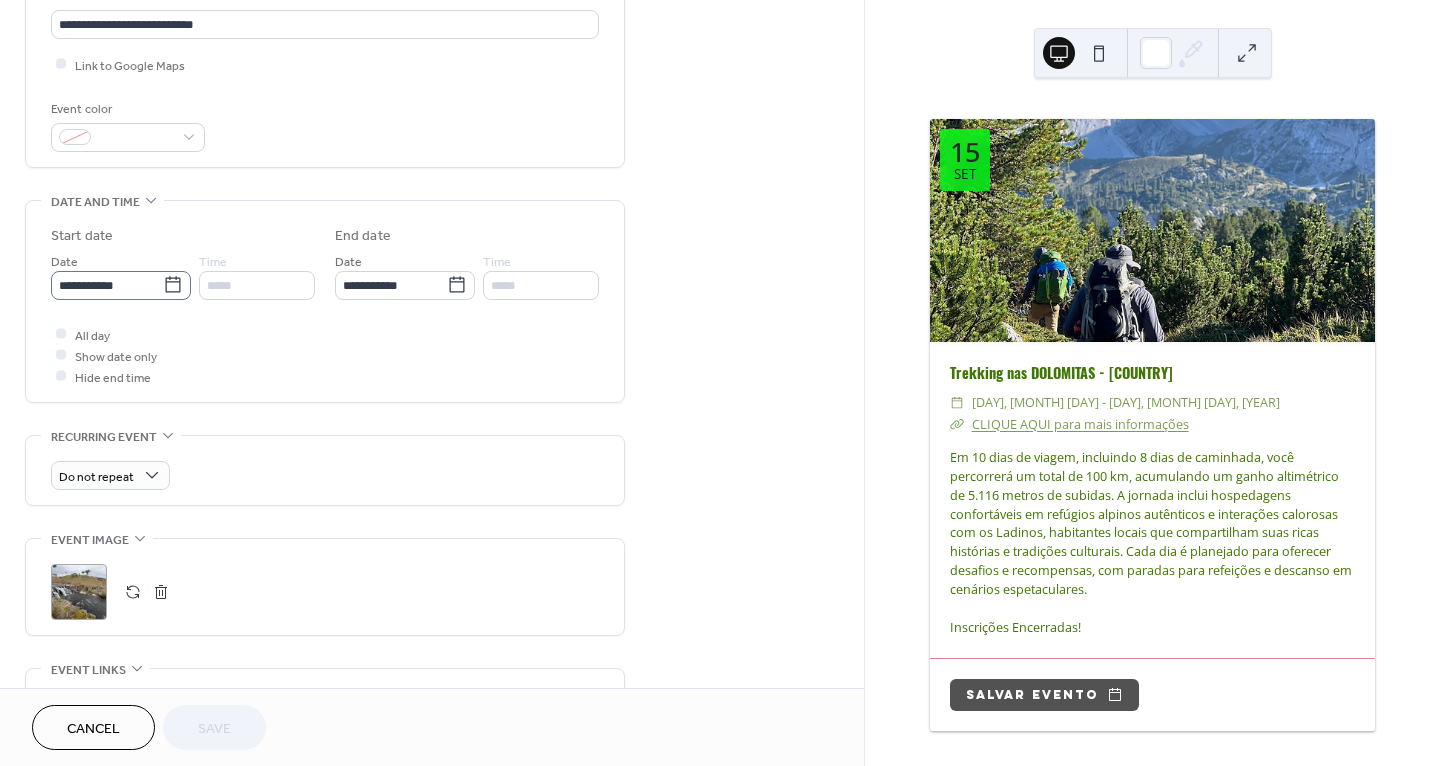 click 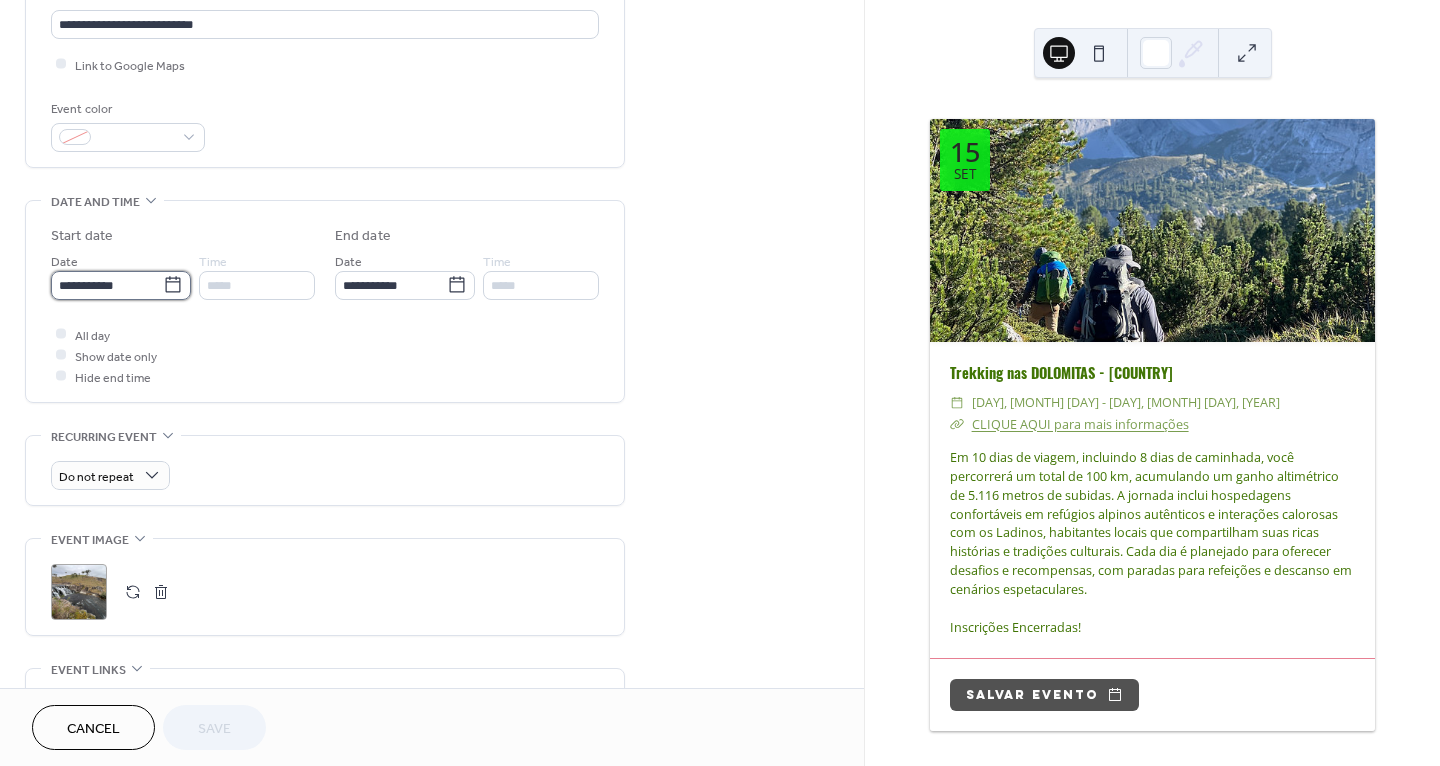 click on "**********" at bounding box center (107, 285) 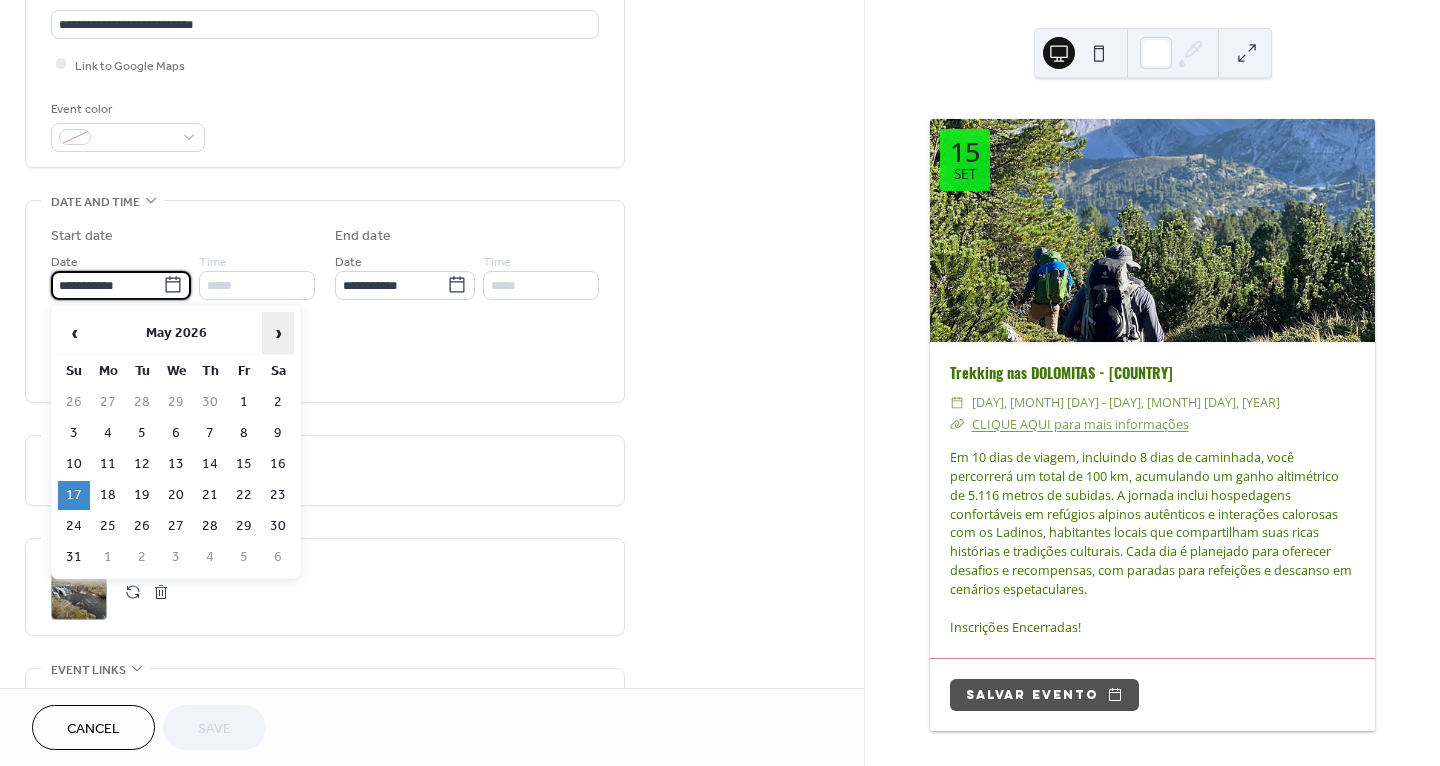 click on "›" at bounding box center [278, 333] 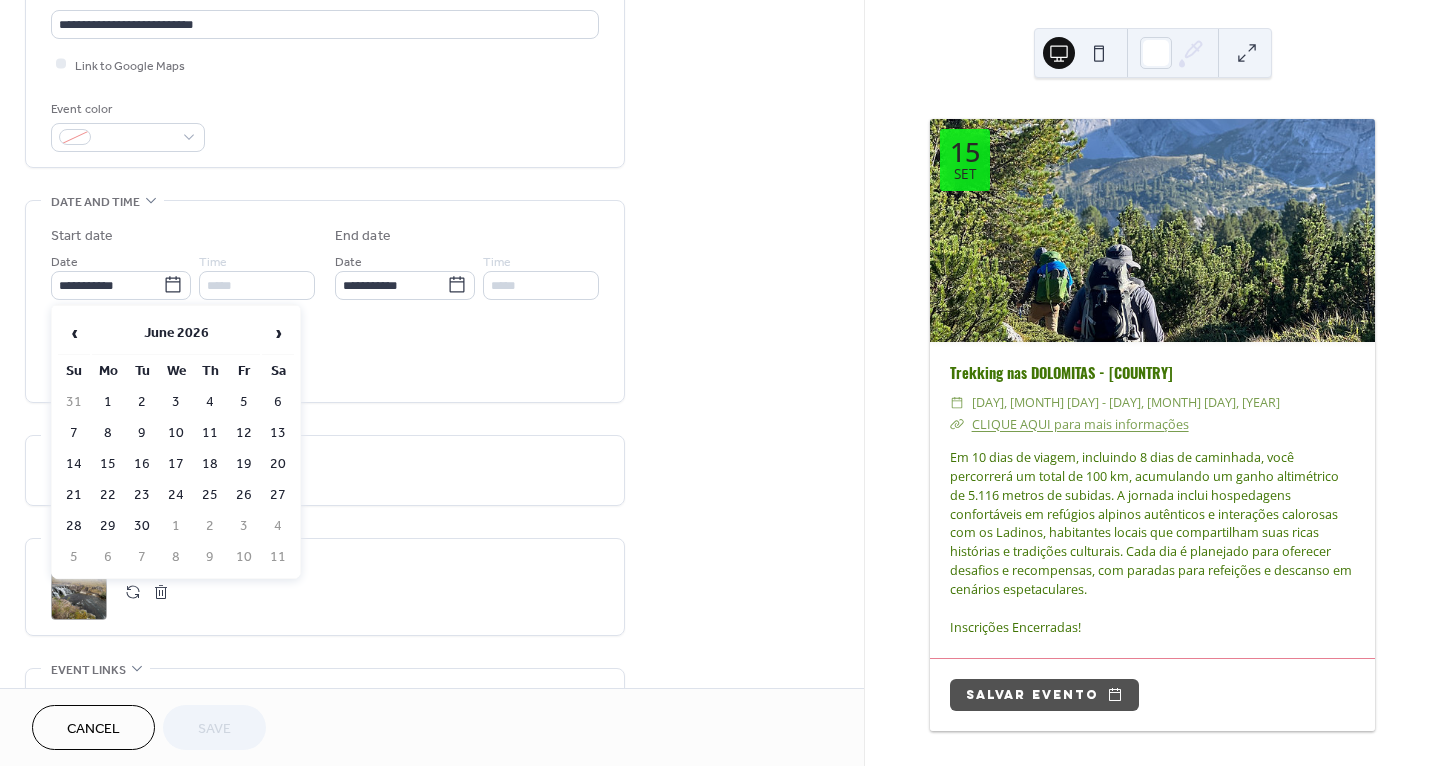 click on "14" at bounding box center (74, 464) 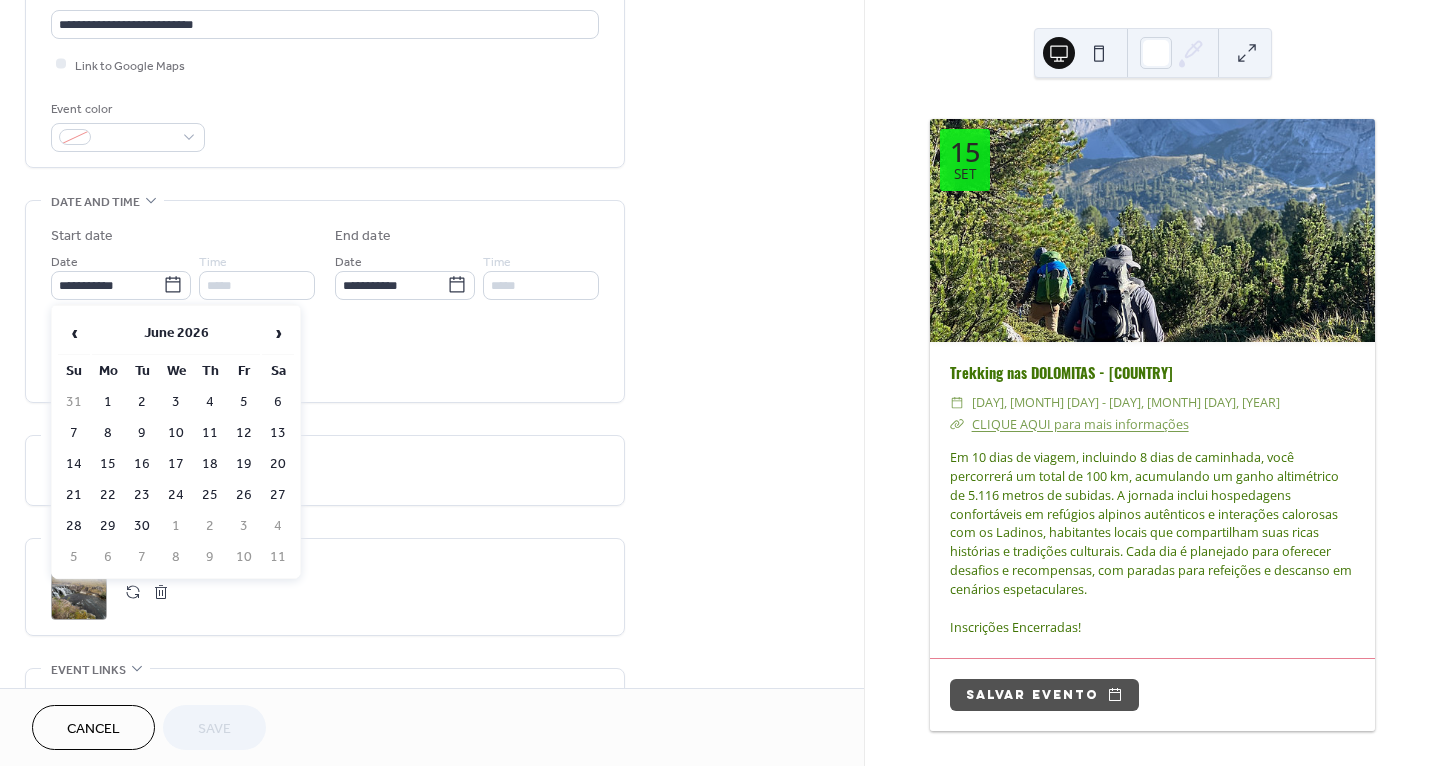 type on "**********" 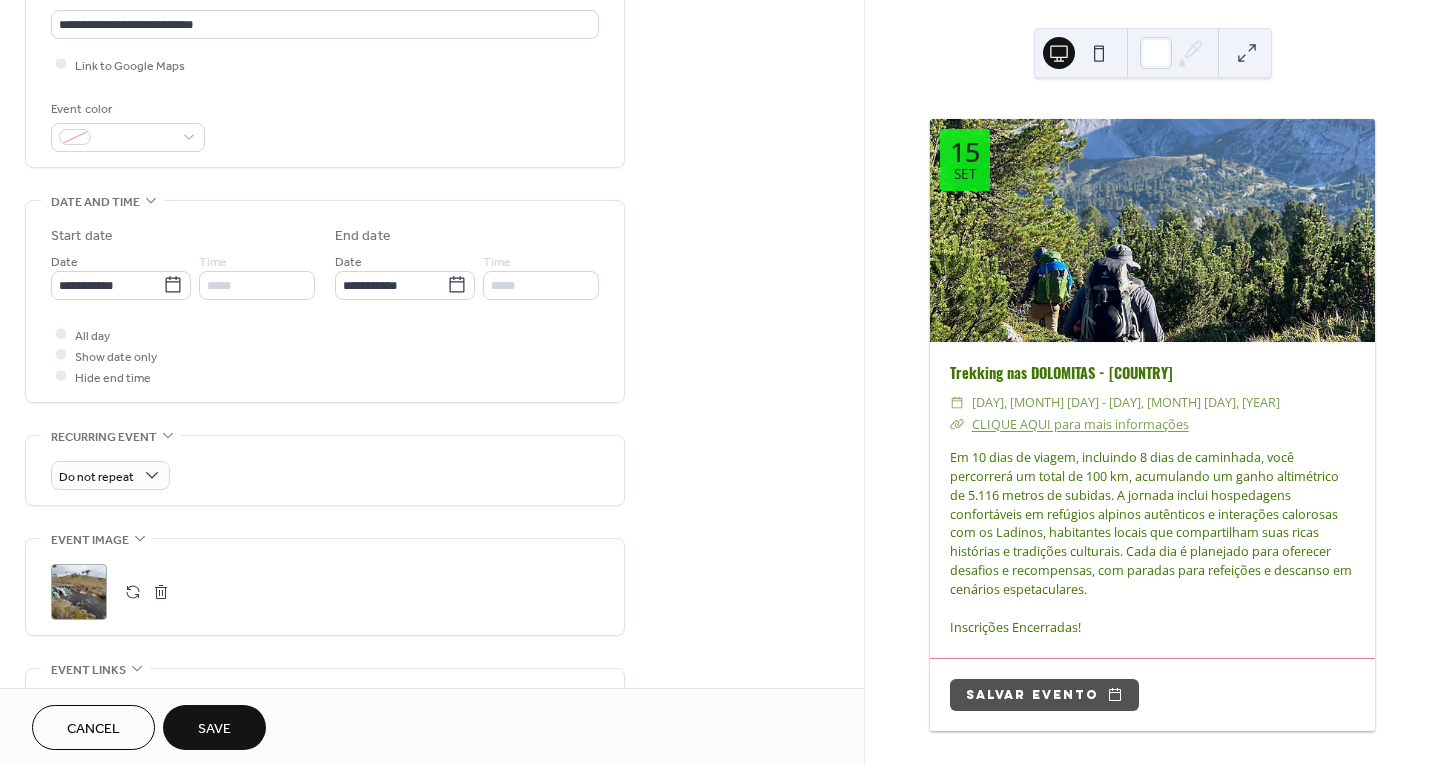 click on "Save" at bounding box center (214, 729) 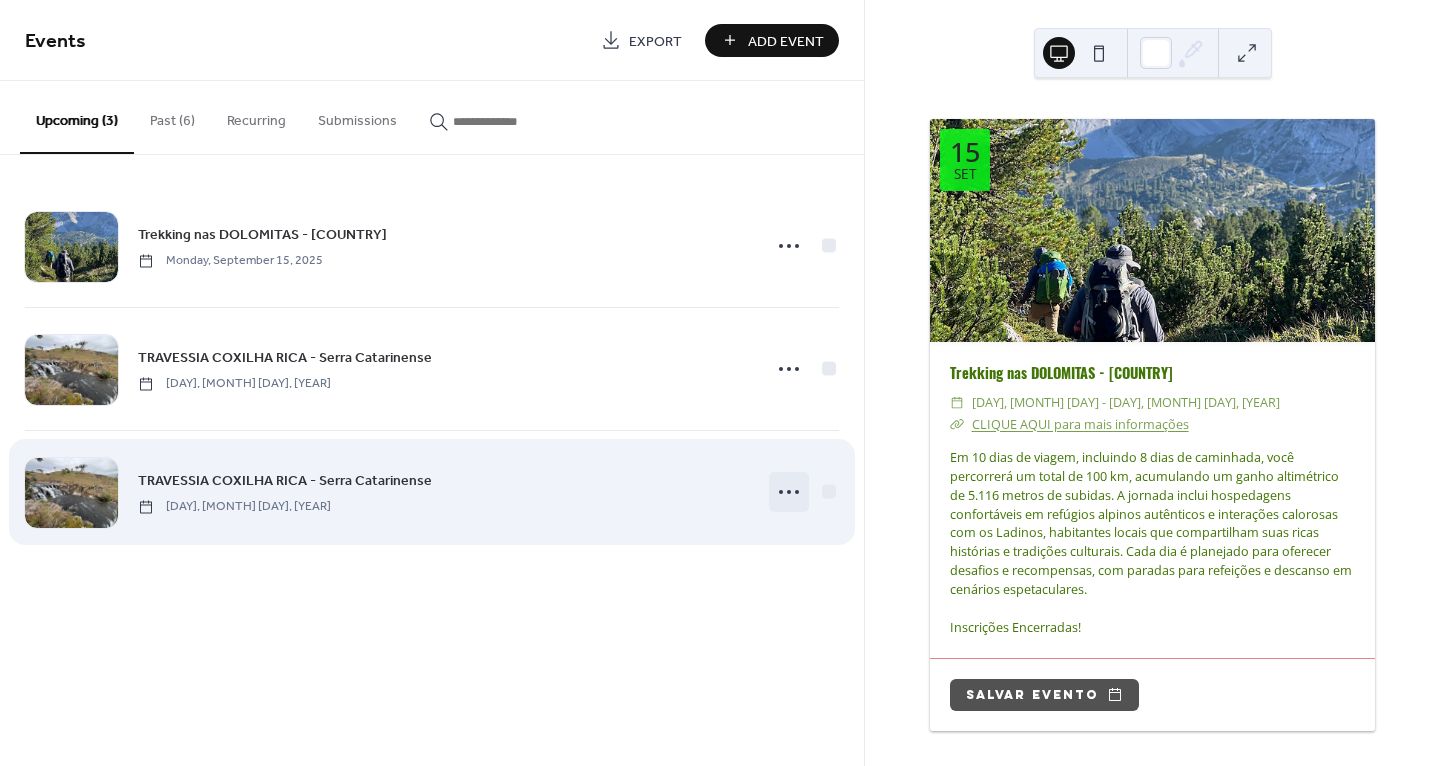 click 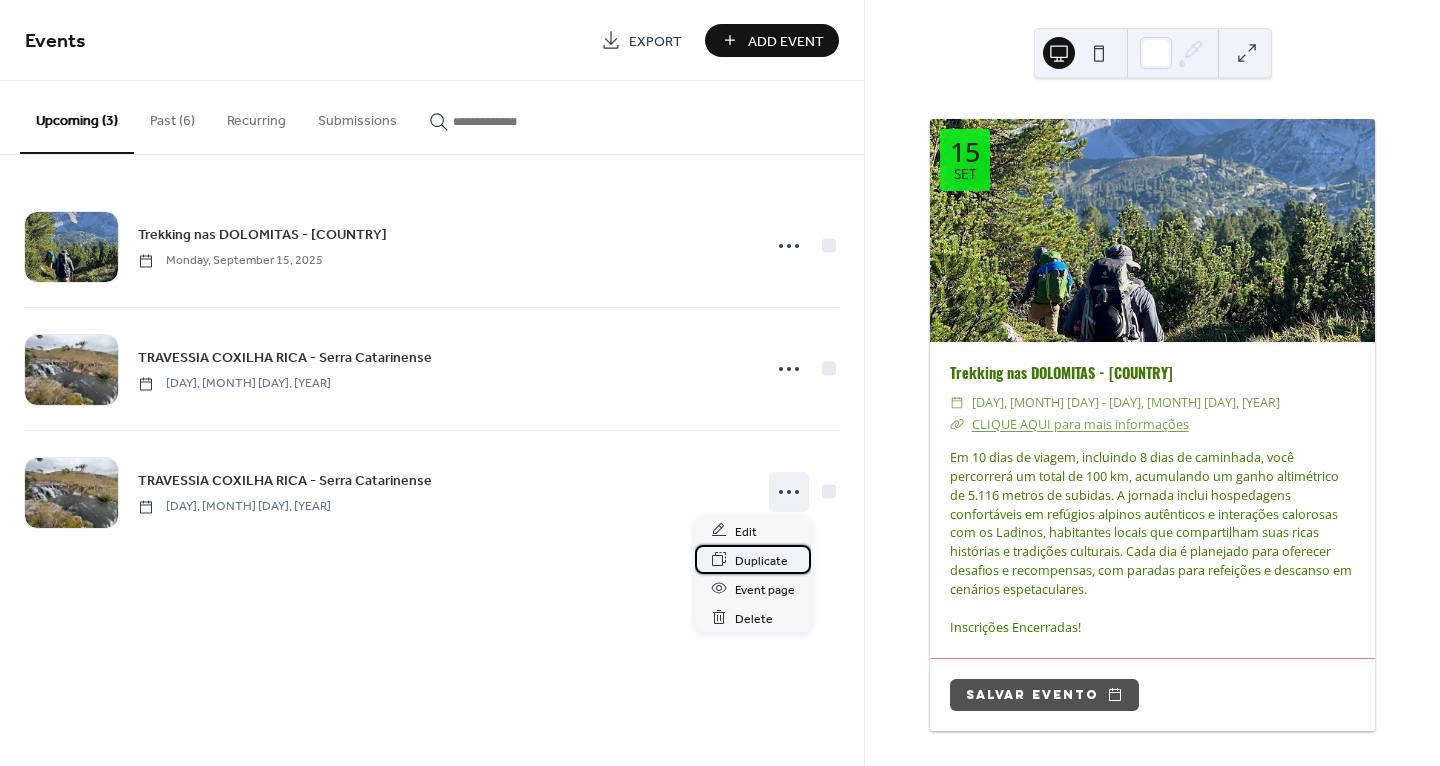 click on "Duplicate" at bounding box center (761, 560) 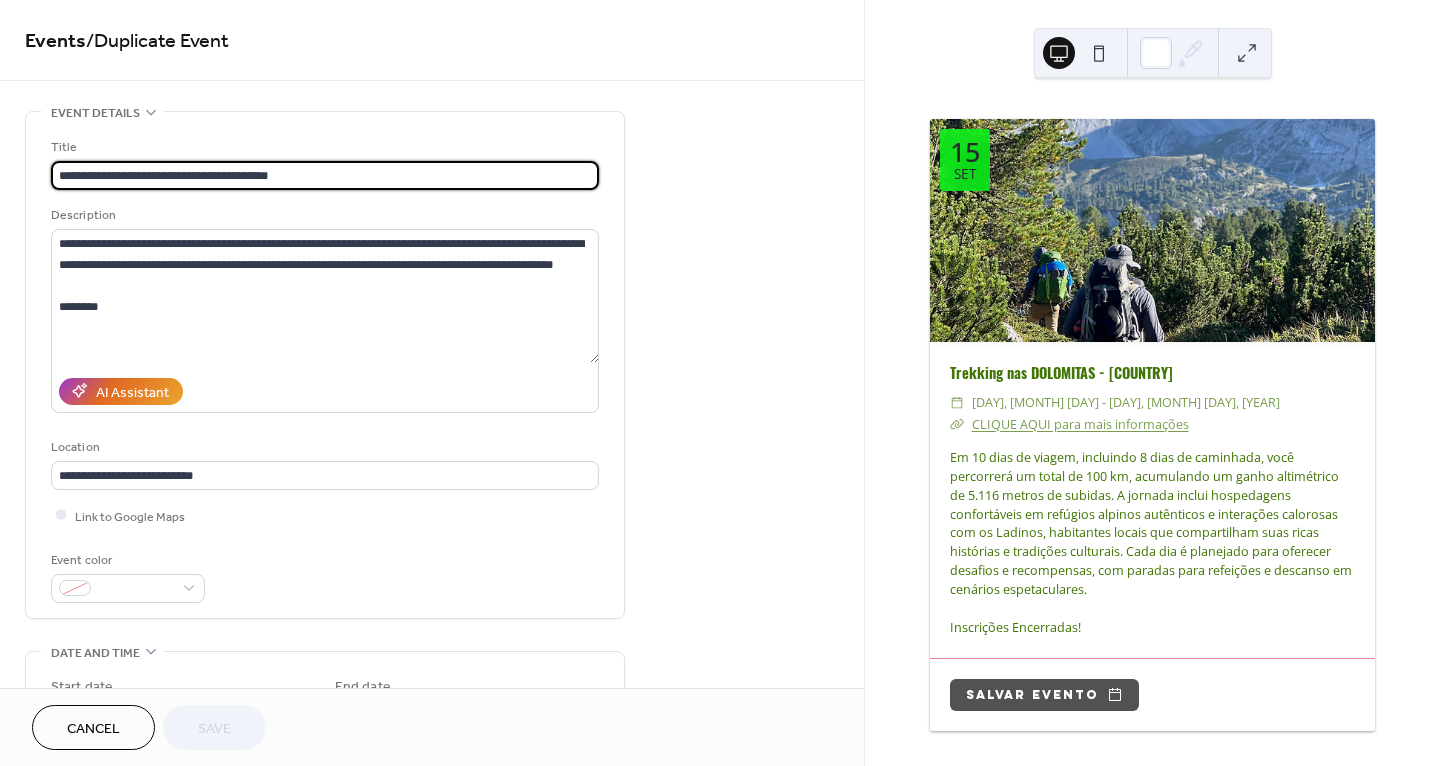scroll, scrollTop: 452, scrollLeft: 0, axis: vertical 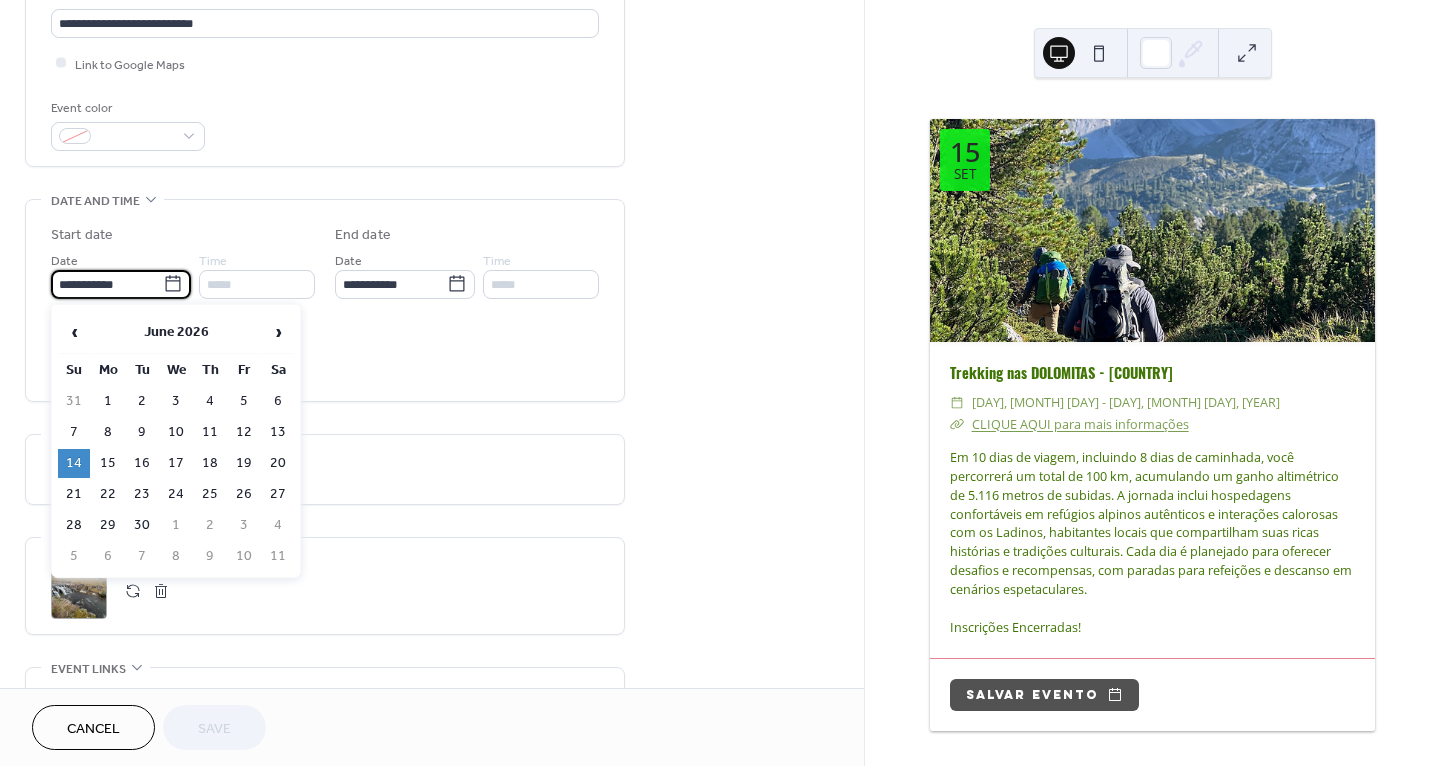click on "**********" at bounding box center (107, 284) 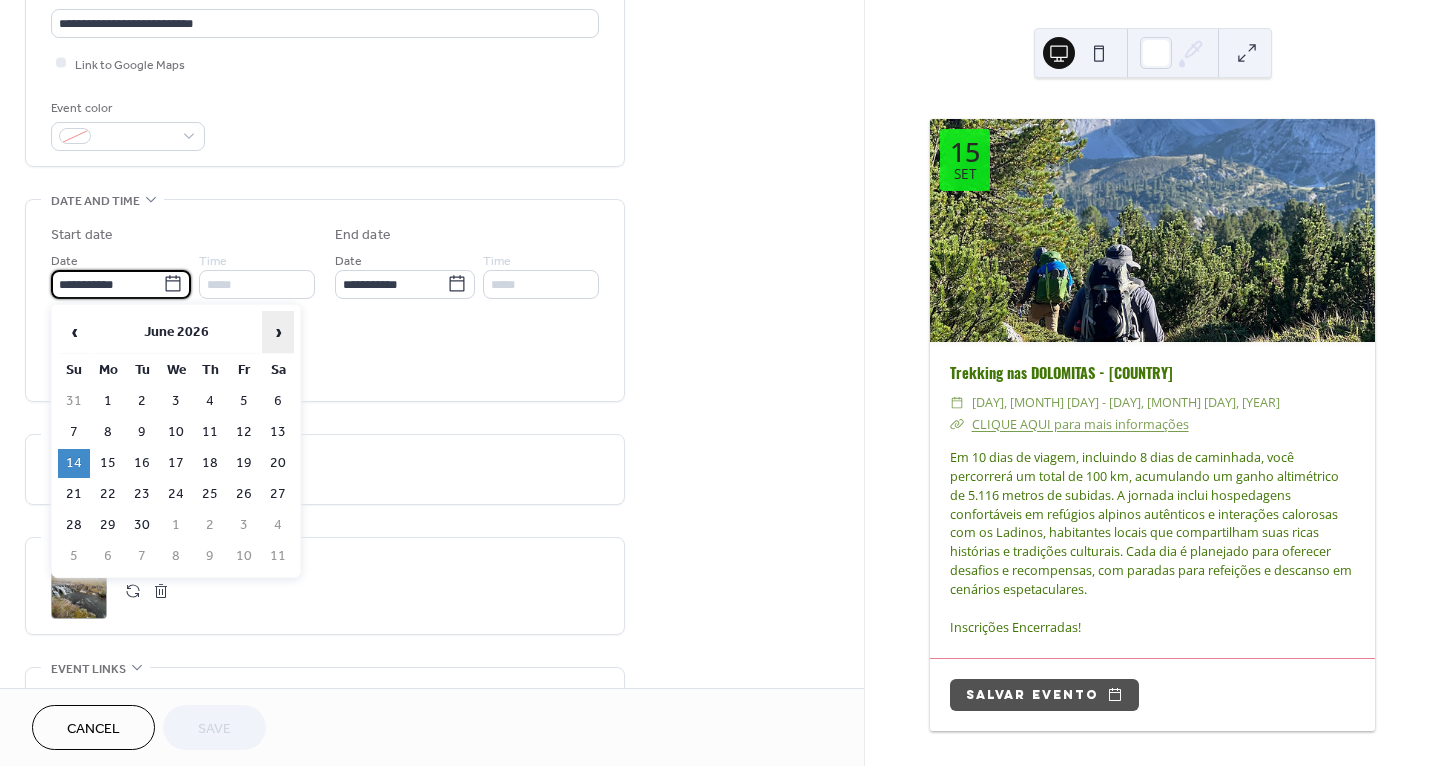 click on "›" at bounding box center (278, 332) 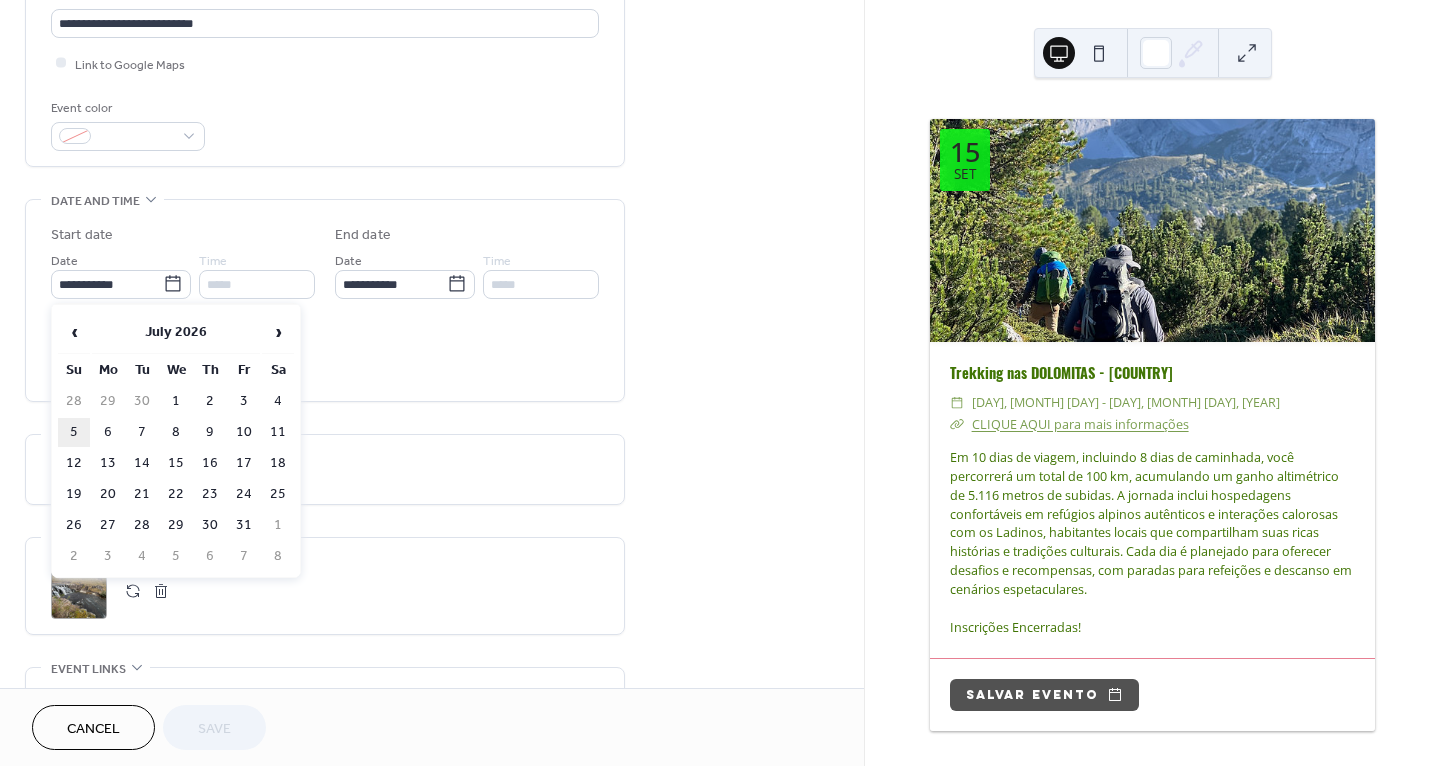click on "5" at bounding box center [74, 432] 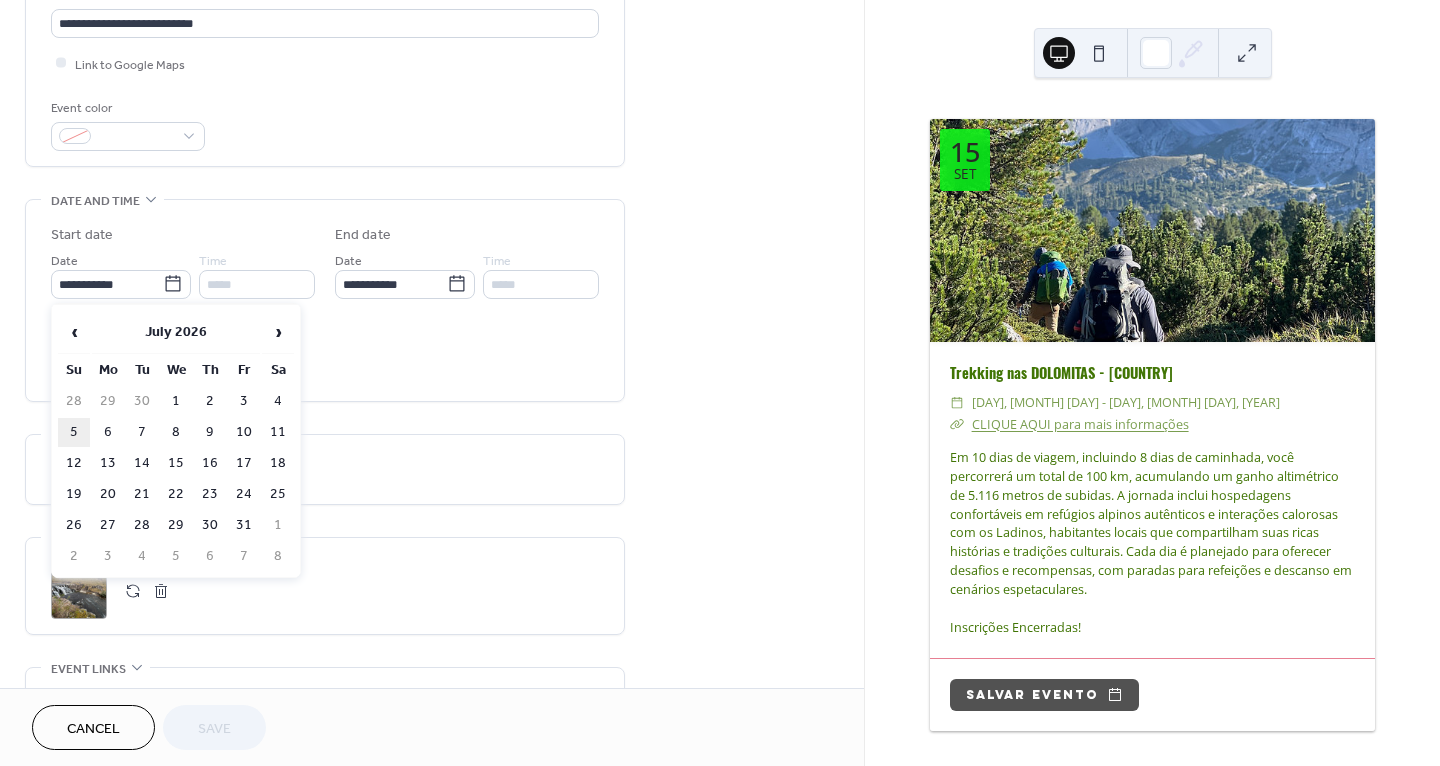 type on "**********" 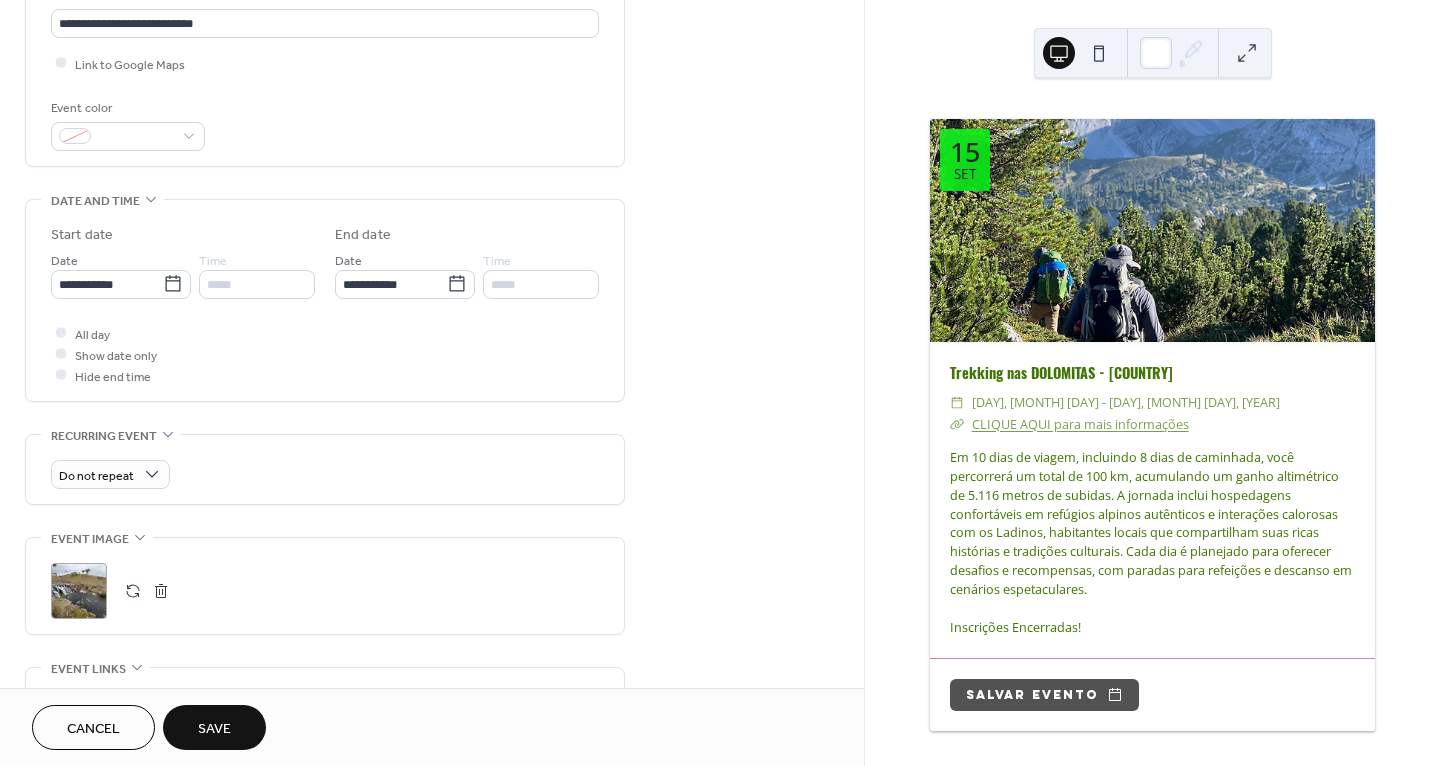 click on "Save" at bounding box center (214, 729) 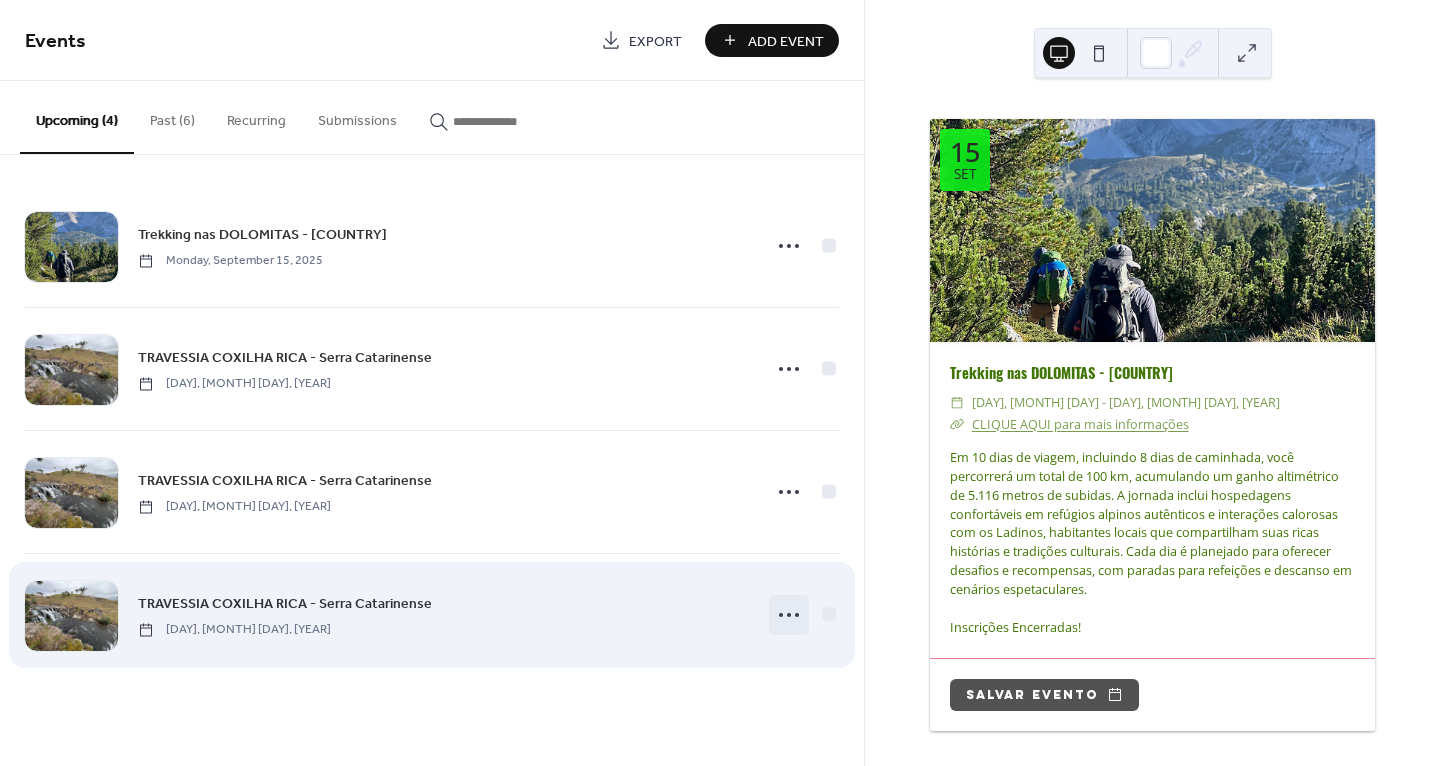 click 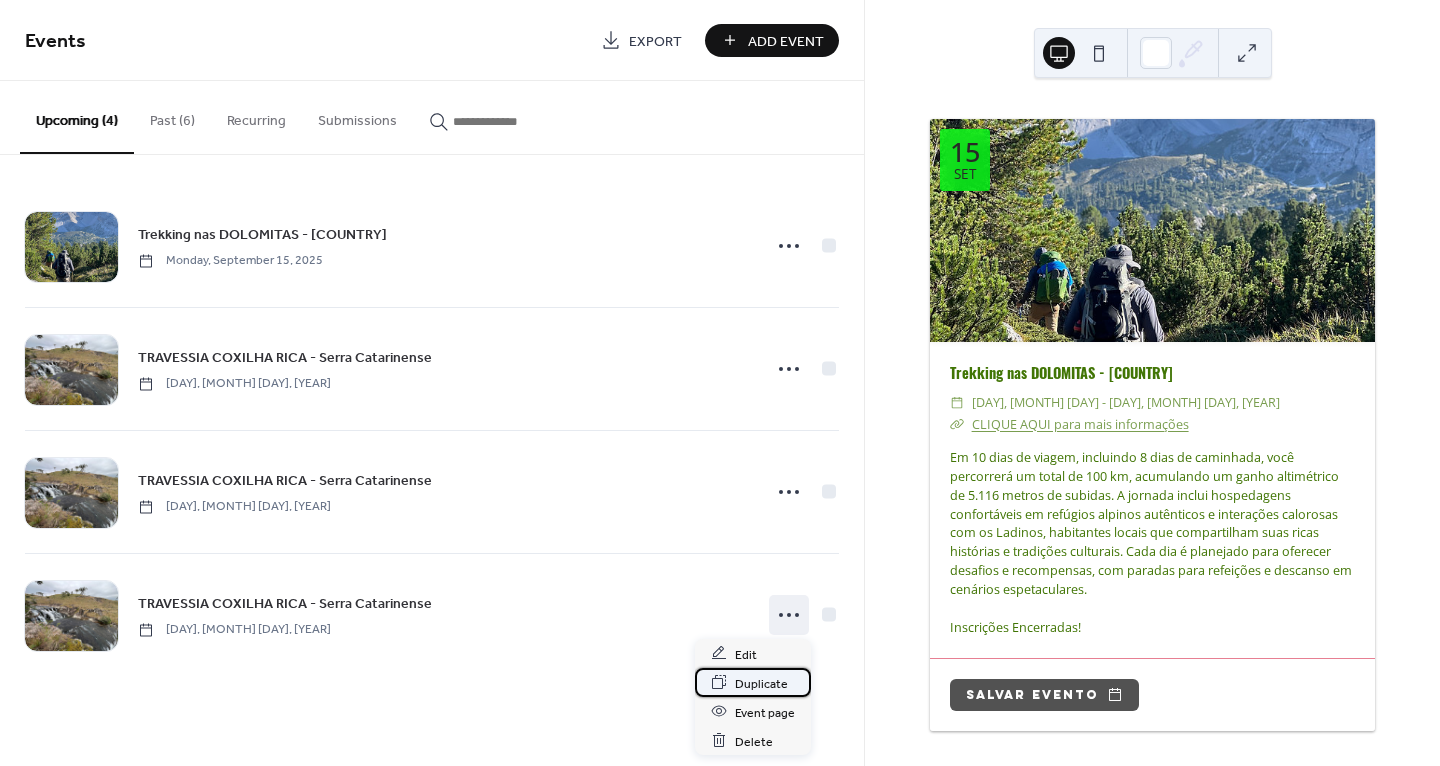 click on "Duplicate" at bounding box center (761, 683) 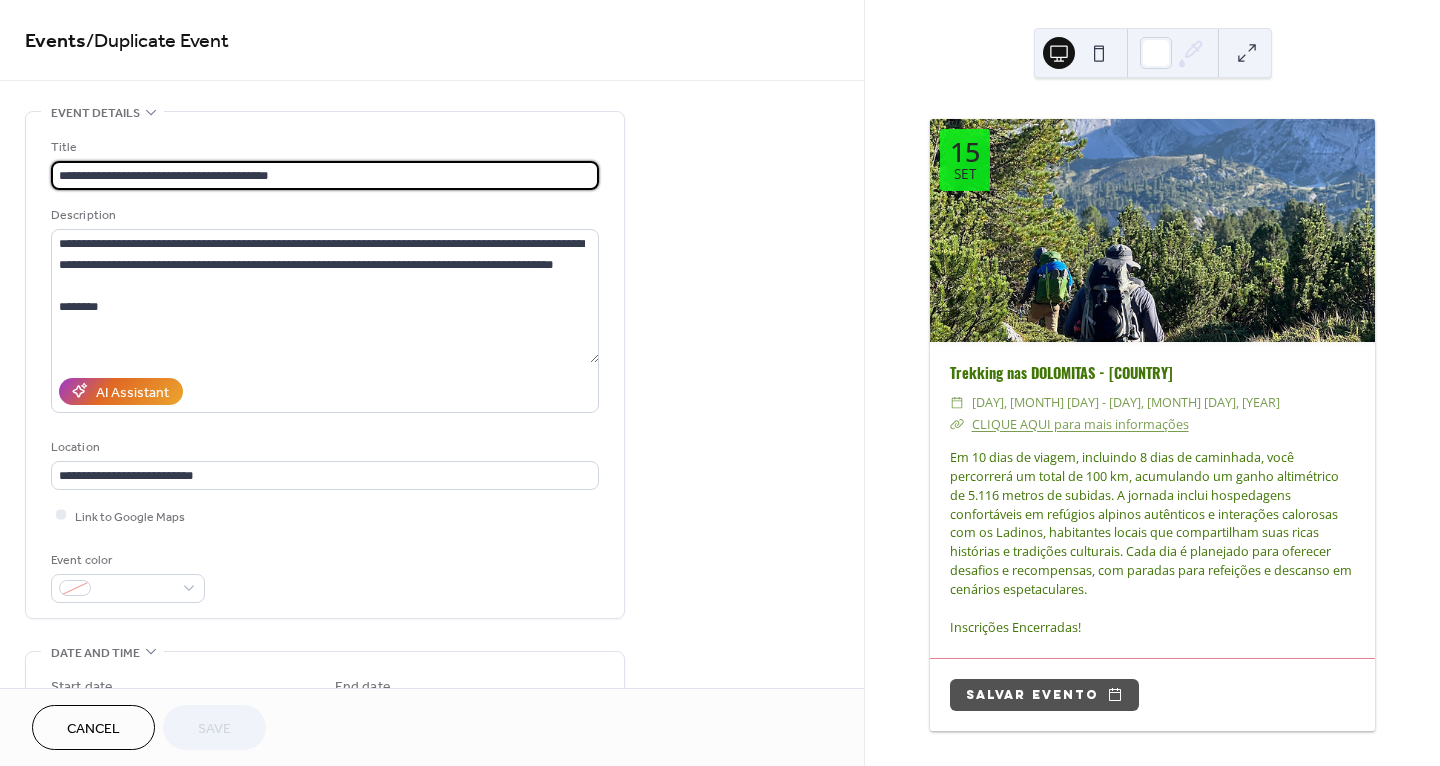 scroll, scrollTop: 422, scrollLeft: 0, axis: vertical 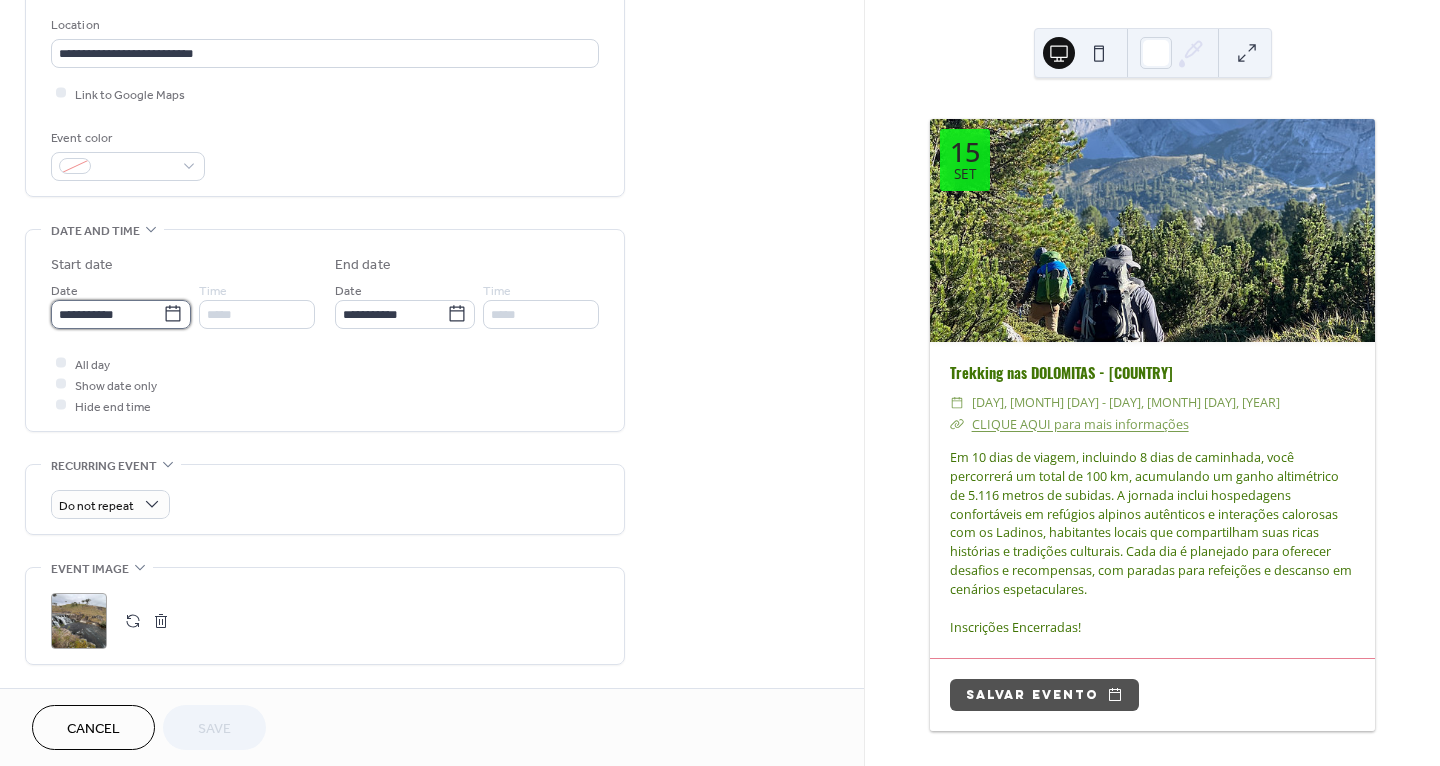 click on "**********" at bounding box center [107, 314] 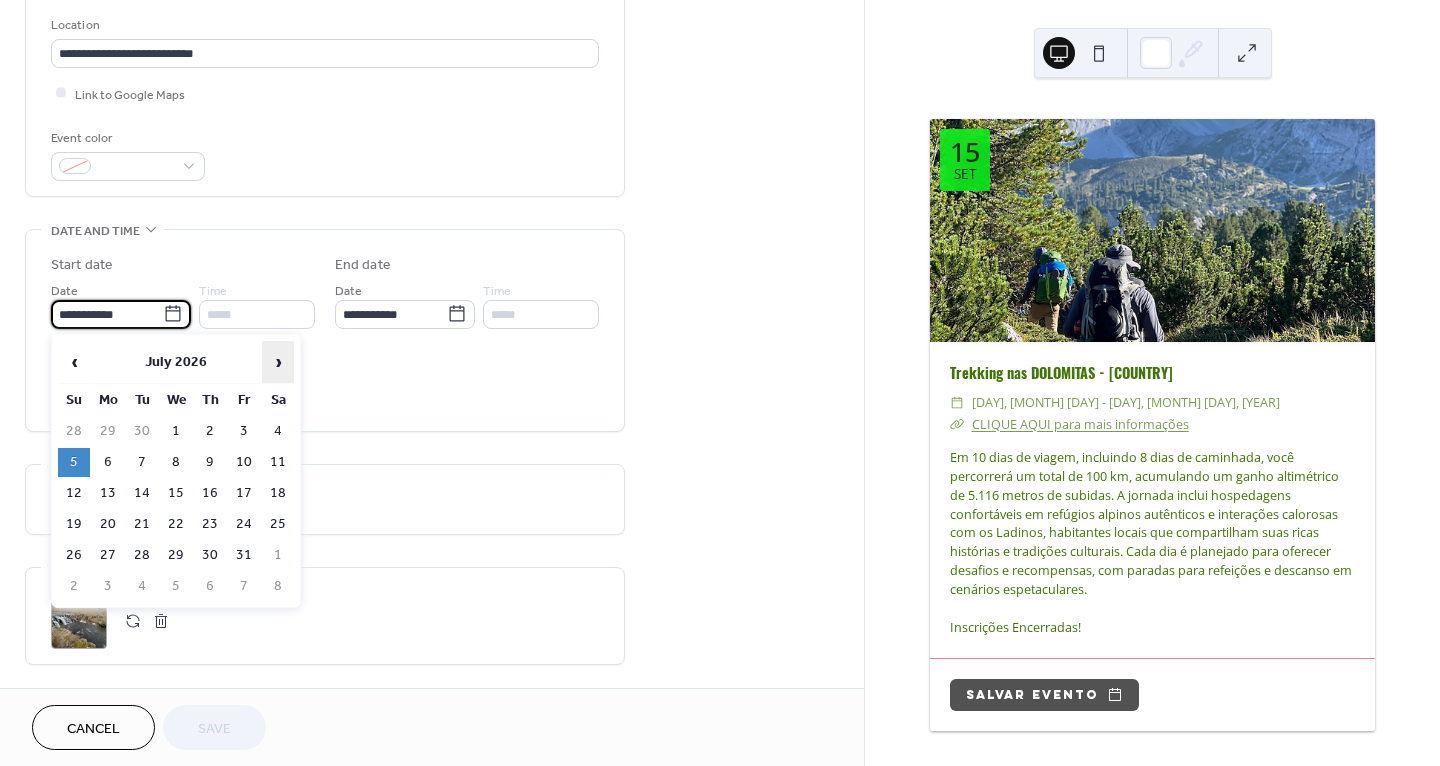 click on "›" at bounding box center (278, 362) 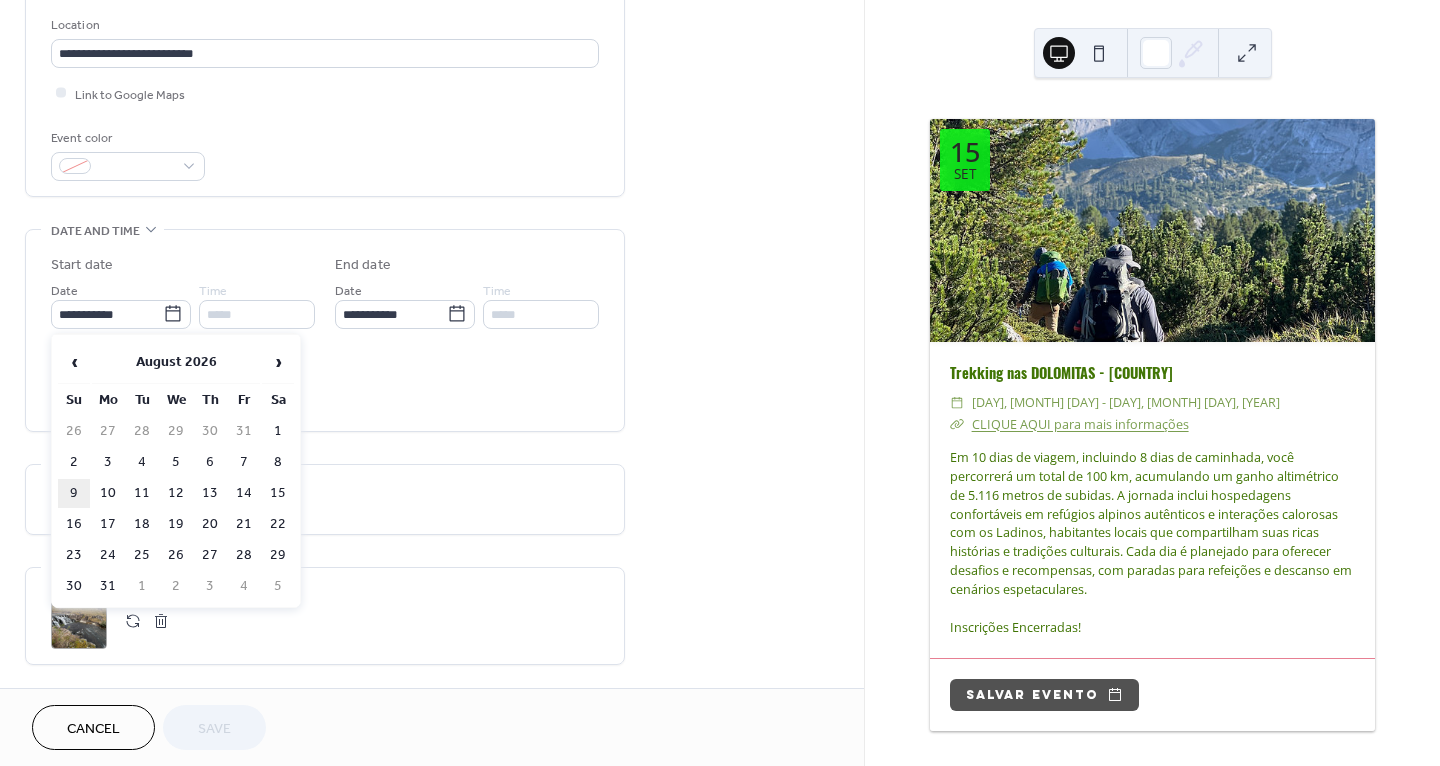 click on "9" at bounding box center (74, 493) 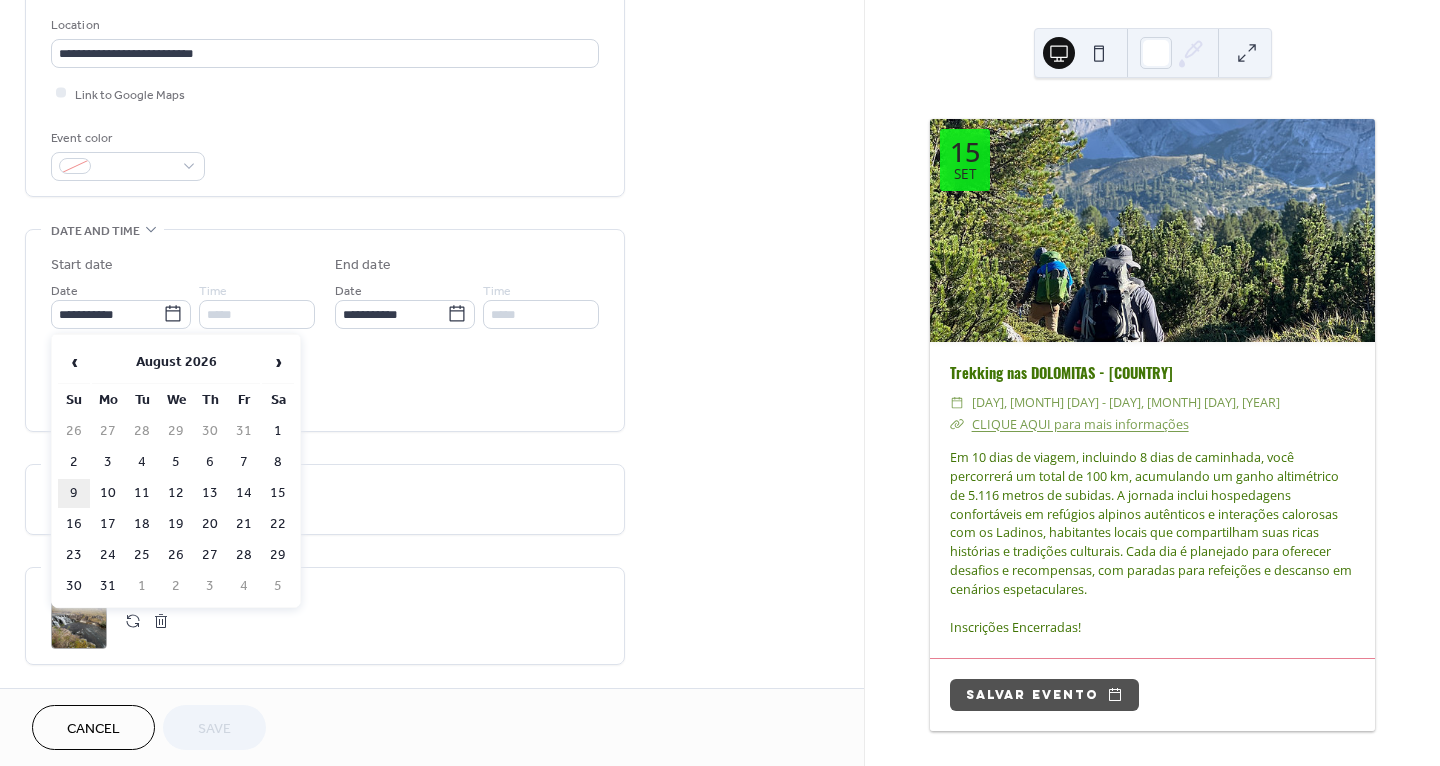type on "**********" 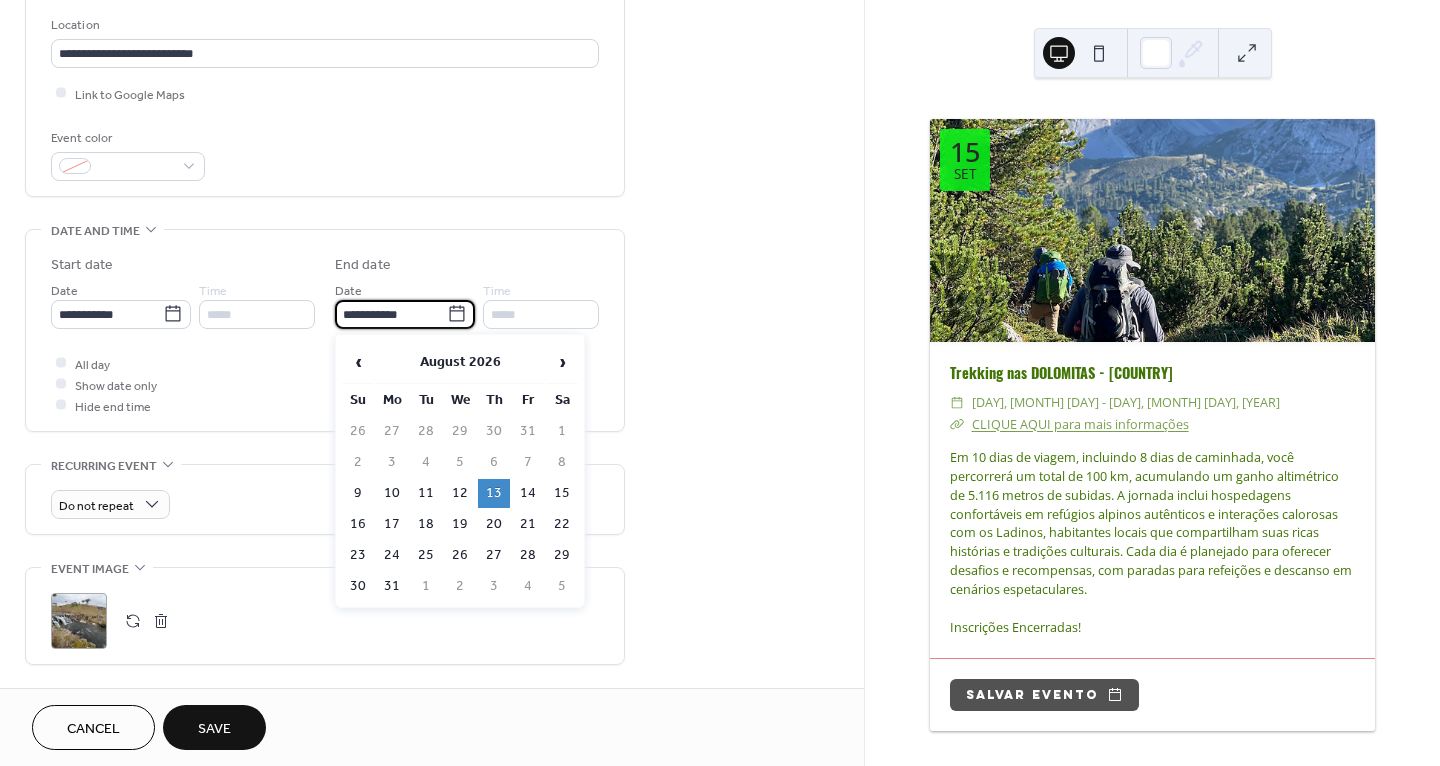 click on "**********" at bounding box center [391, 314] 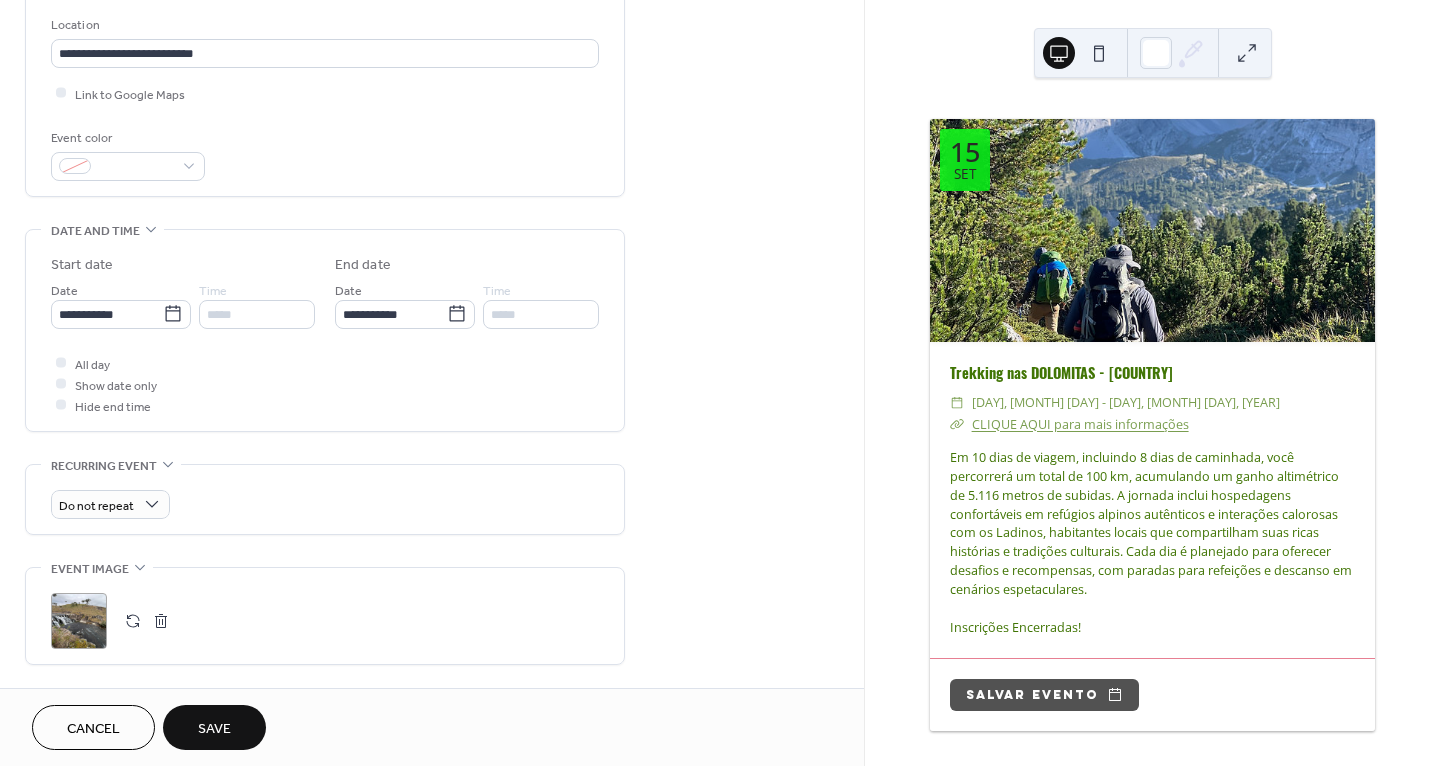 click on "Save" at bounding box center (214, 729) 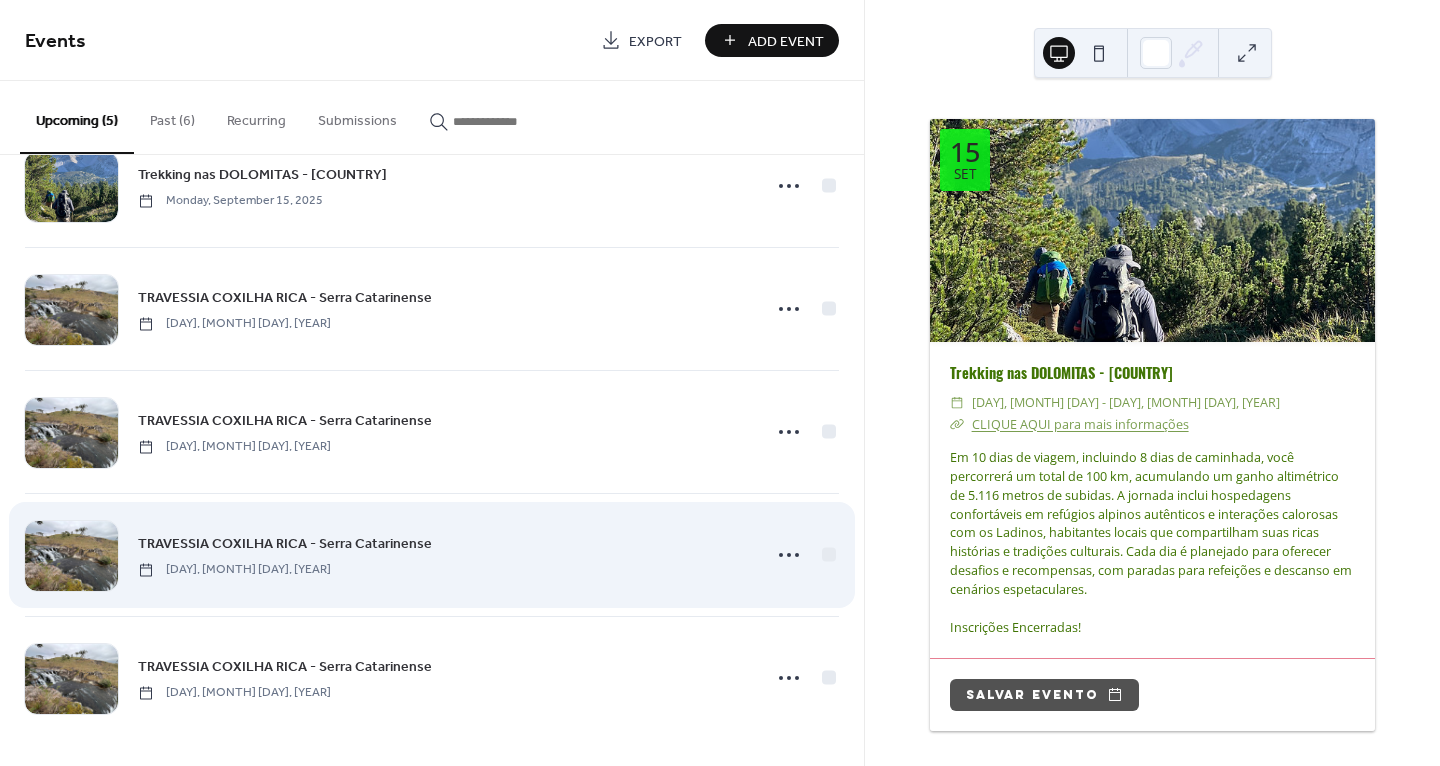 scroll, scrollTop: 62, scrollLeft: 0, axis: vertical 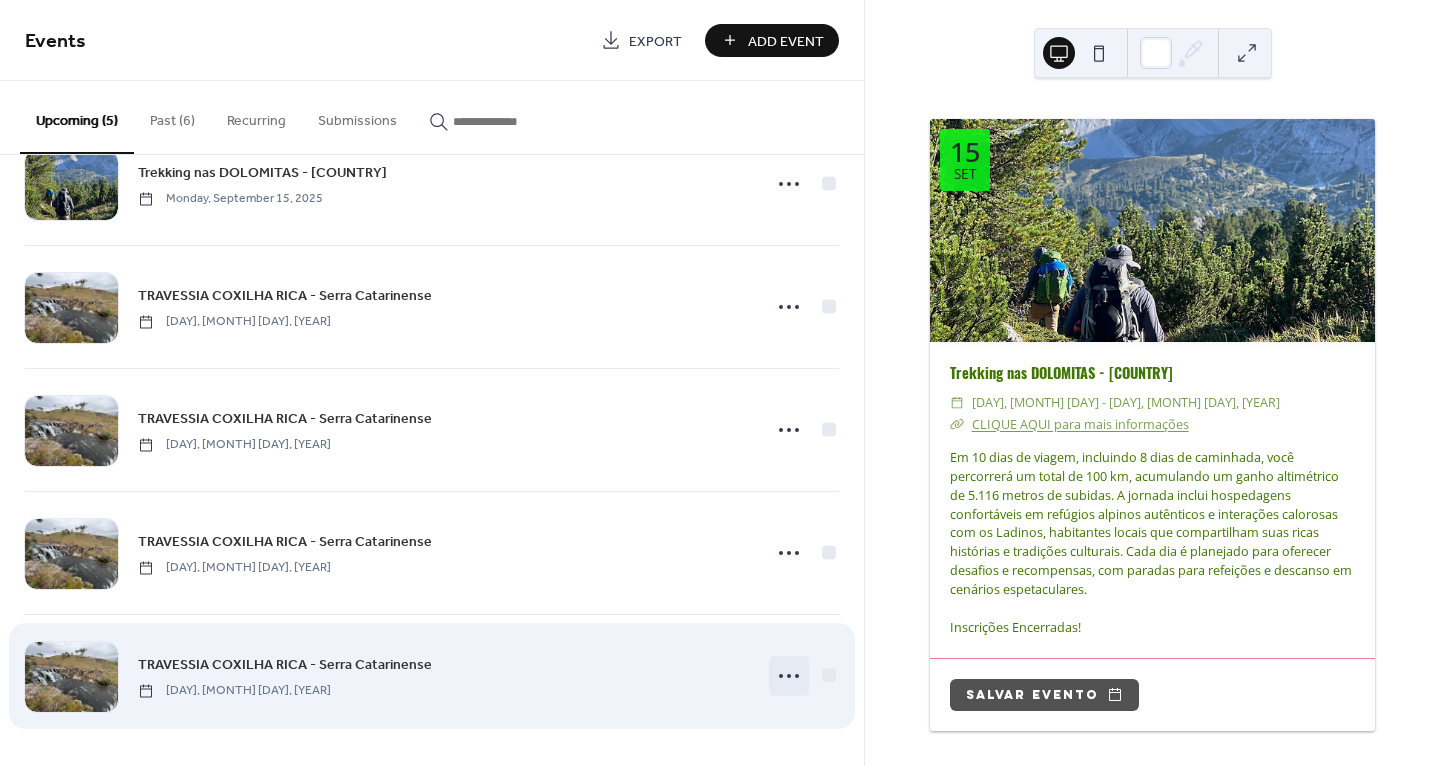 click 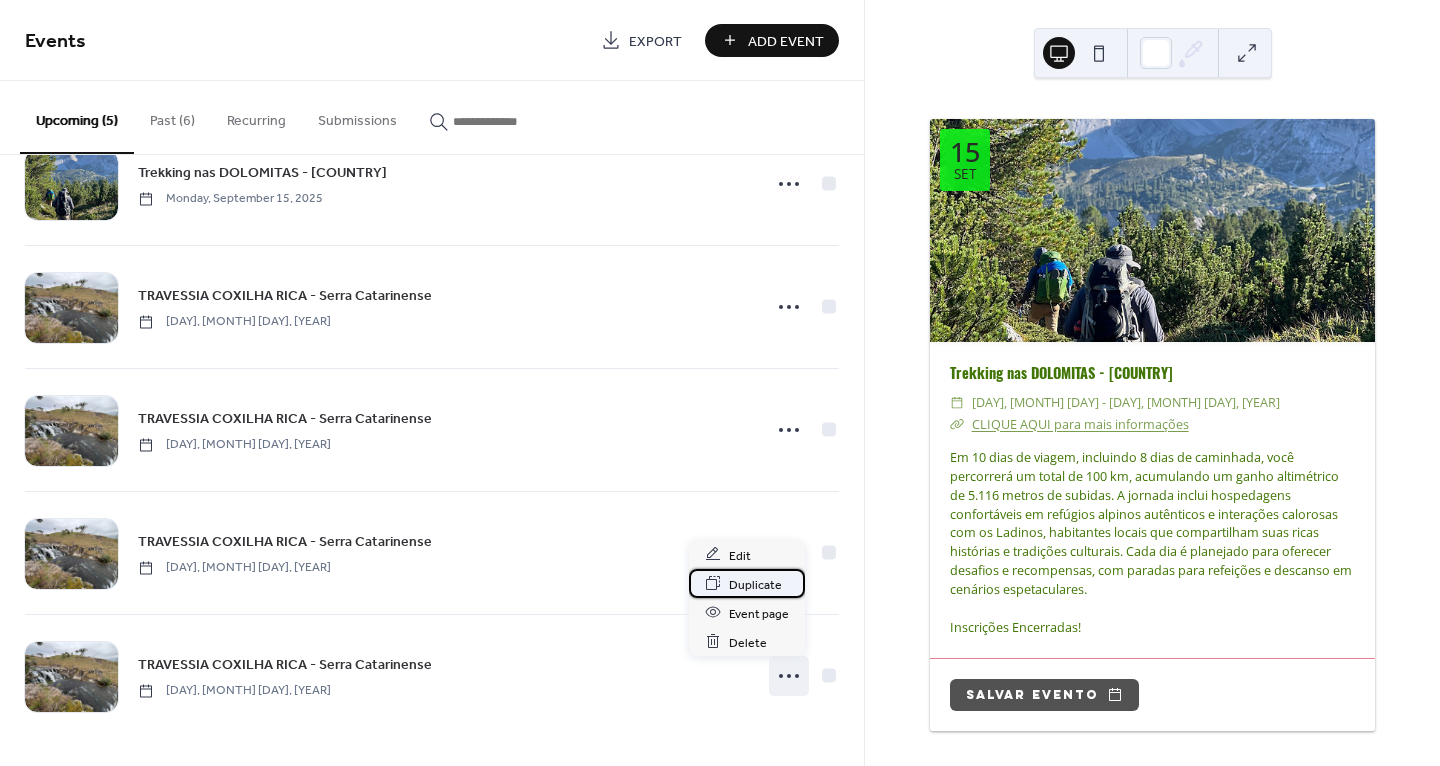 click on "Duplicate" at bounding box center [755, 584] 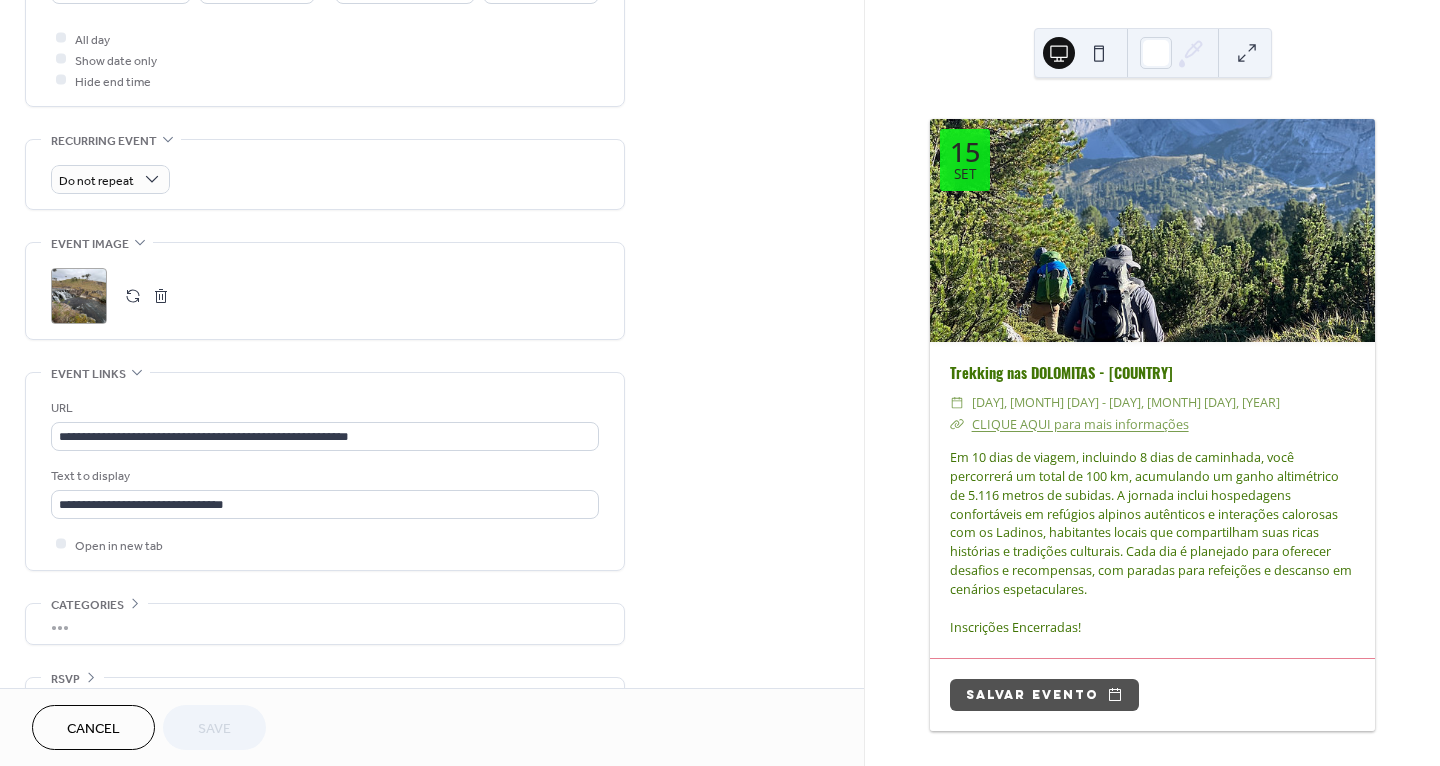 scroll, scrollTop: 523, scrollLeft: 0, axis: vertical 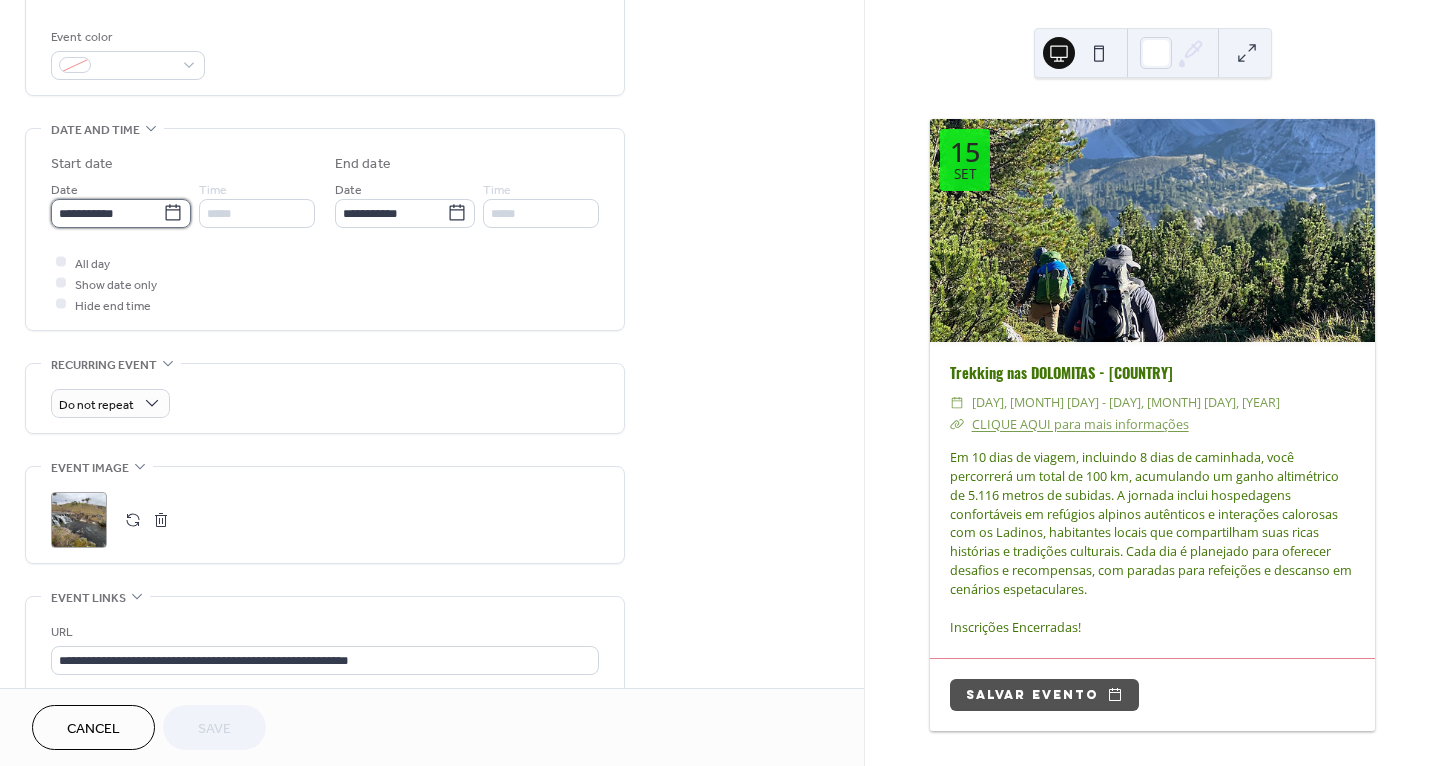 click on "**********" at bounding box center (107, 213) 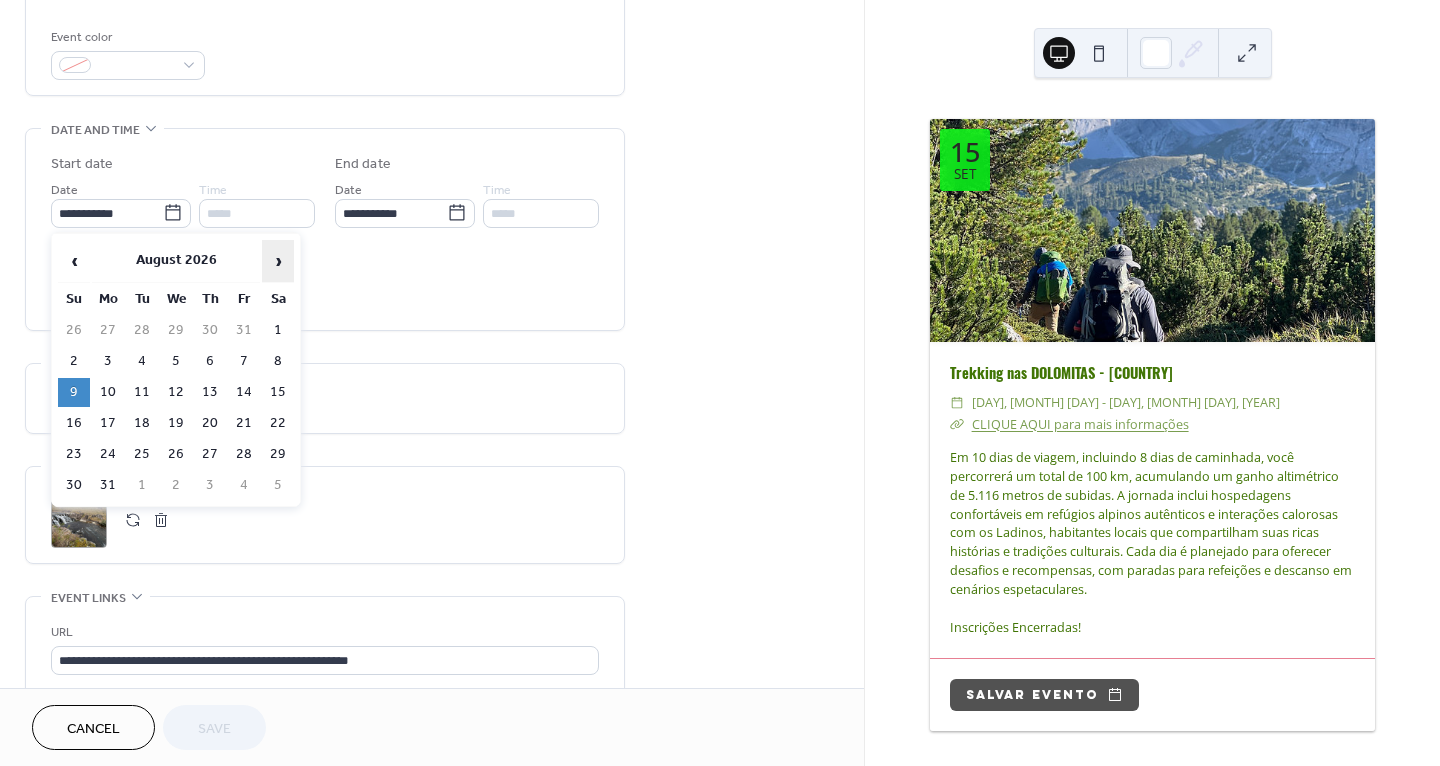 click on "›" at bounding box center (278, 261) 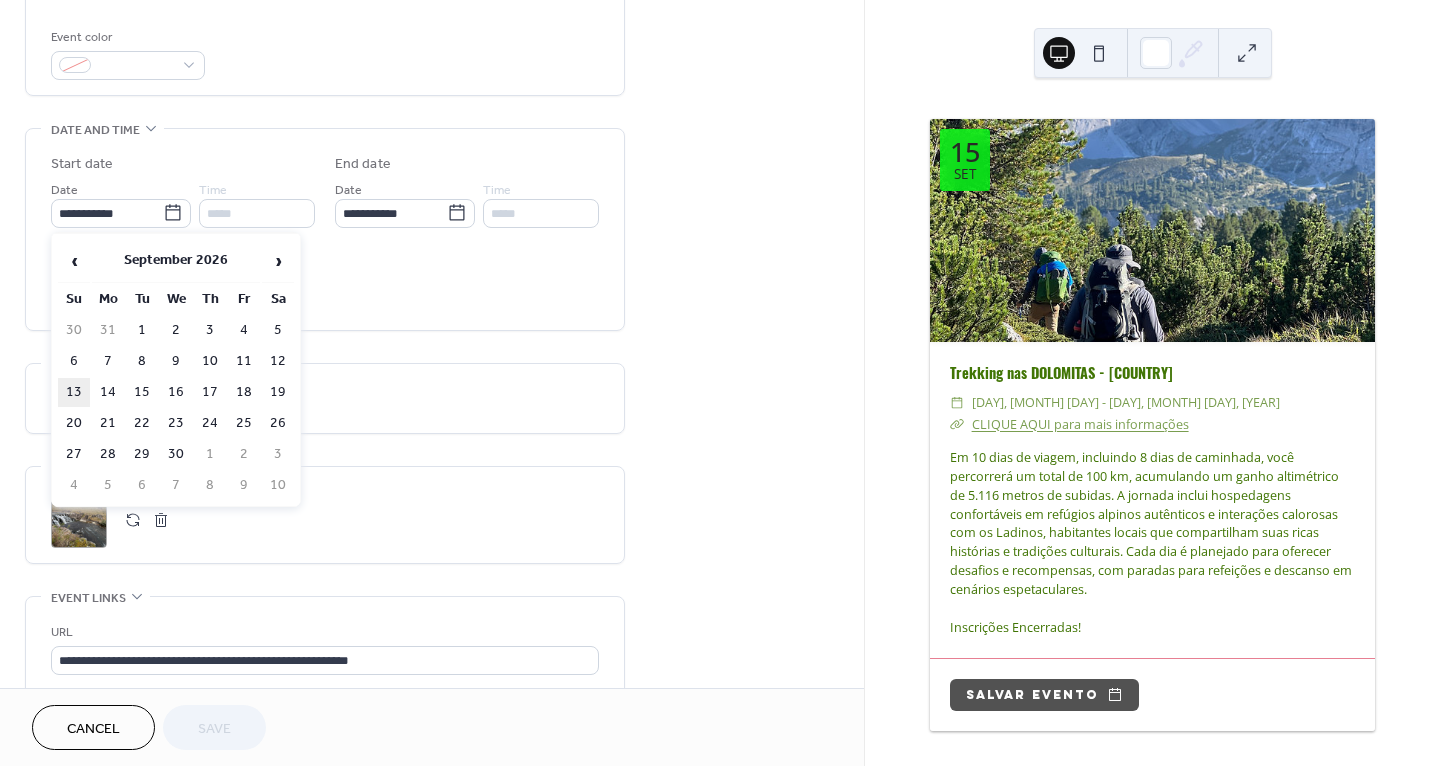 click on "13" at bounding box center (74, 392) 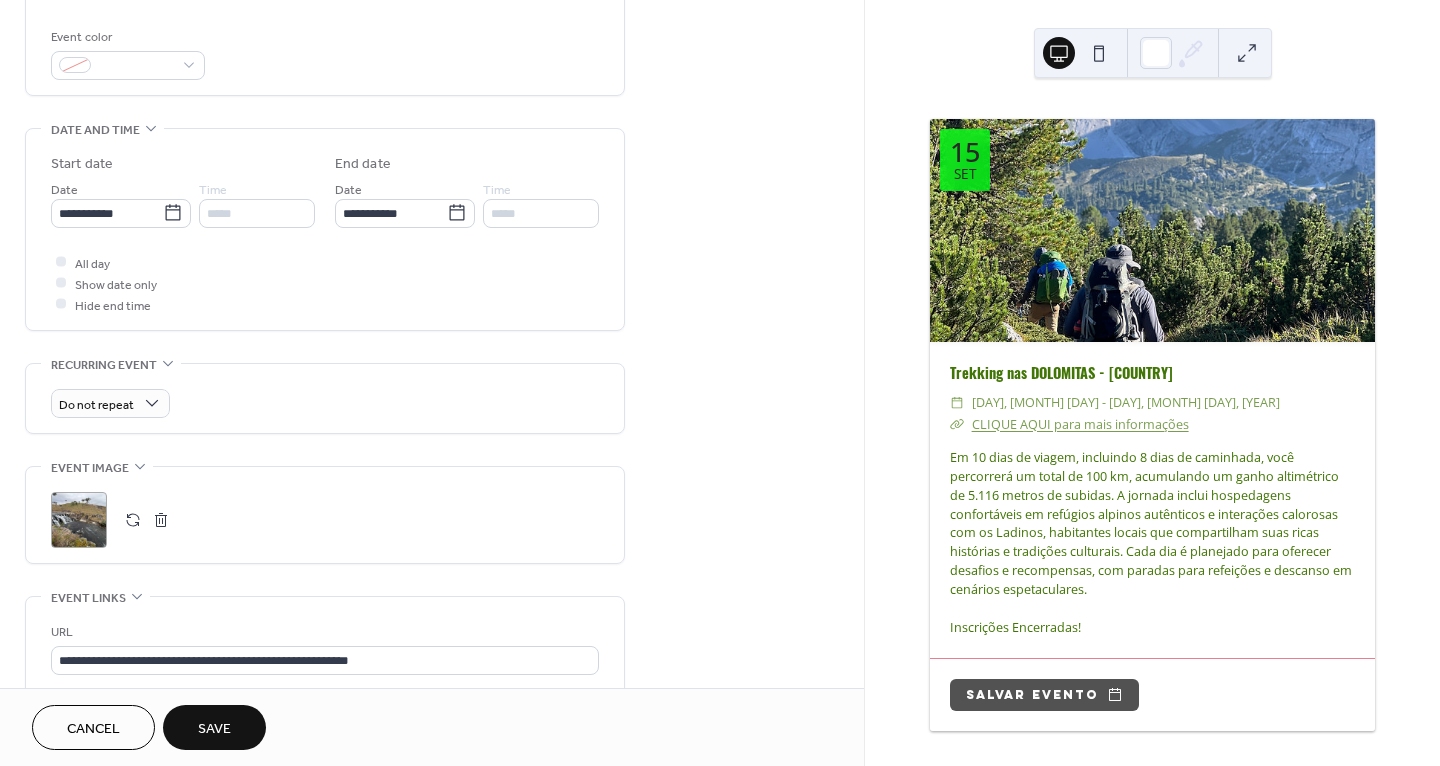 type on "**********" 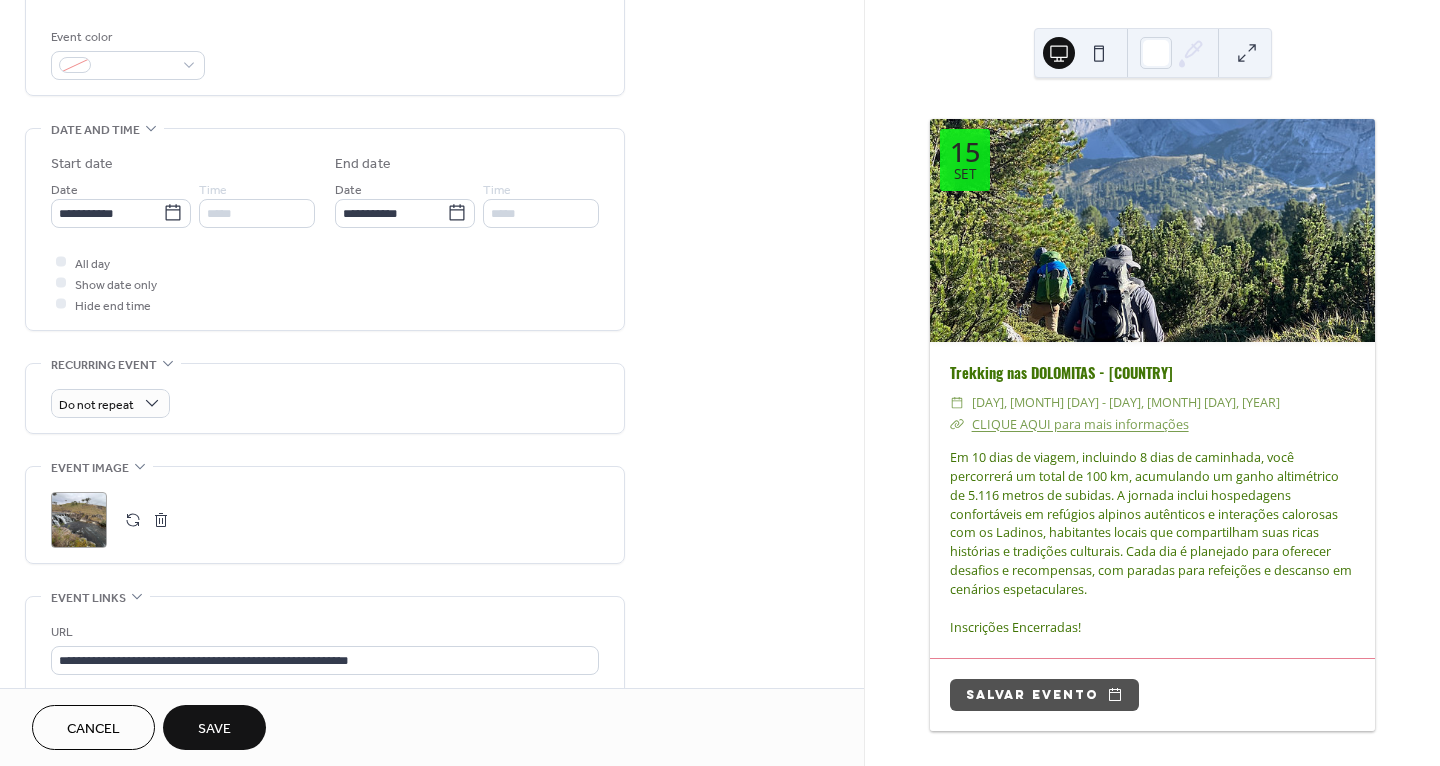 type on "**********" 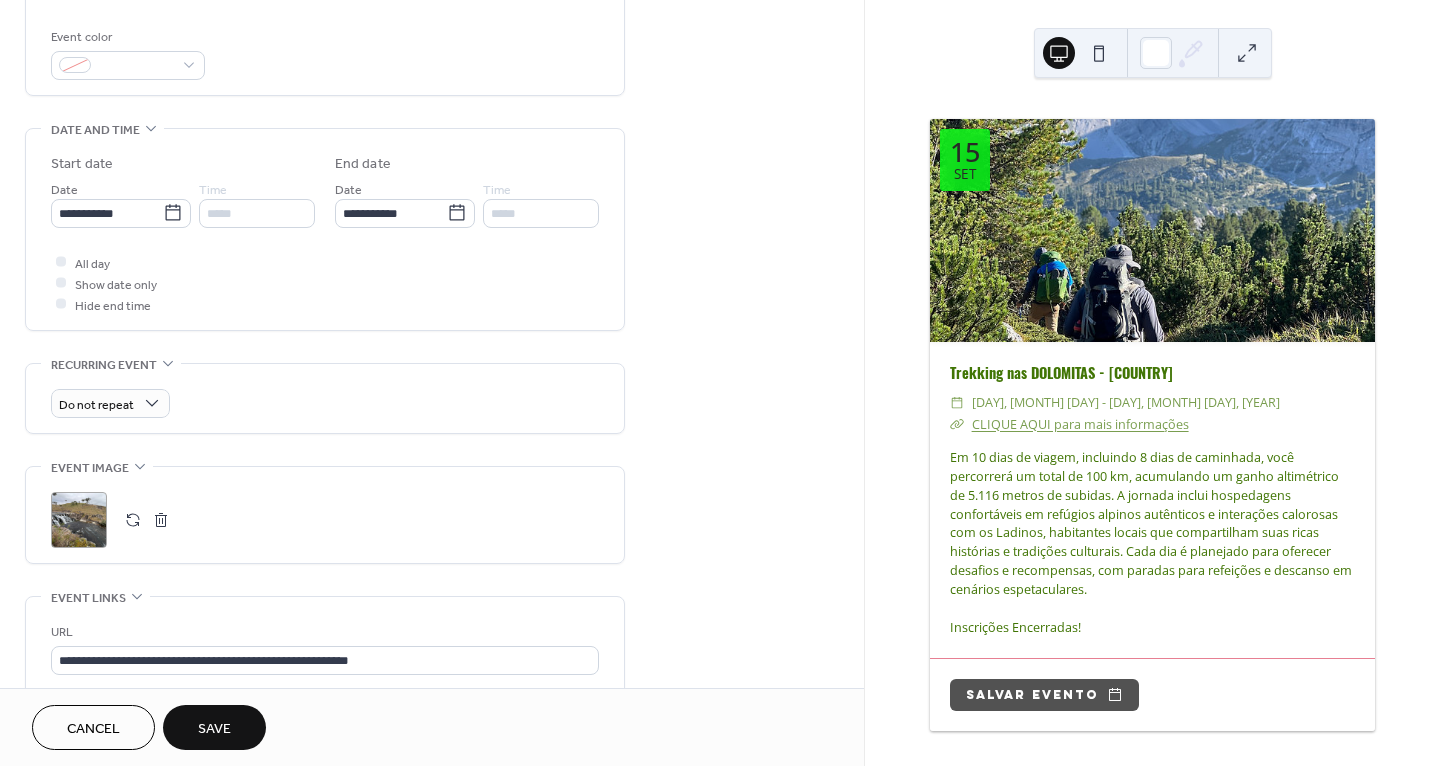 click on "Save" at bounding box center [214, 729] 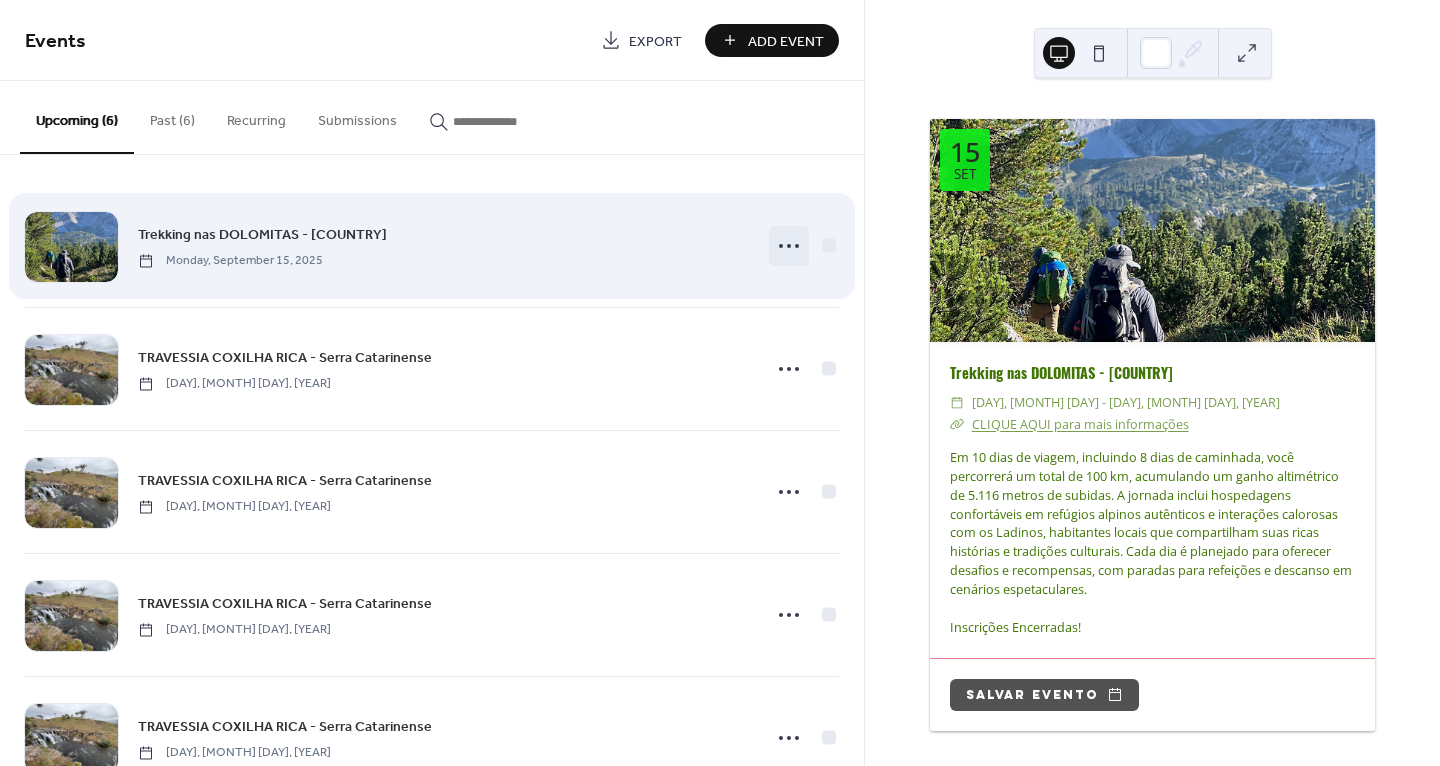 click 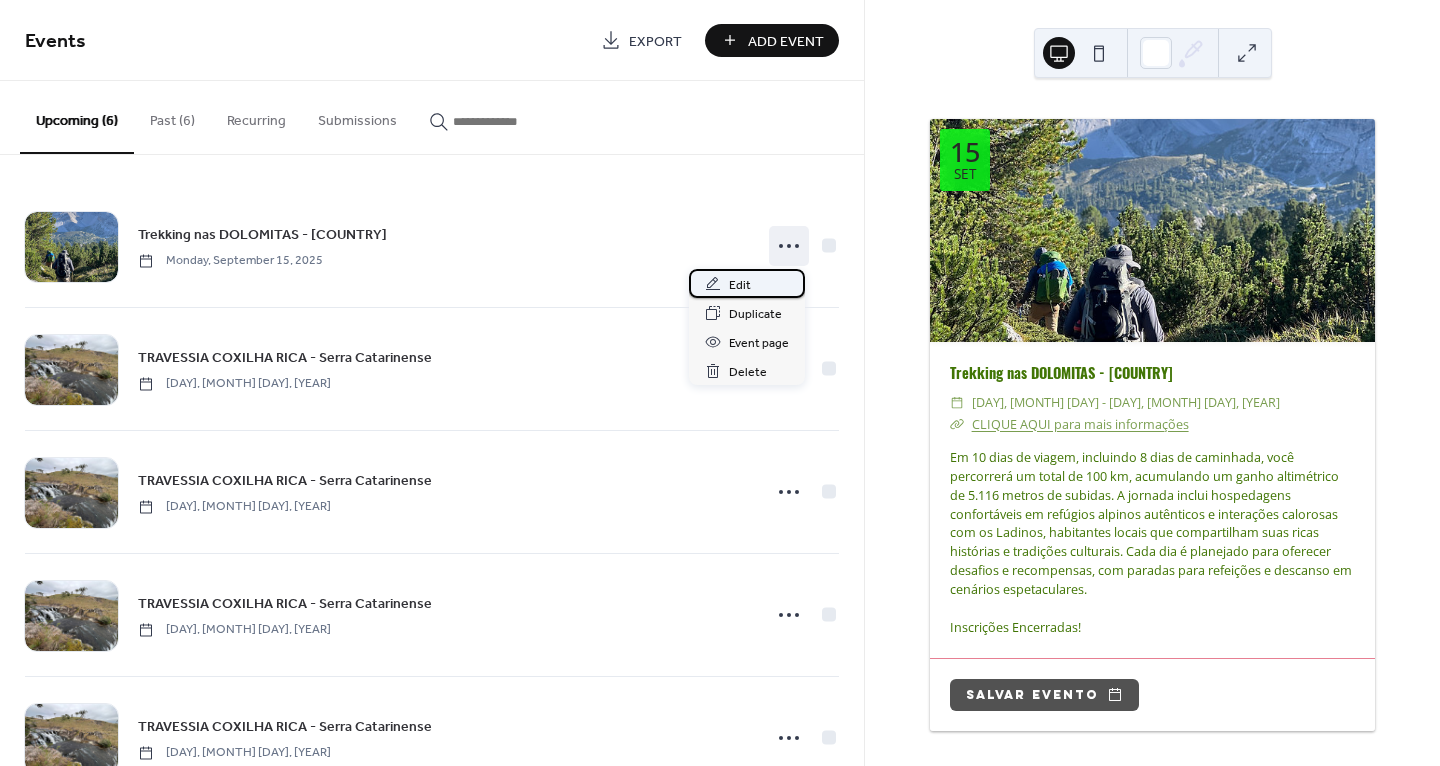 click on "Edit" at bounding box center (740, 285) 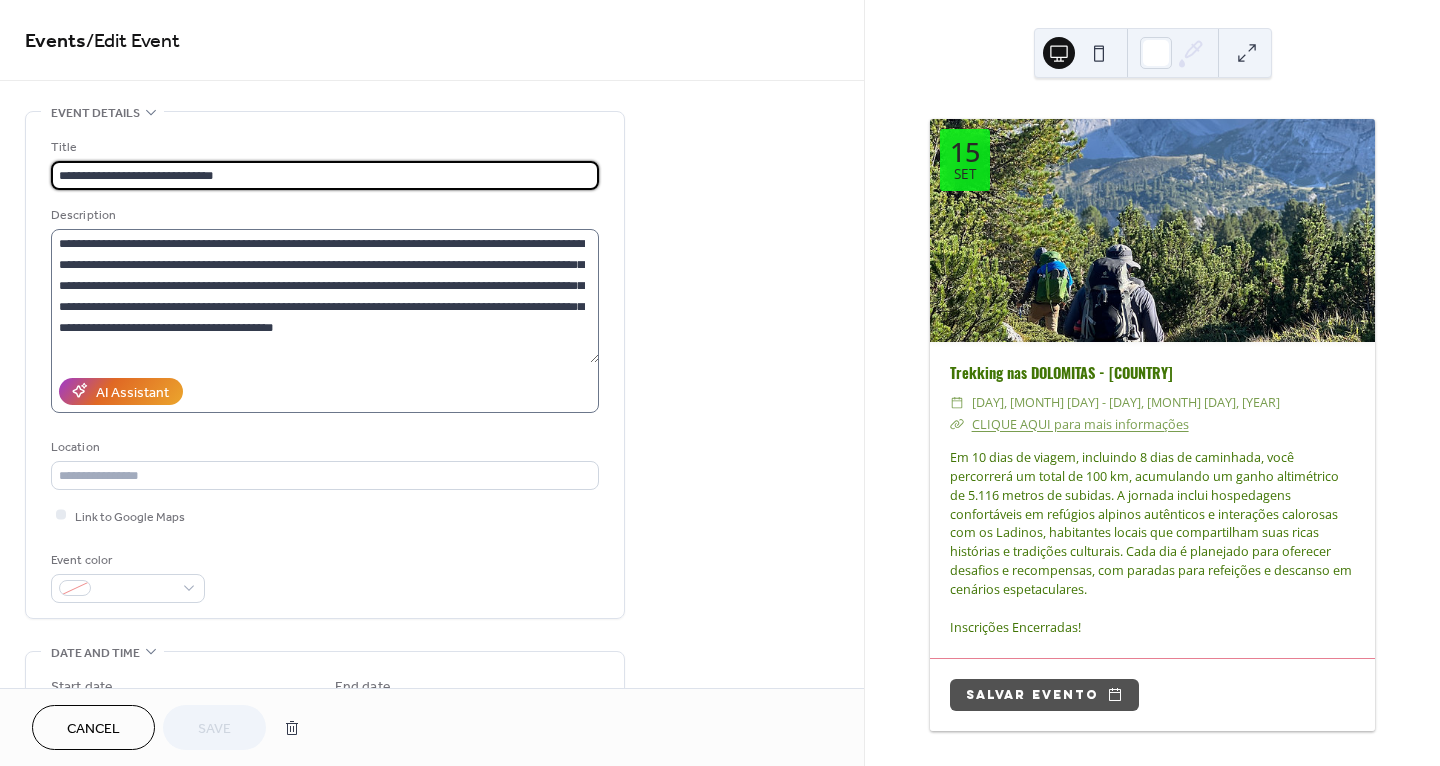 scroll, scrollTop: 21, scrollLeft: 0, axis: vertical 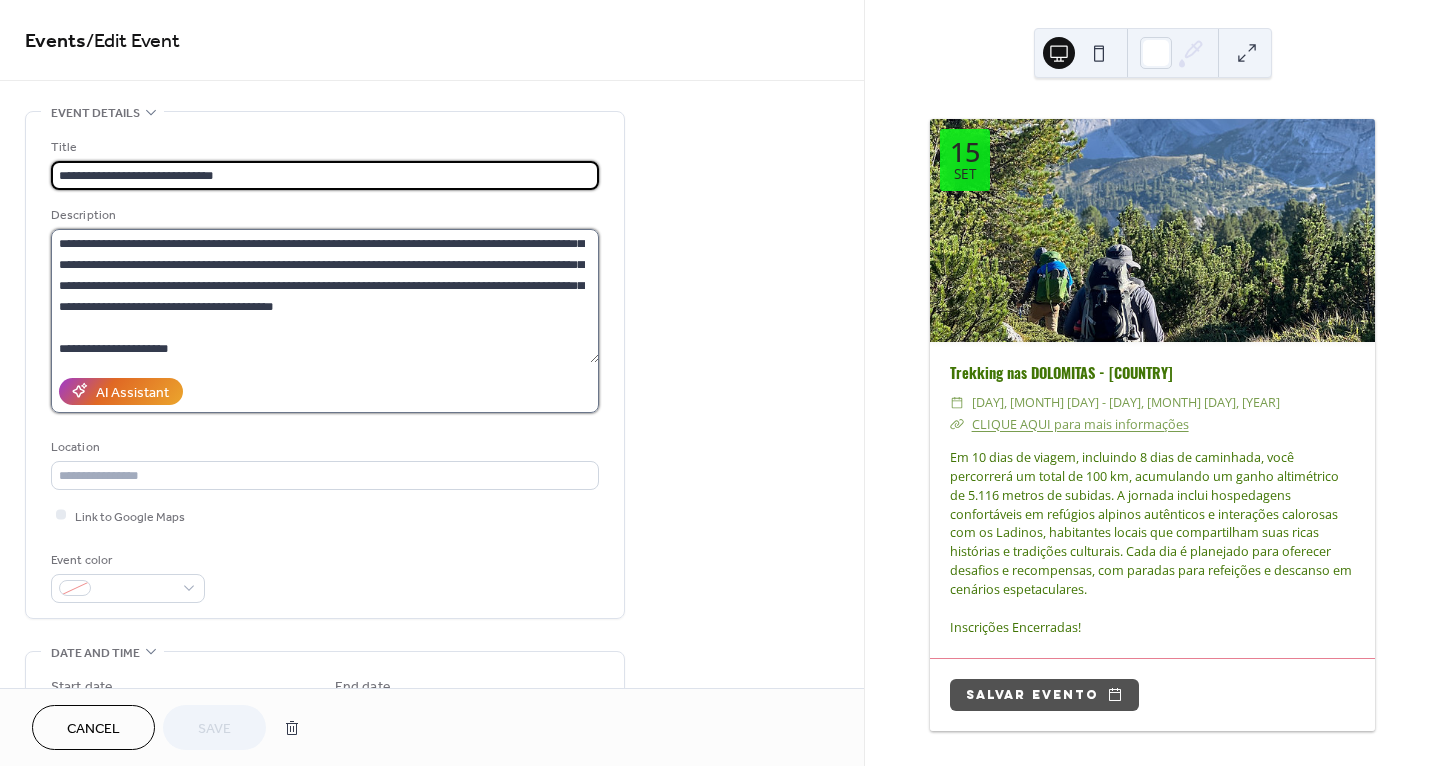 click on "**********" at bounding box center [325, 296] 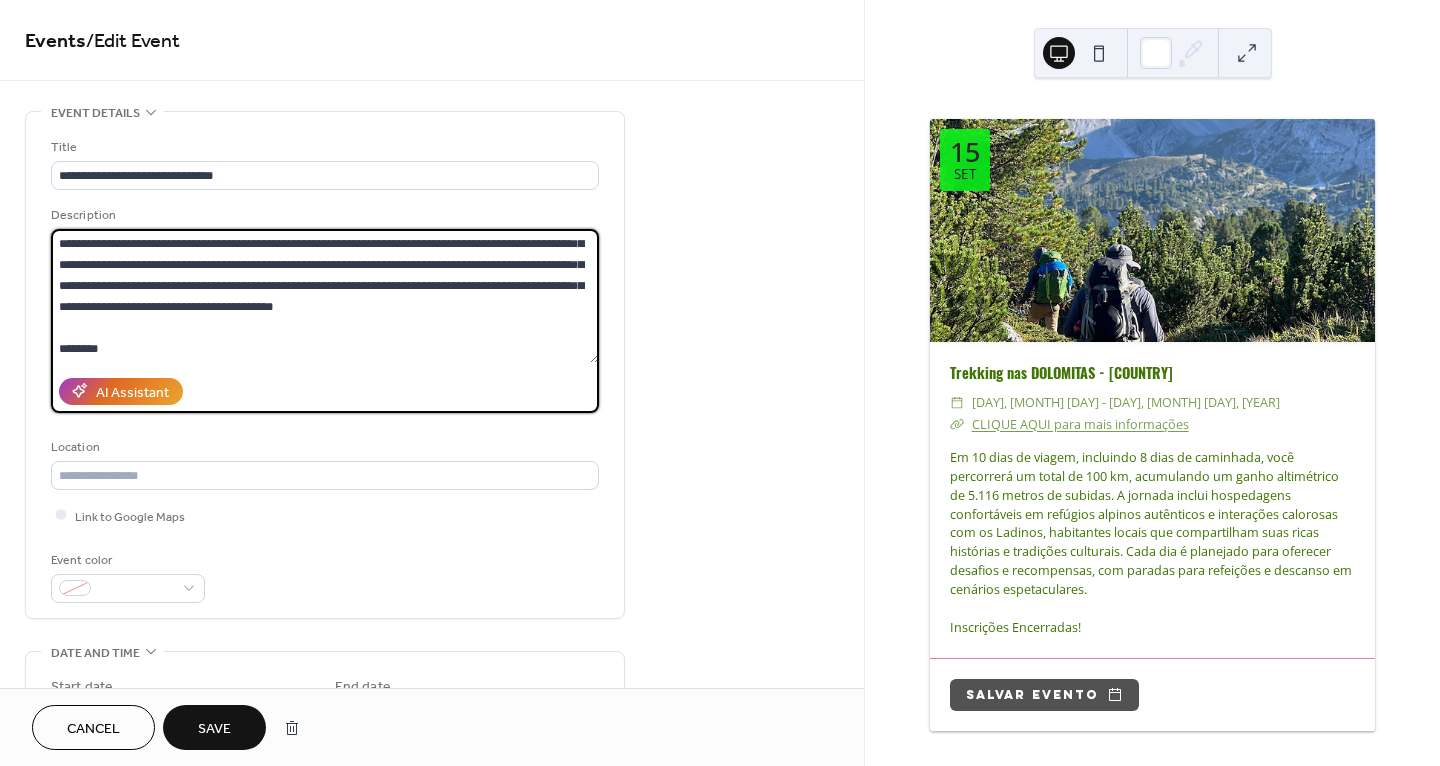 scroll, scrollTop: 192, scrollLeft: 0, axis: vertical 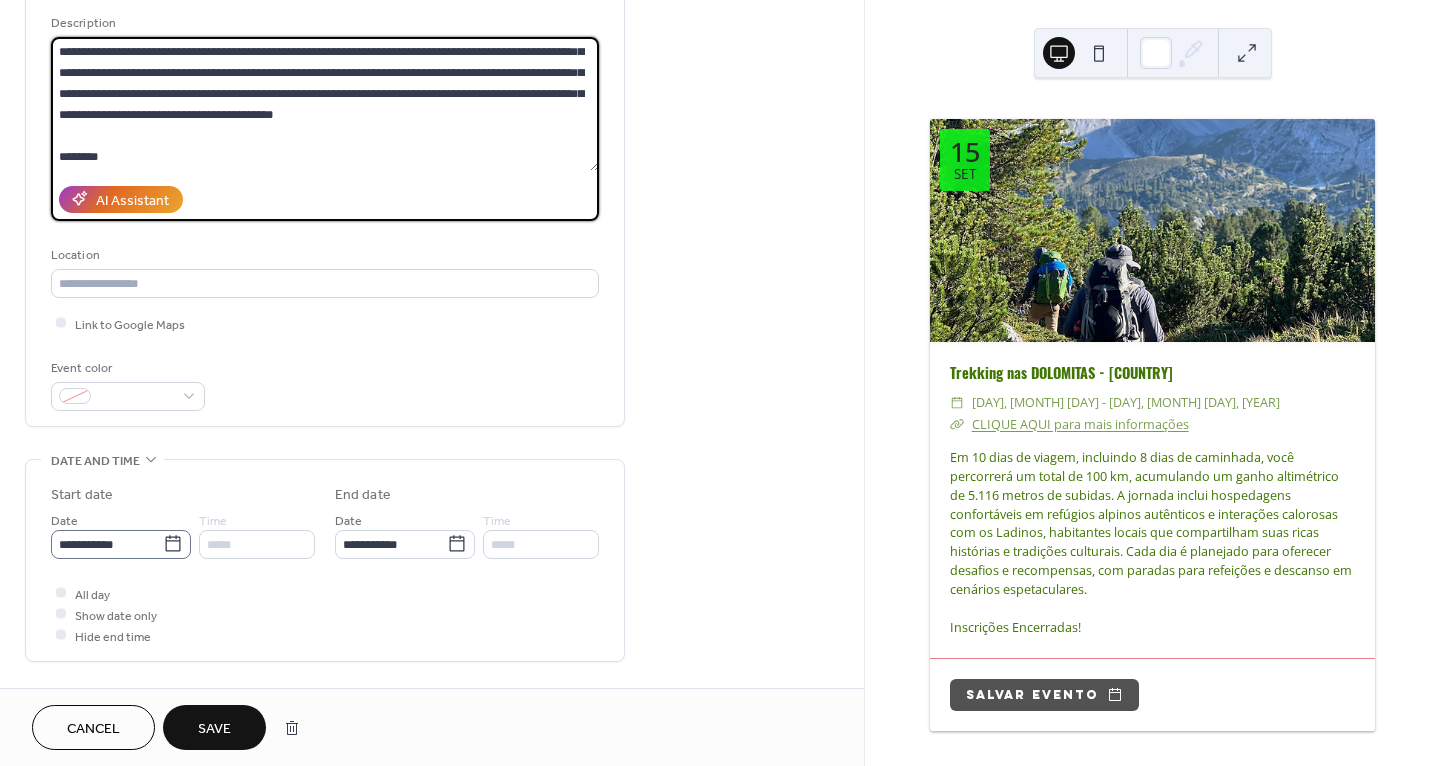type on "**********" 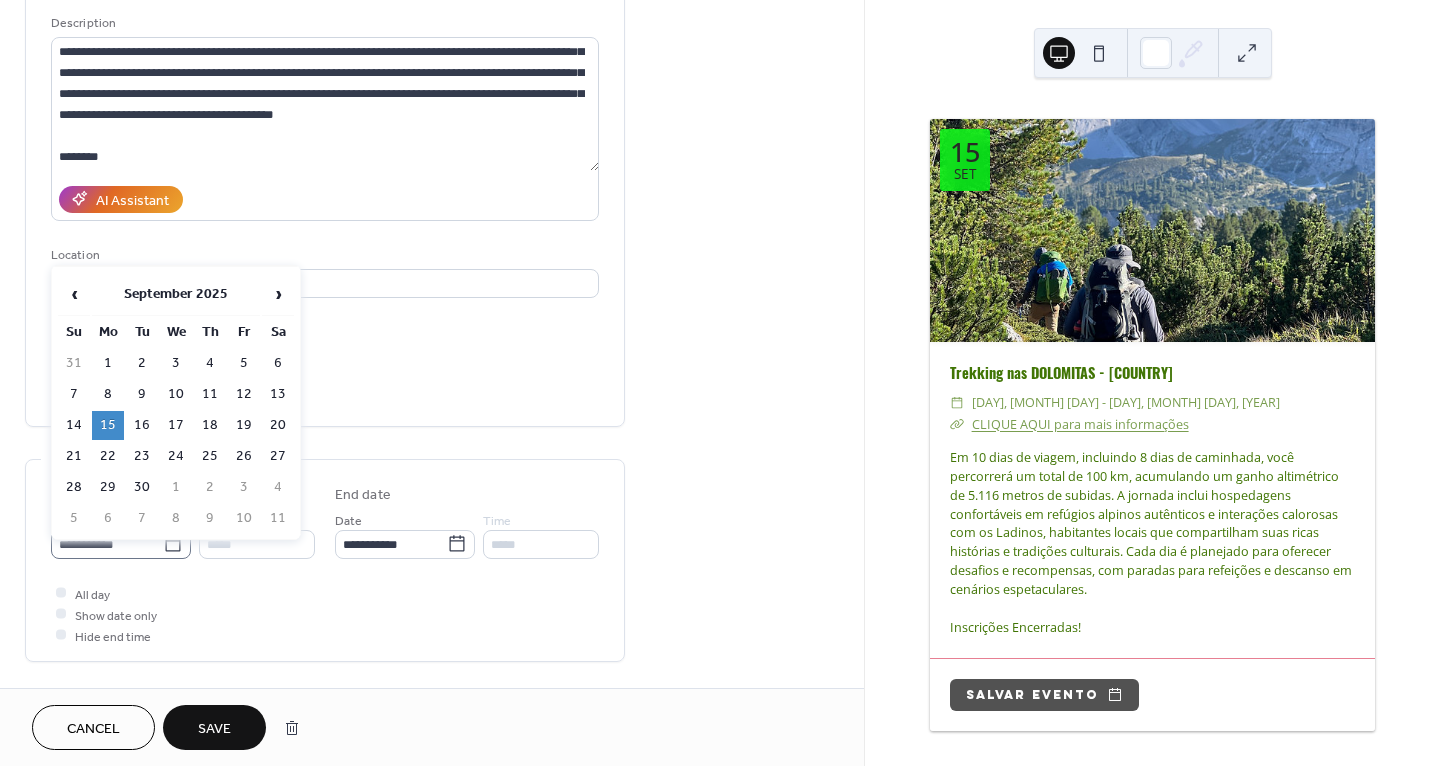 click 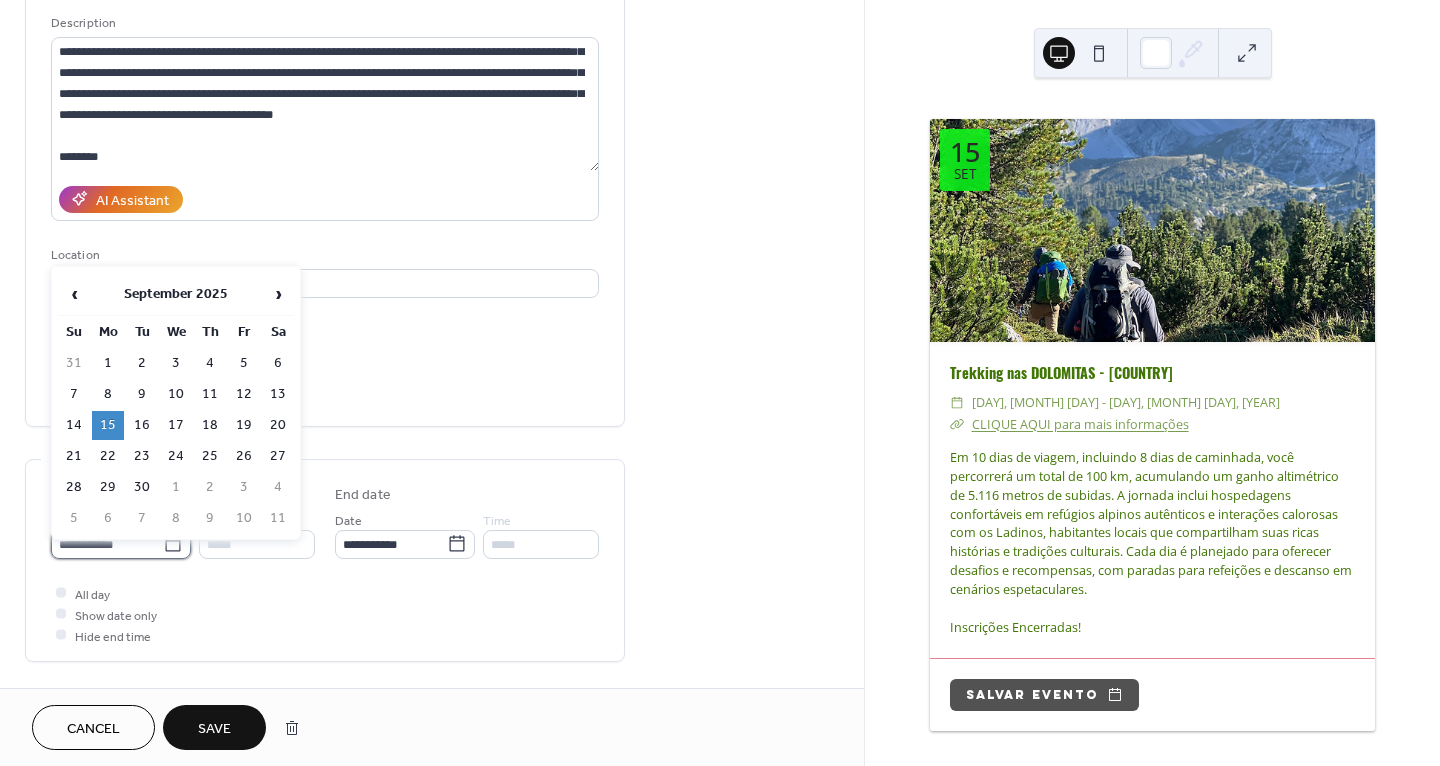 click on "**********" at bounding box center [107, 544] 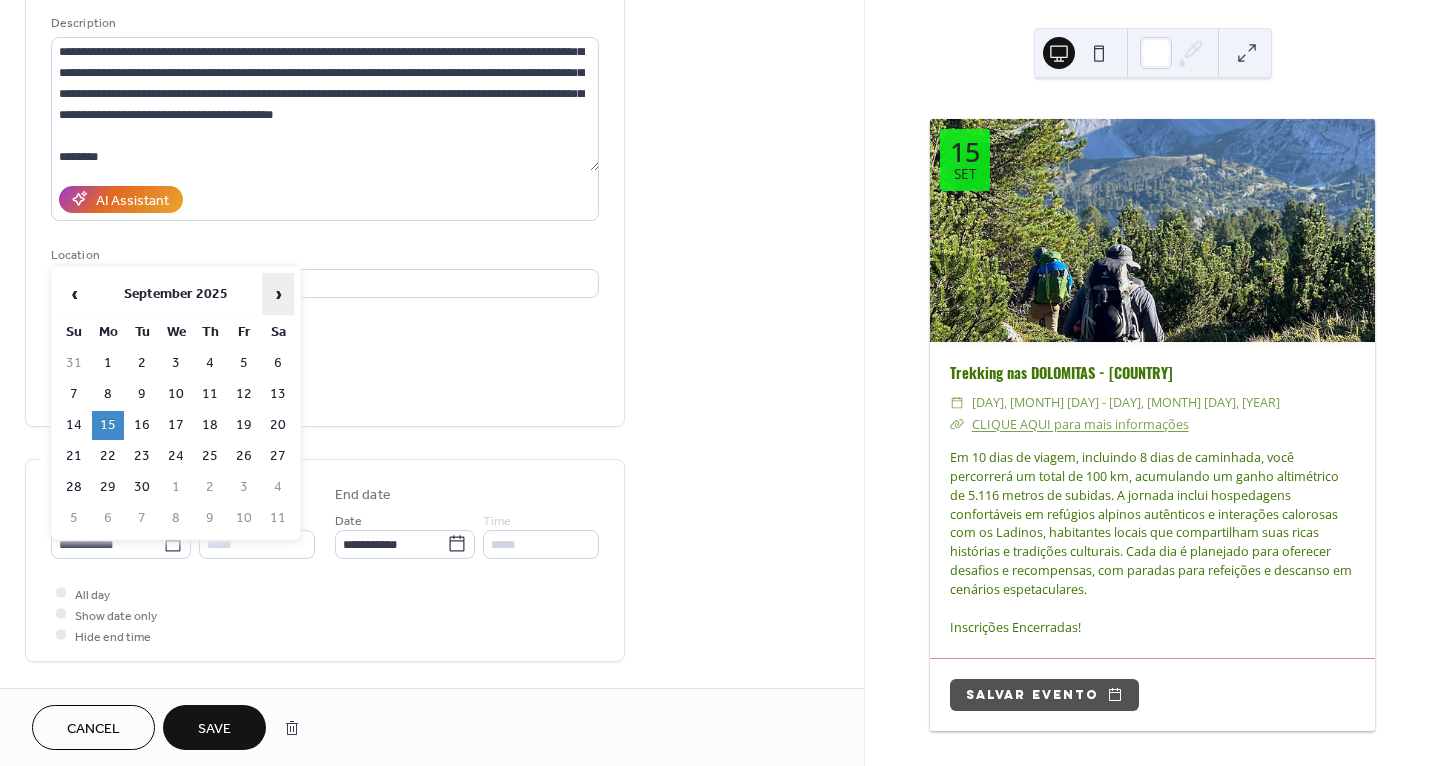 click on "›" at bounding box center [278, 294] 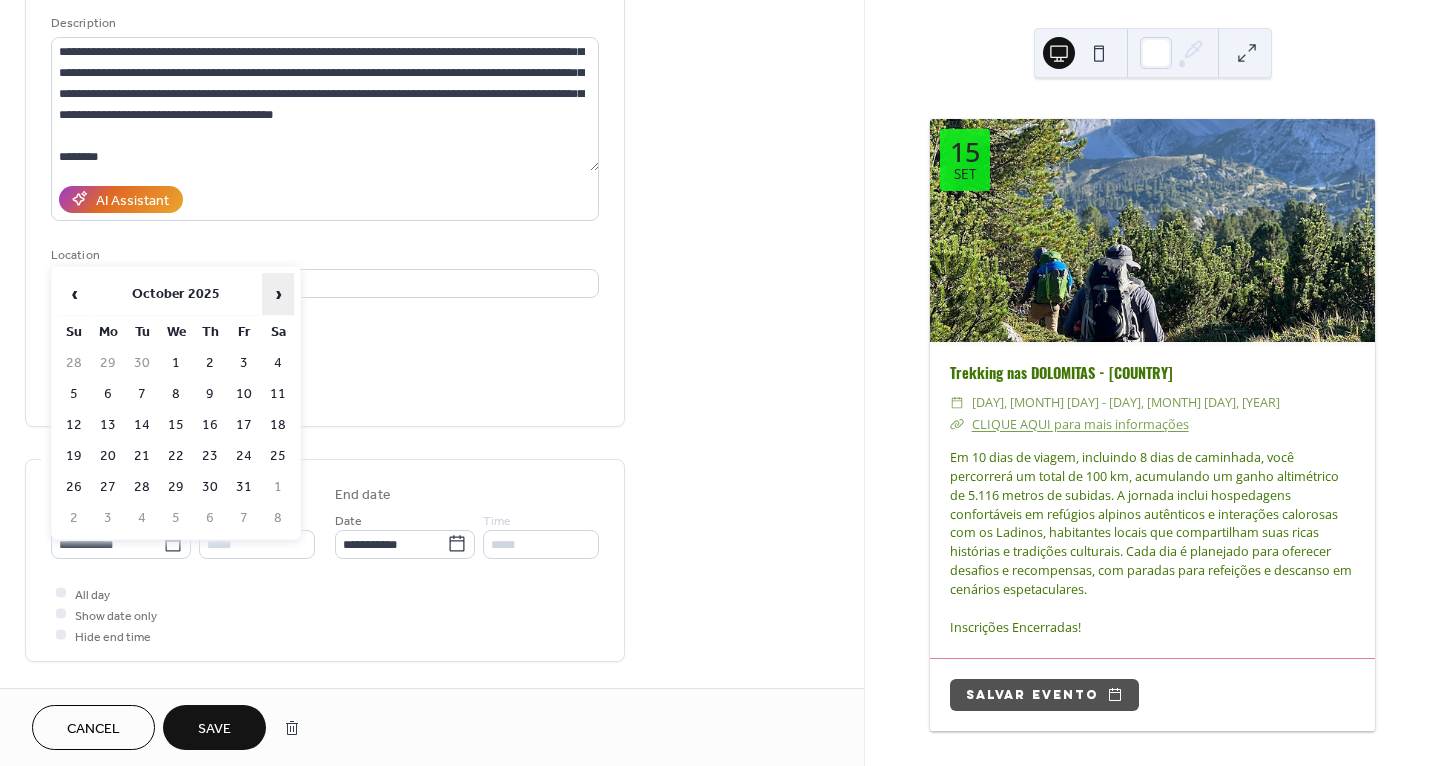click on "›" at bounding box center (278, 294) 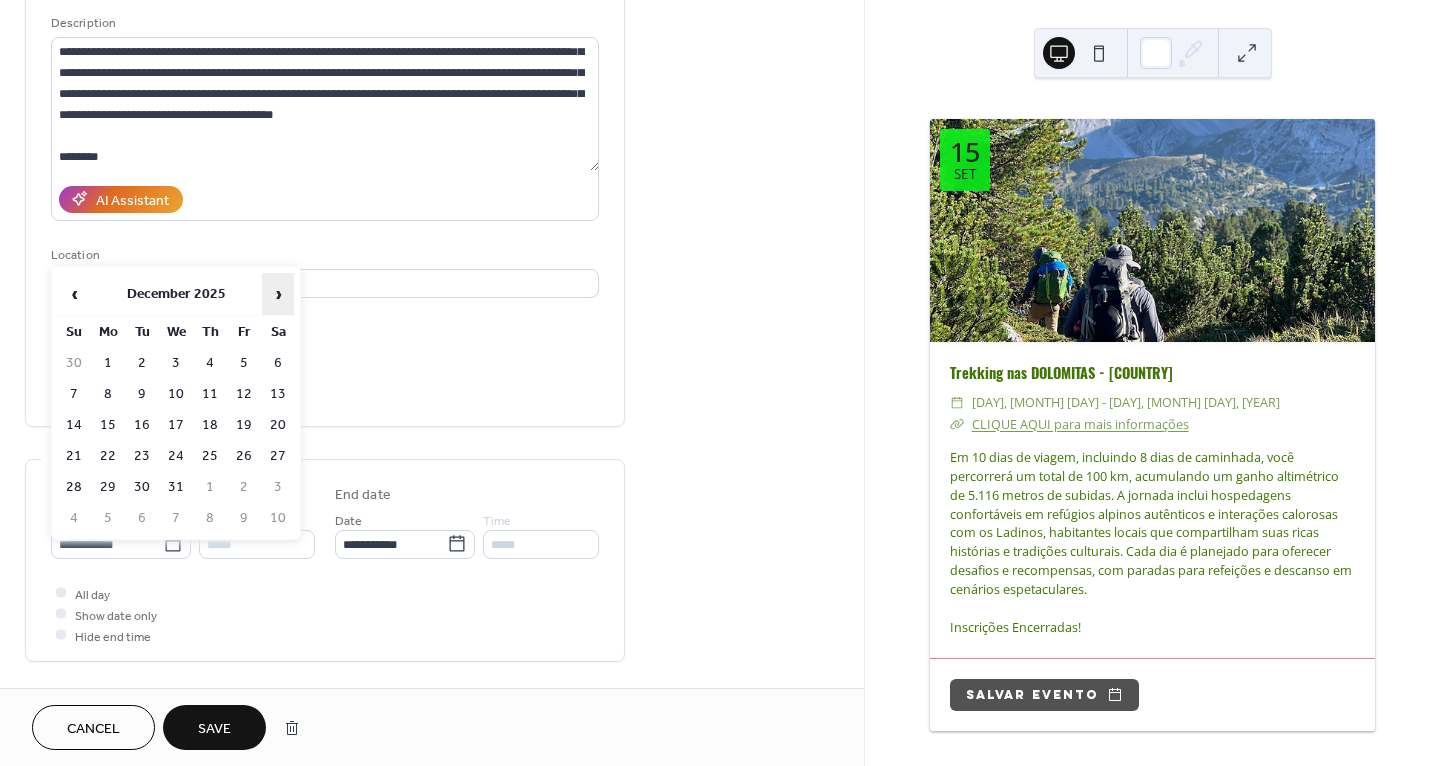 click on "›" at bounding box center (278, 294) 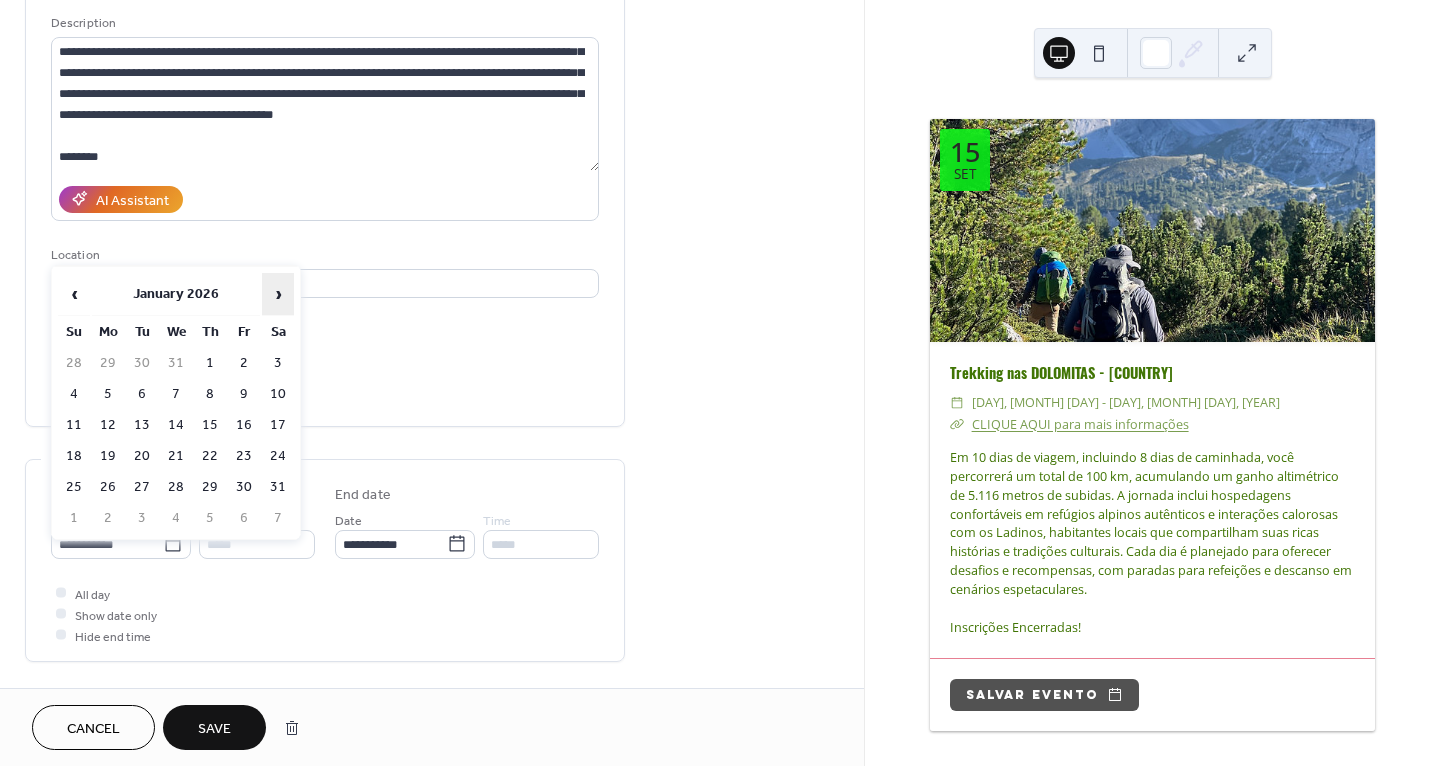 click on "›" at bounding box center (278, 294) 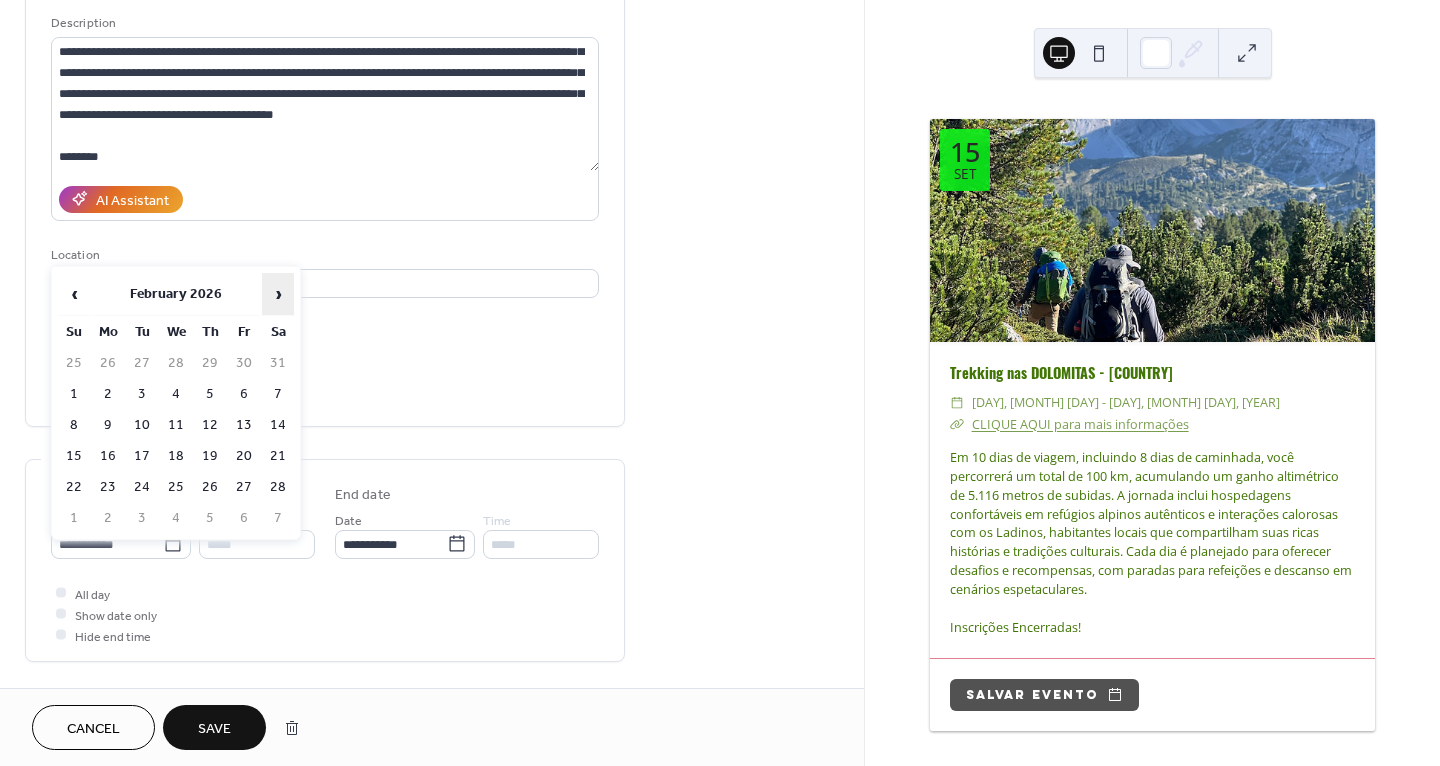click on "›" at bounding box center [278, 294] 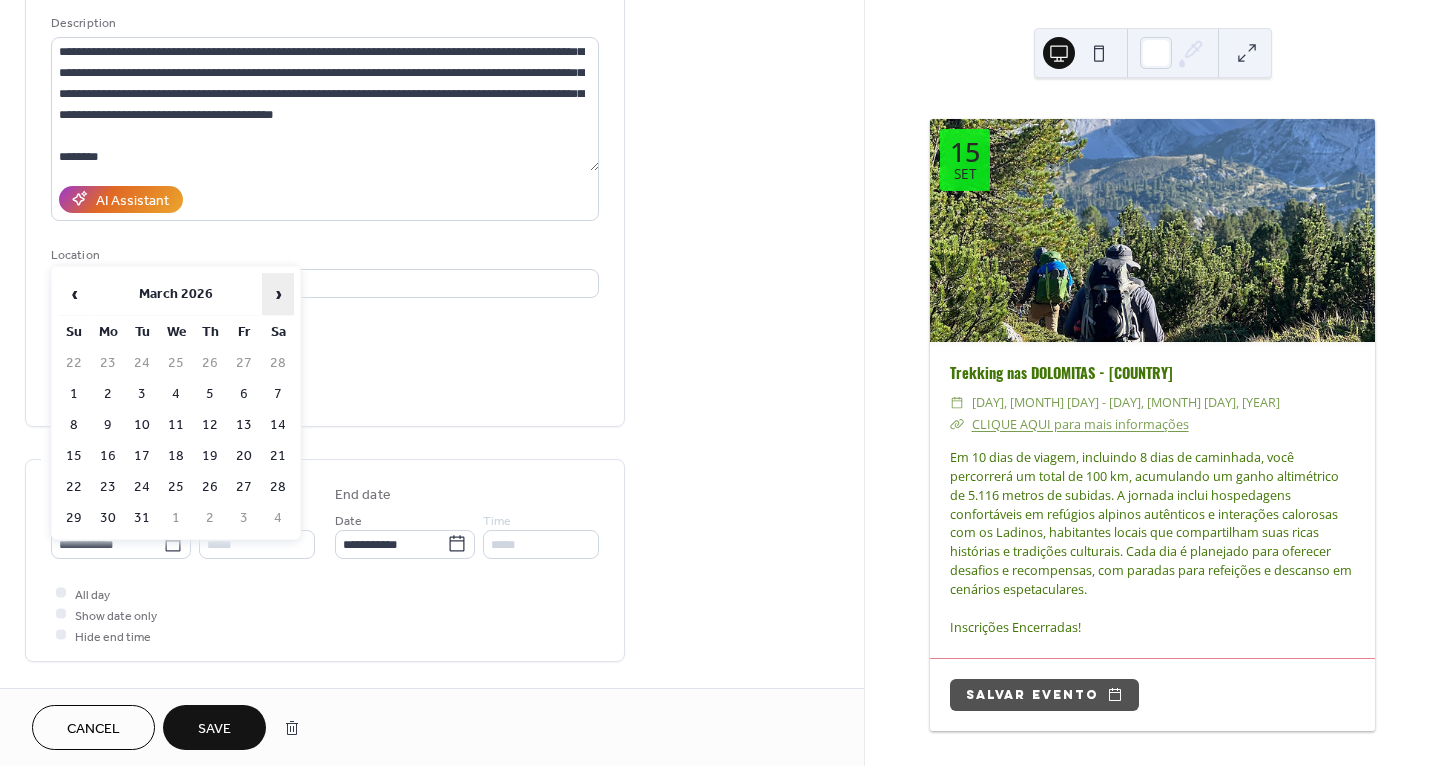 click on "›" at bounding box center (278, 294) 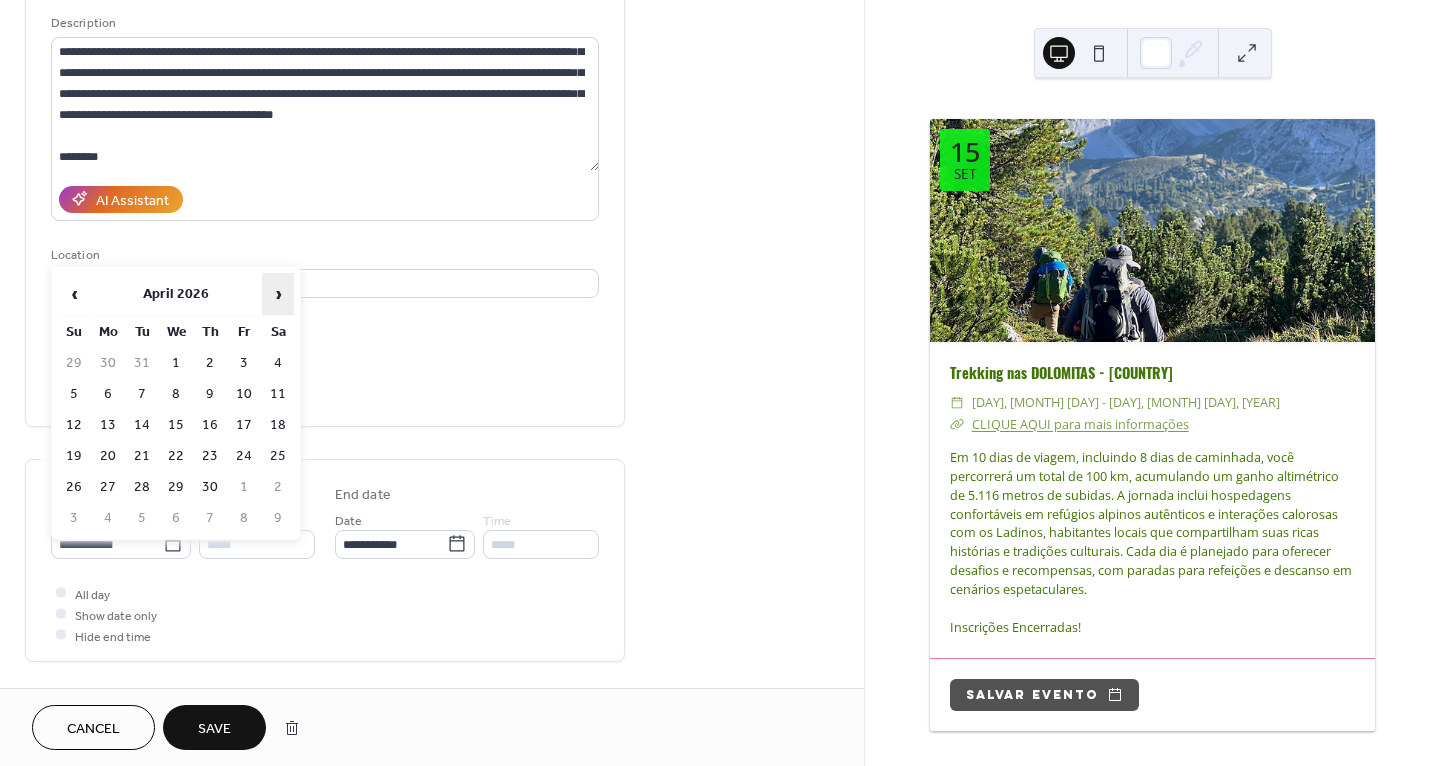 click on "›" at bounding box center [278, 294] 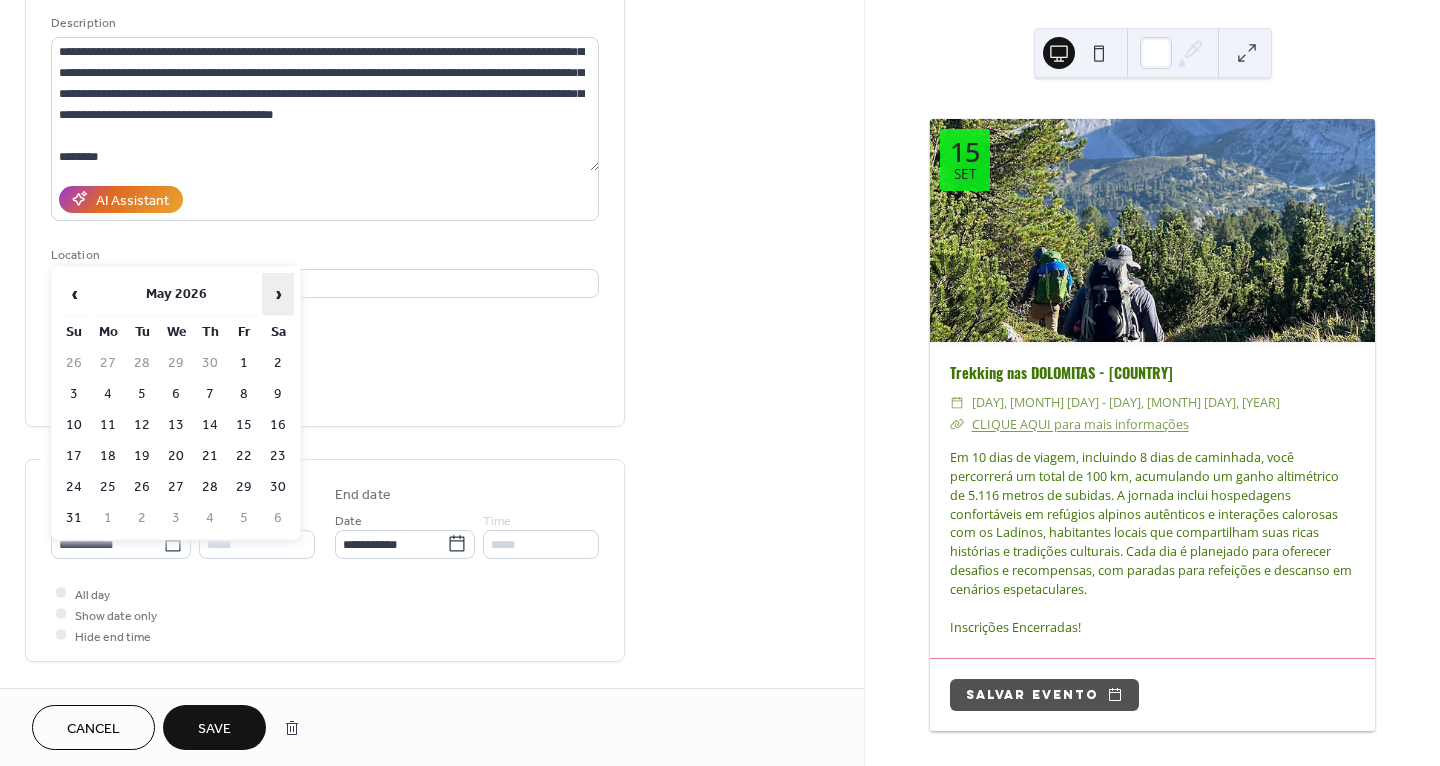 click on "›" at bounding box center (278, 294) 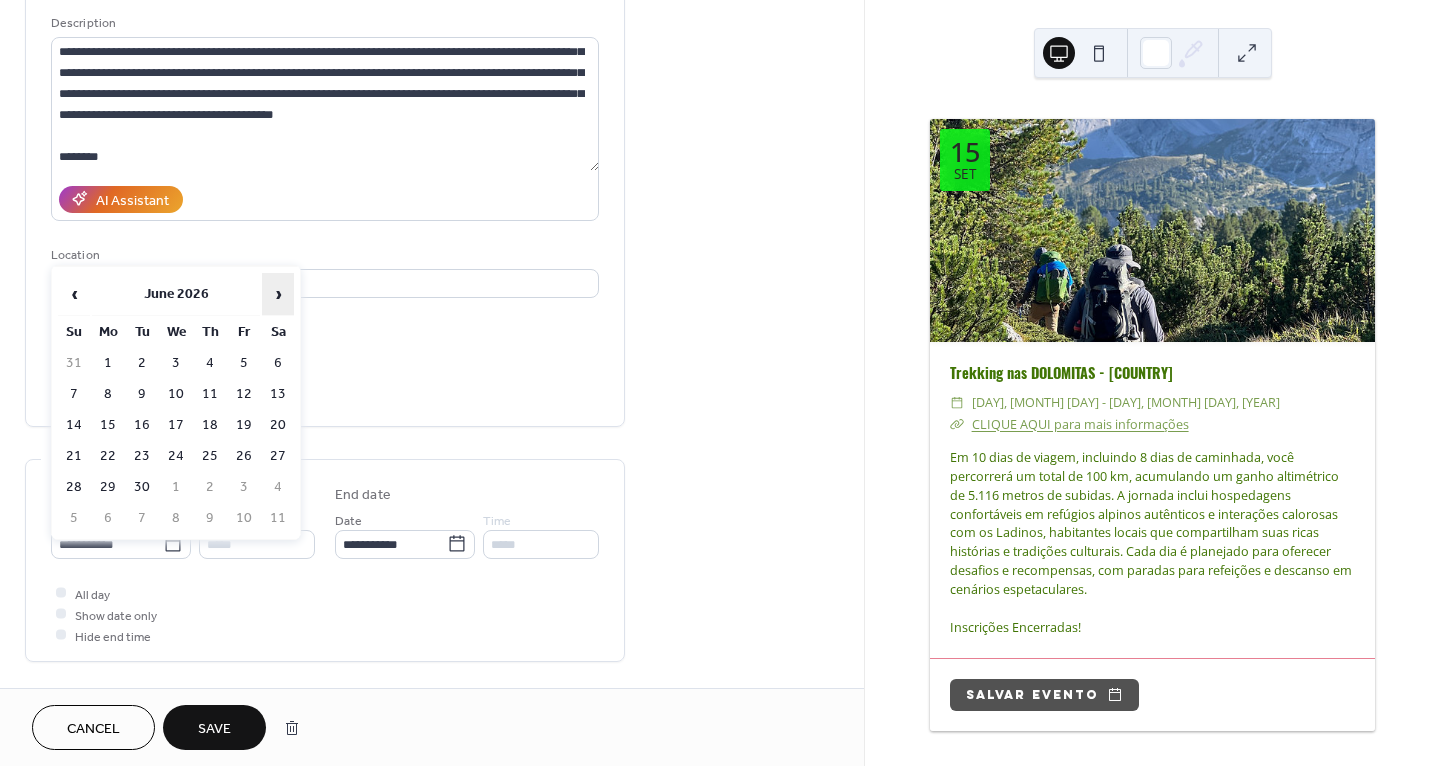 click on "›" at bounding box center (278, 294) 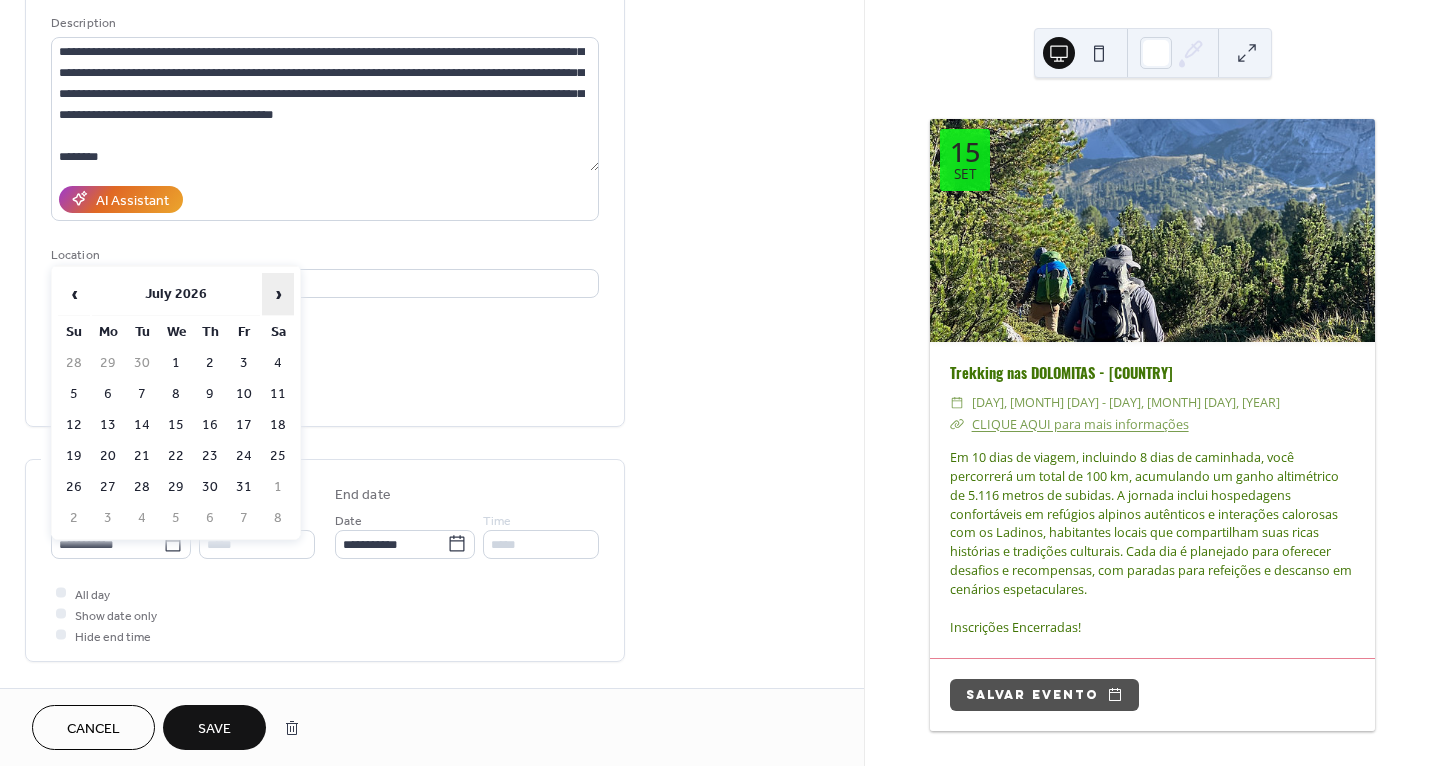 click on "›" at bounding box center (278, 294) 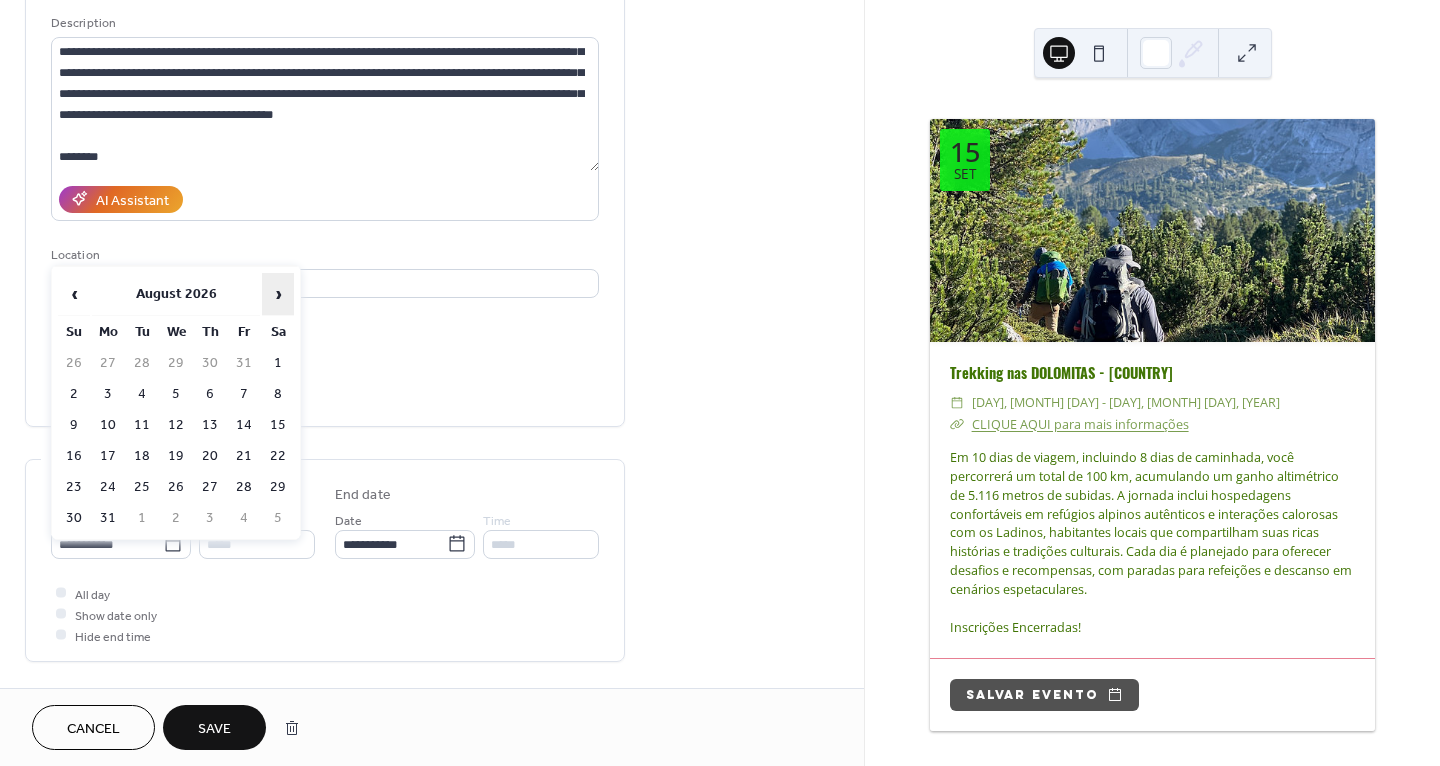 click on "›" at bounding box center [278, 294] 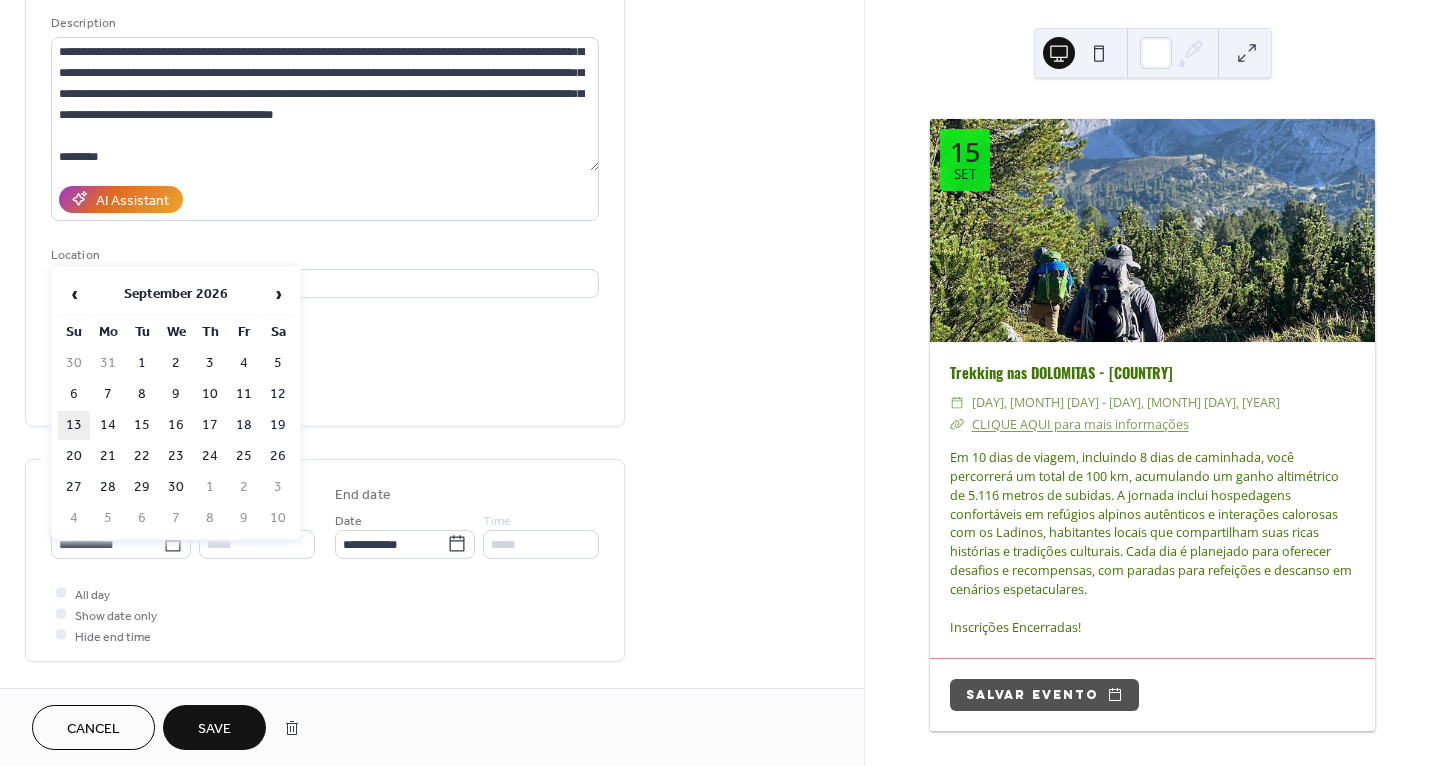 click on "13" at bounding box center [74, 425] 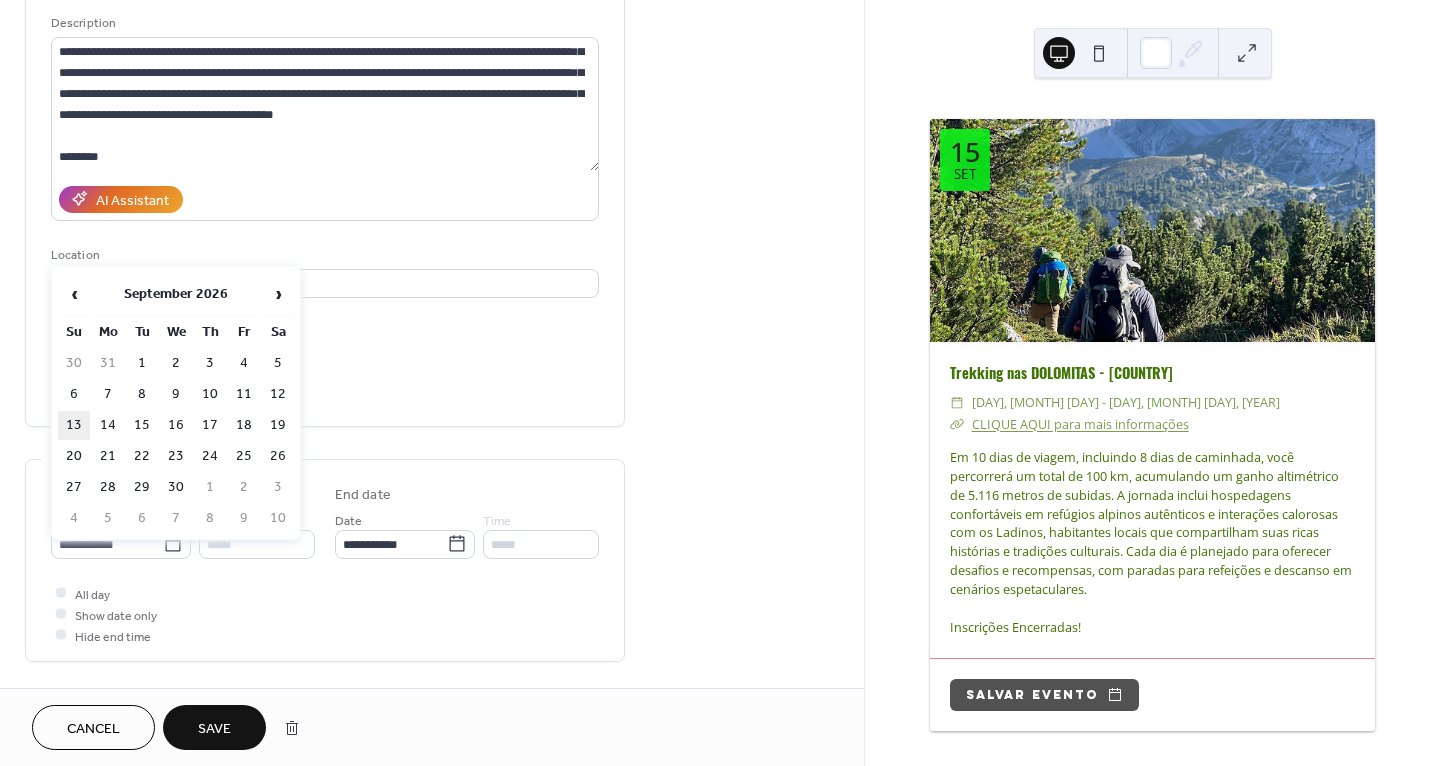type on "**********" 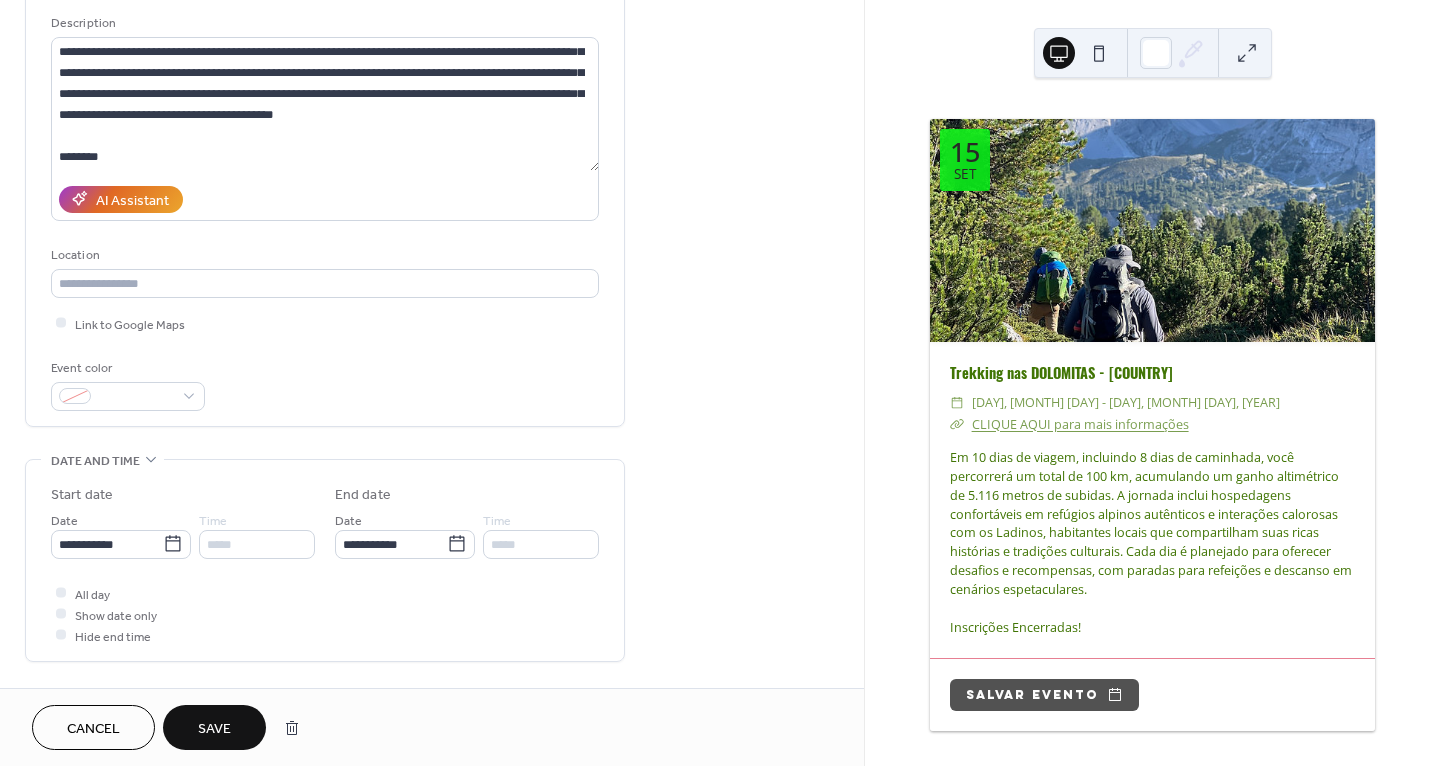 click on "Save" at bounding box center (214, 729) 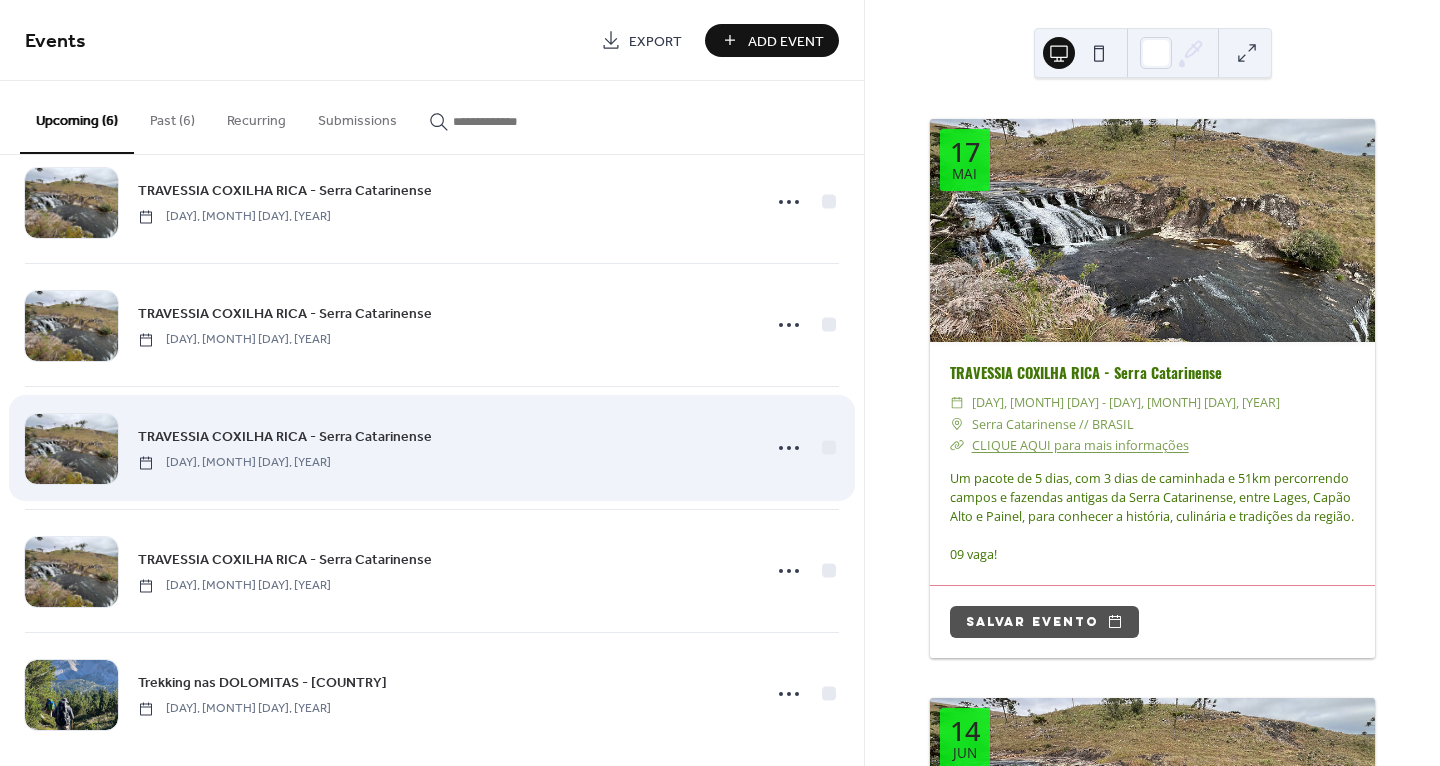 scroll, scrollTop: 185, scrollLeft: 0, axis: vertical 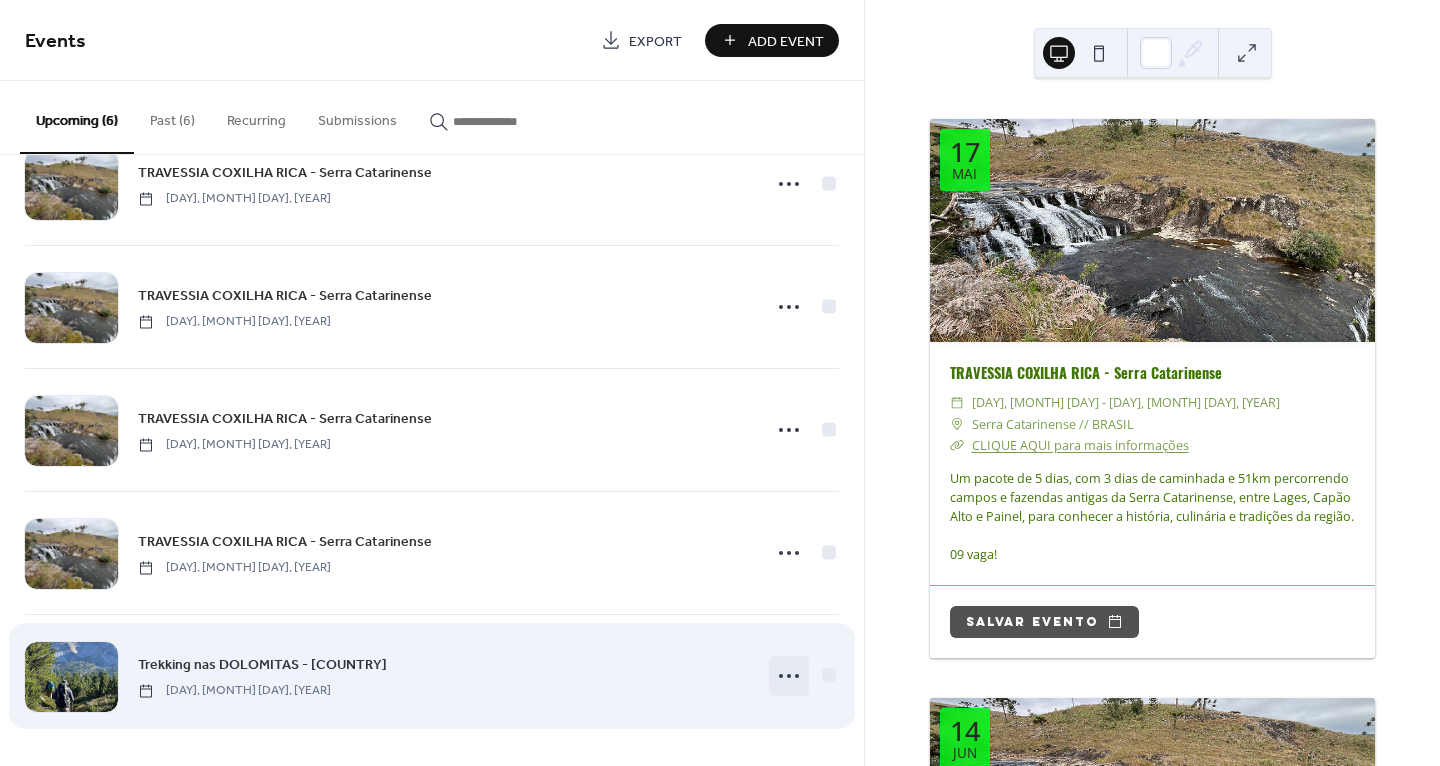 click 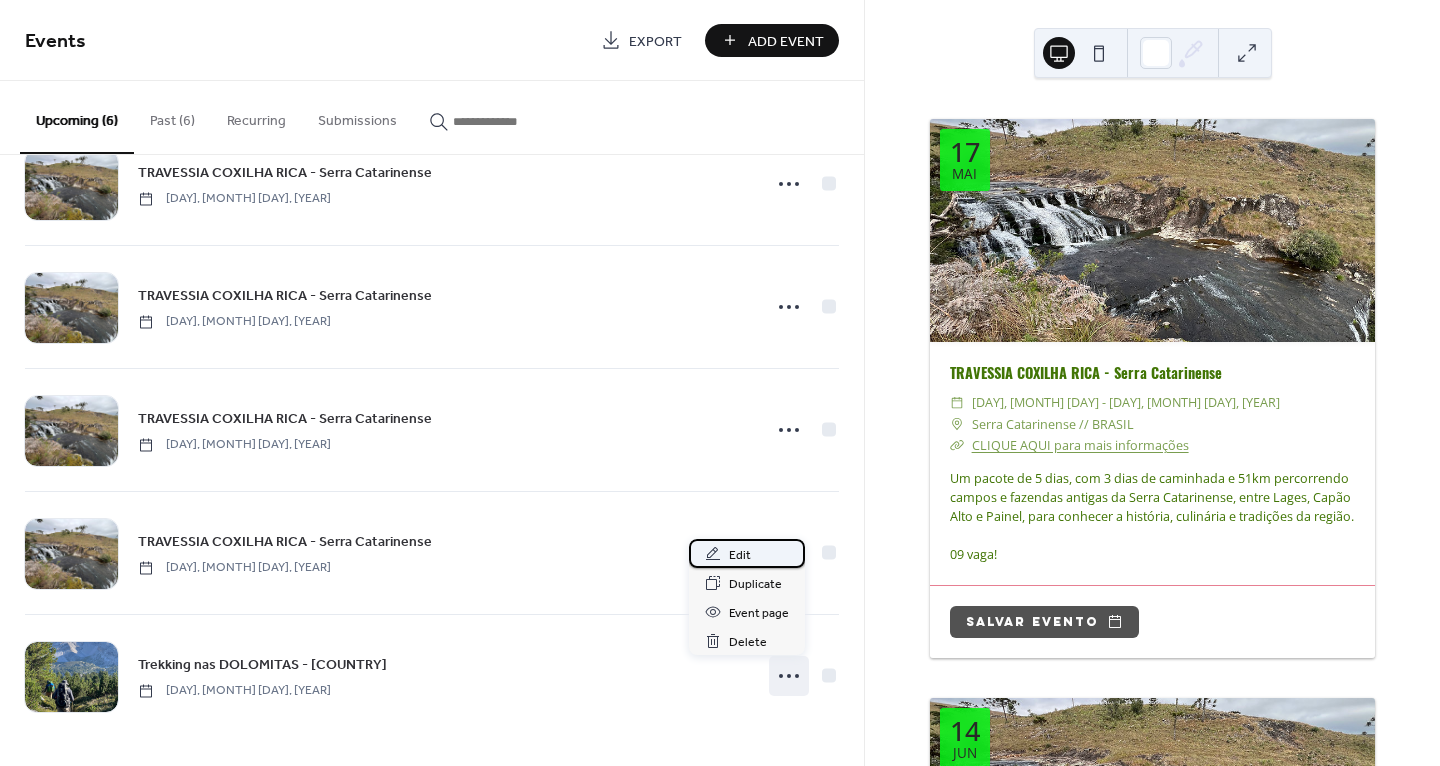 click on "Edit" at bounding box center (740, 555) 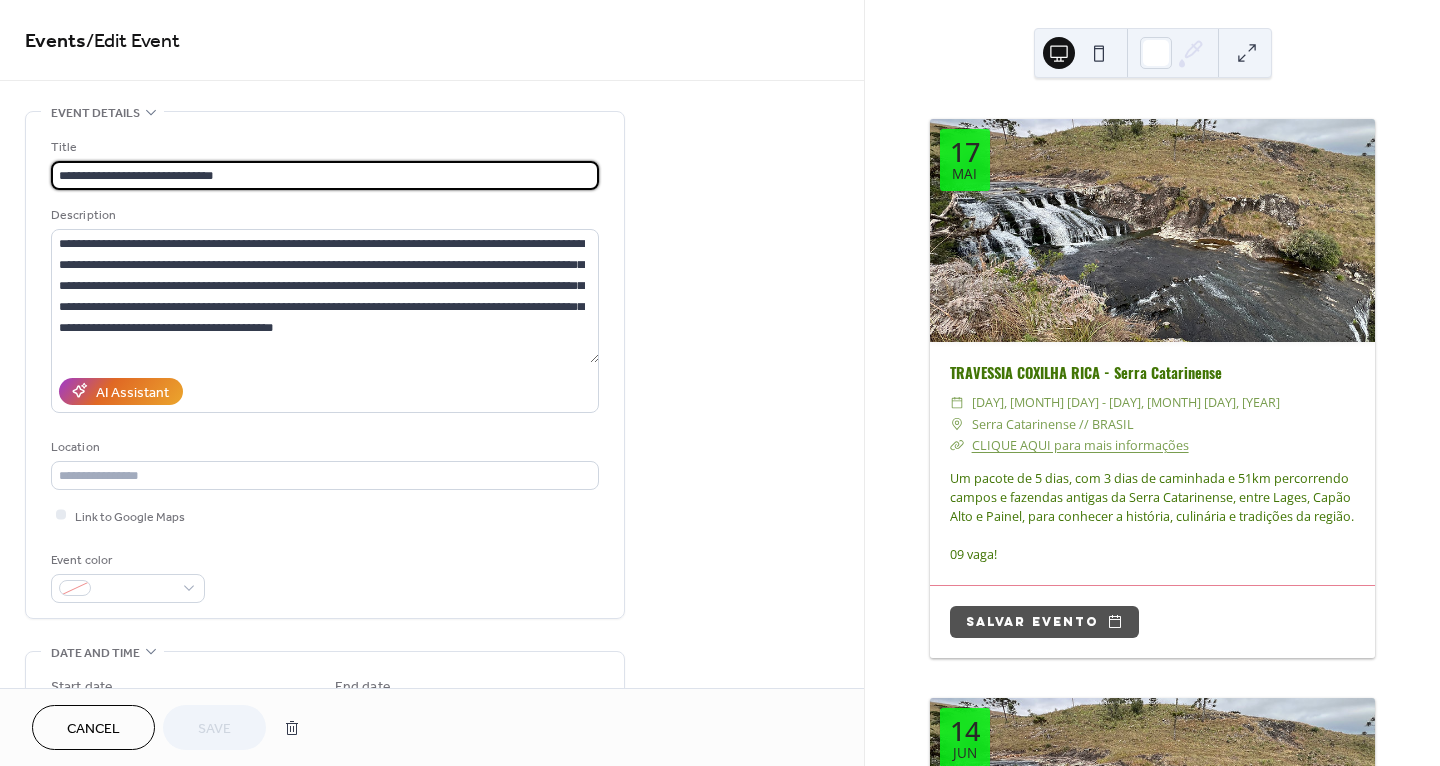 click on "**********" at bounding box center [325, 175] 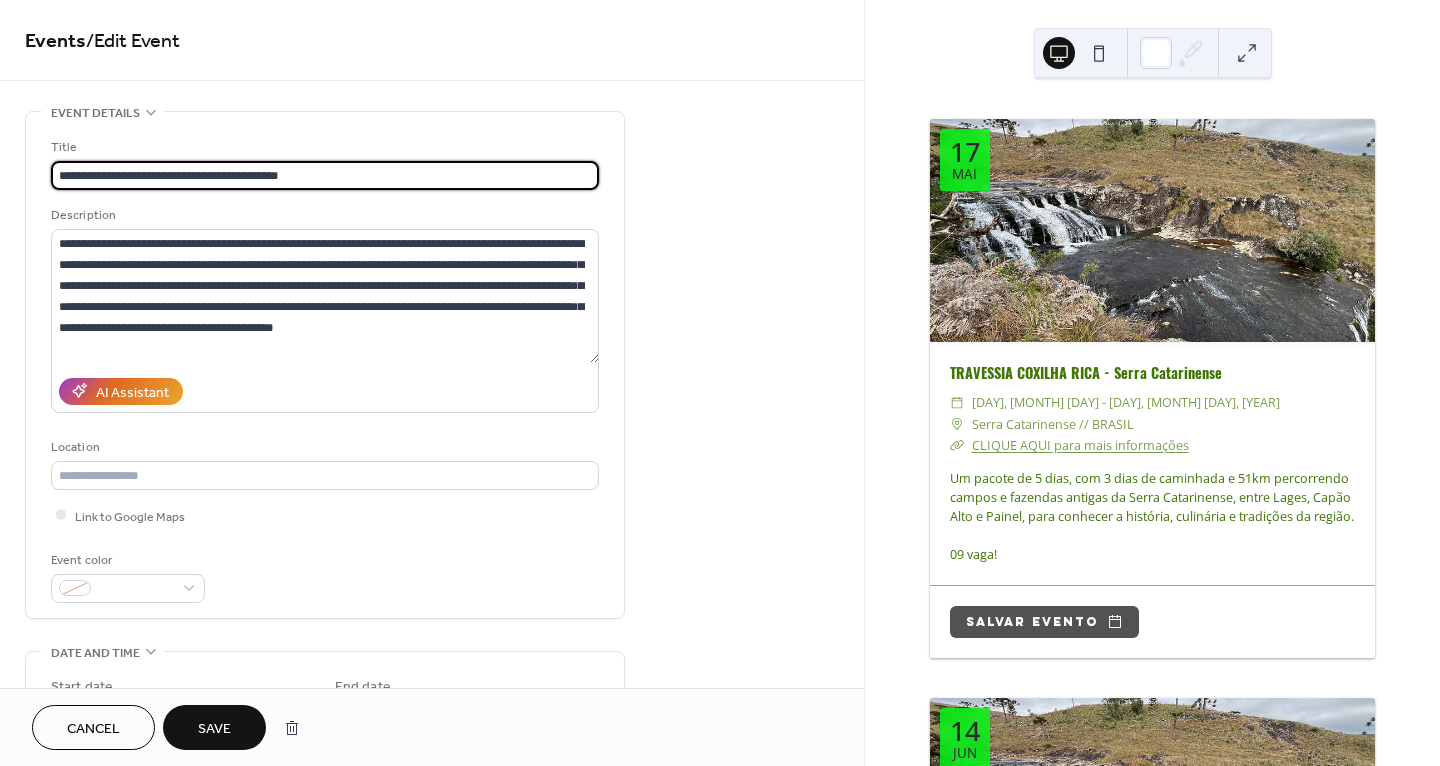 type on "**********" 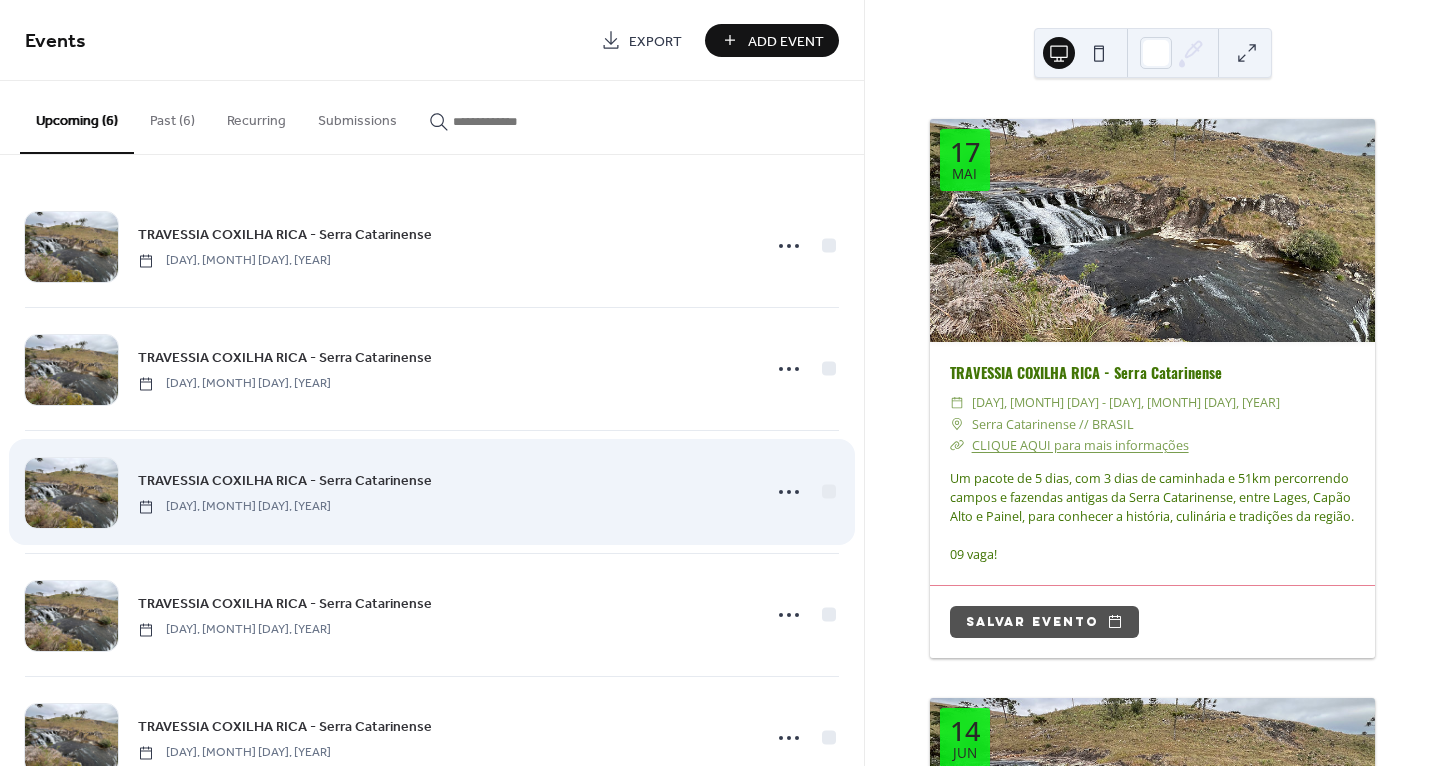 scroll, scrollTop: 185, scrollLeft: 0, axis: vertical 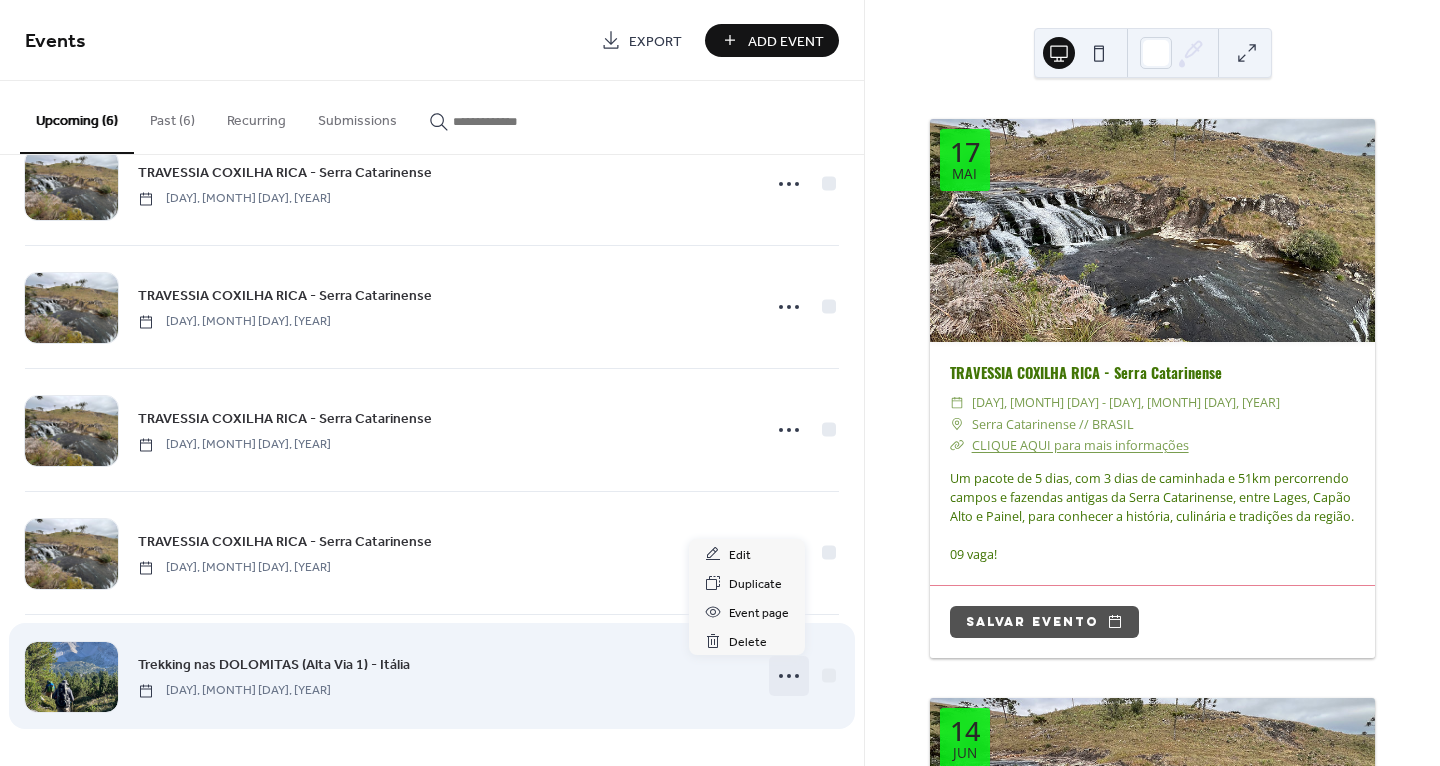 click 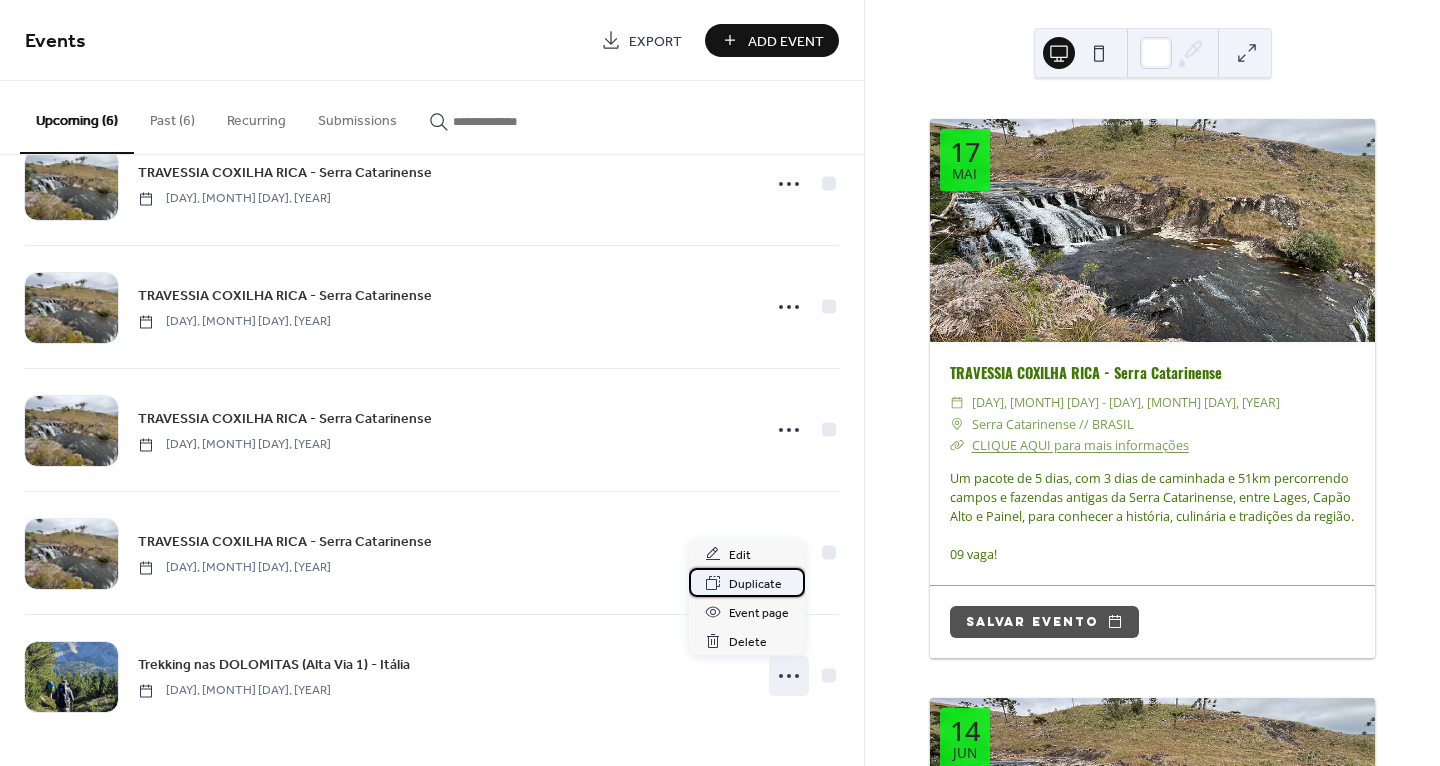 click on "Duplicate" at bounding box center [755, 584] 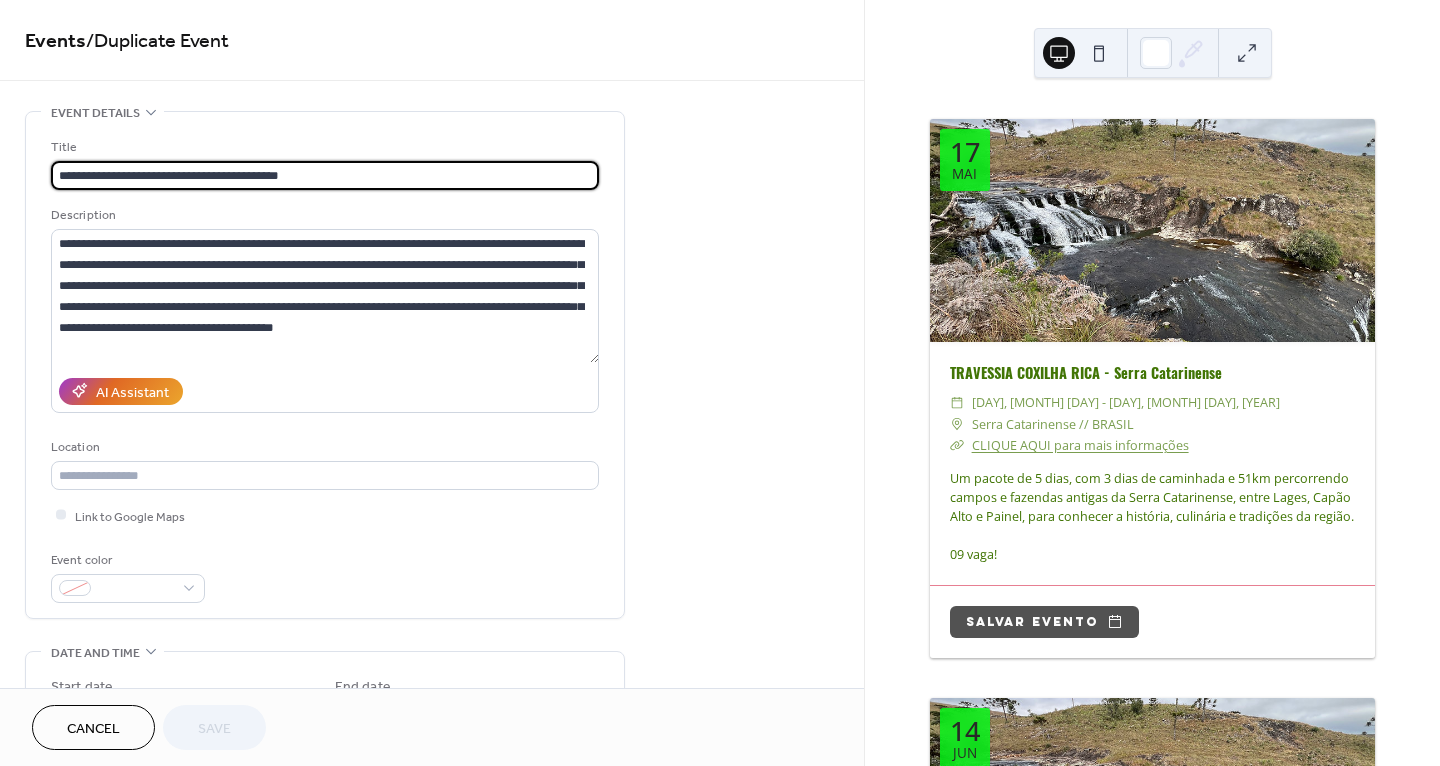 click on "**********" at bounding box center (325, 175) 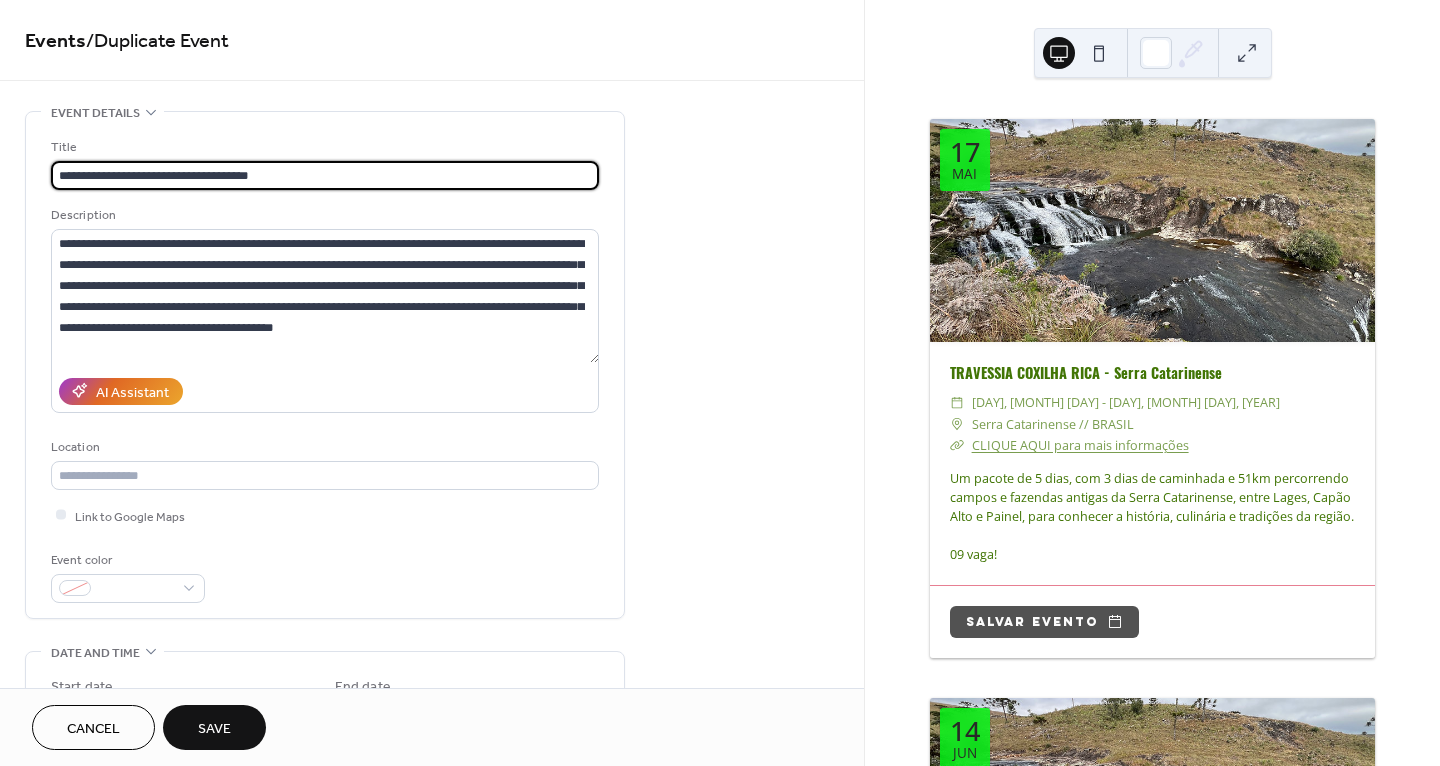 click on "**********" at bounding box center [325, 175] 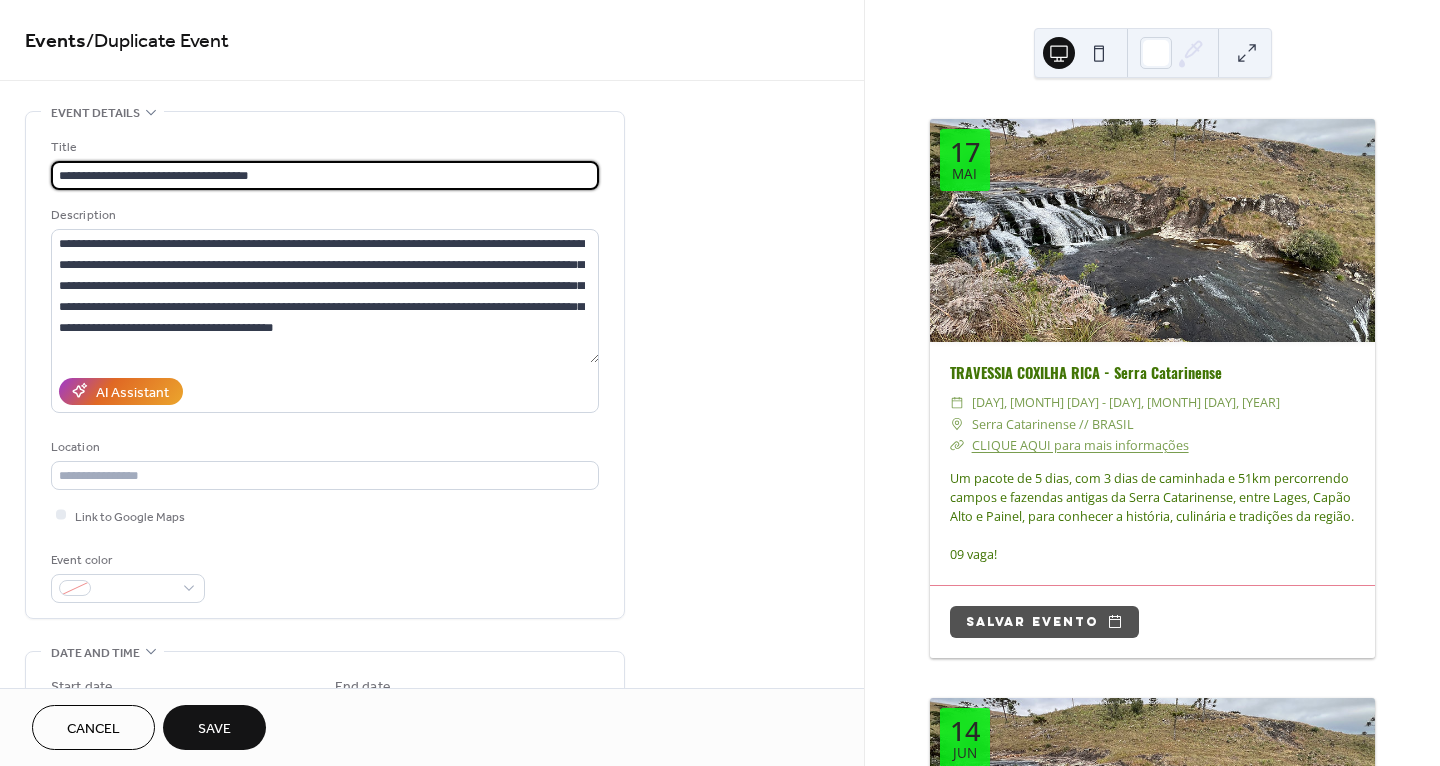 click on "**********" at bounding box center [325, 175] 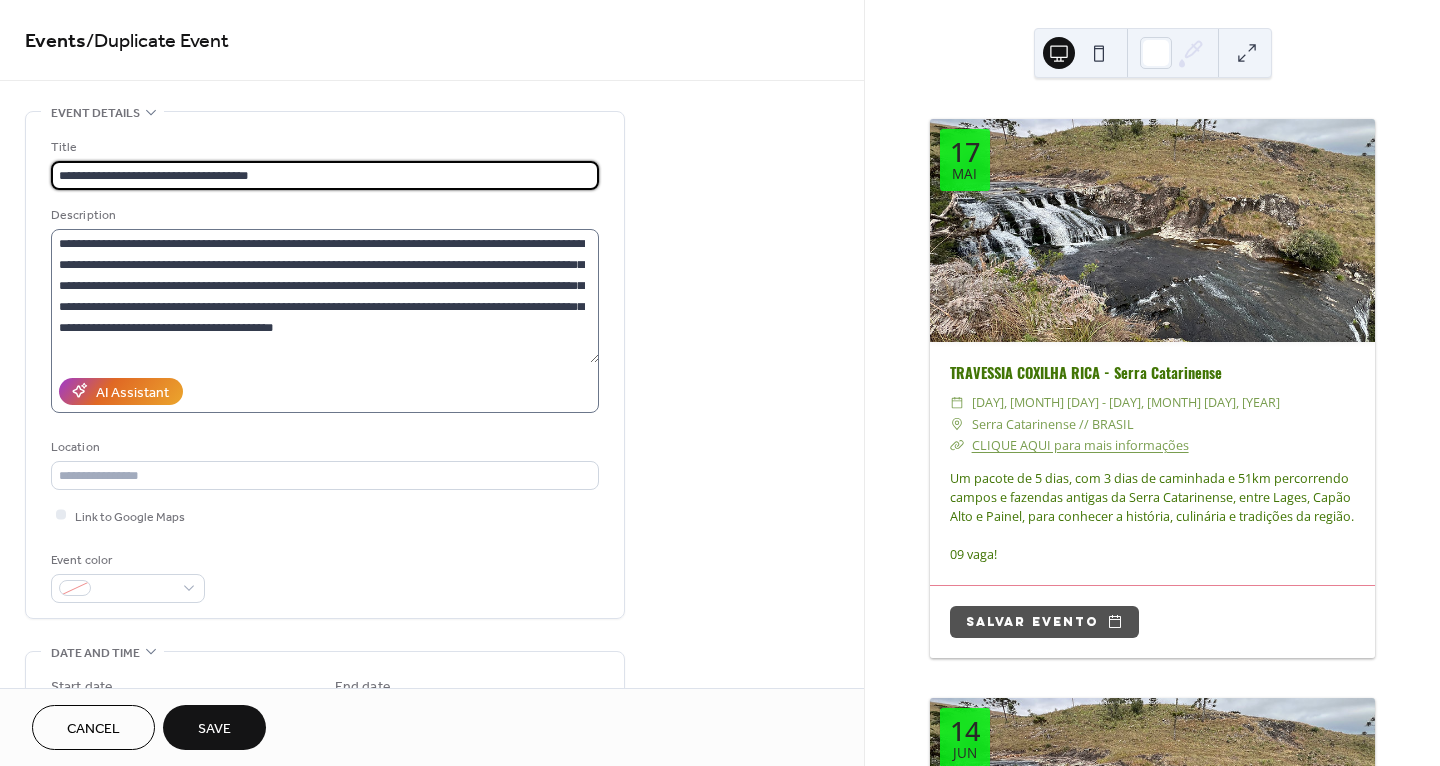 type on "**********" 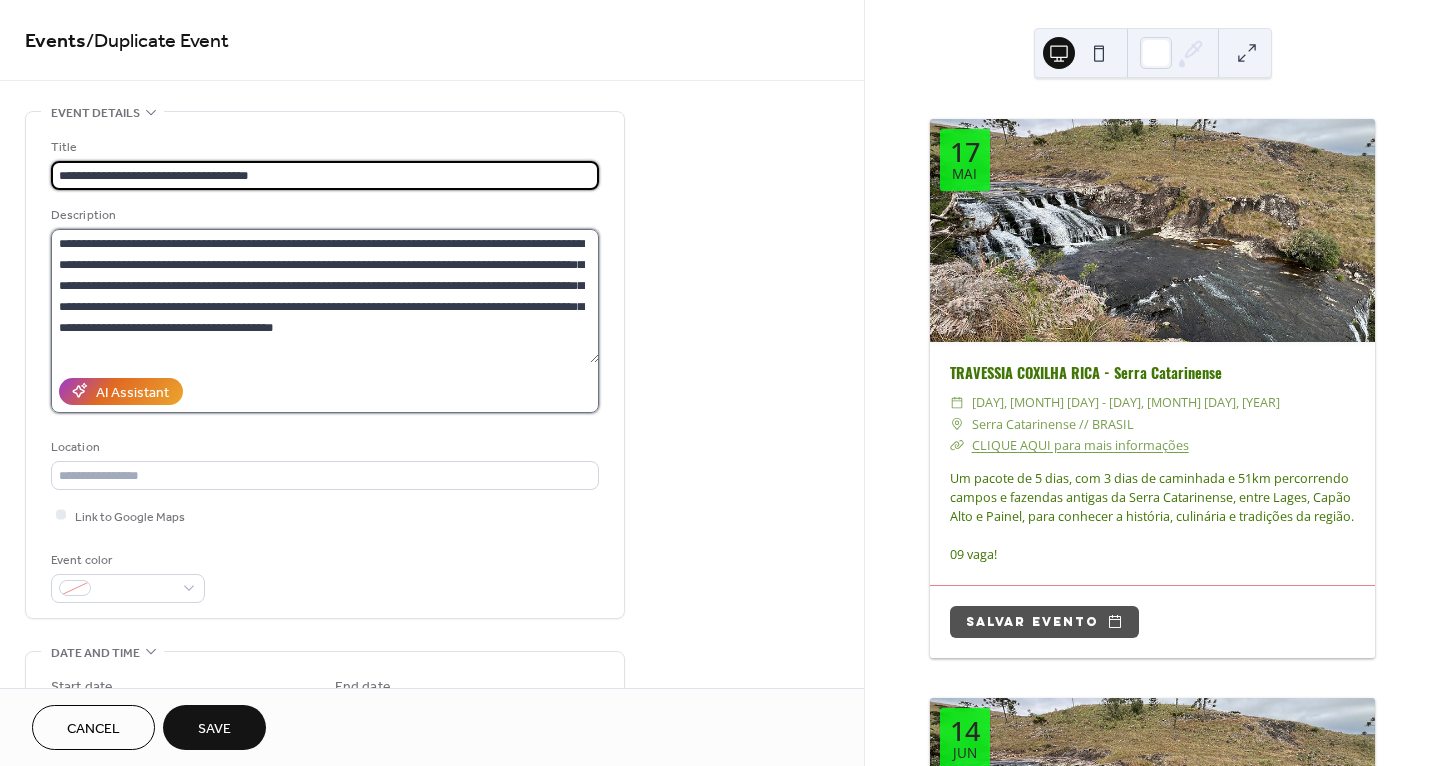 click on "**********" at bounding box center (325, 296) 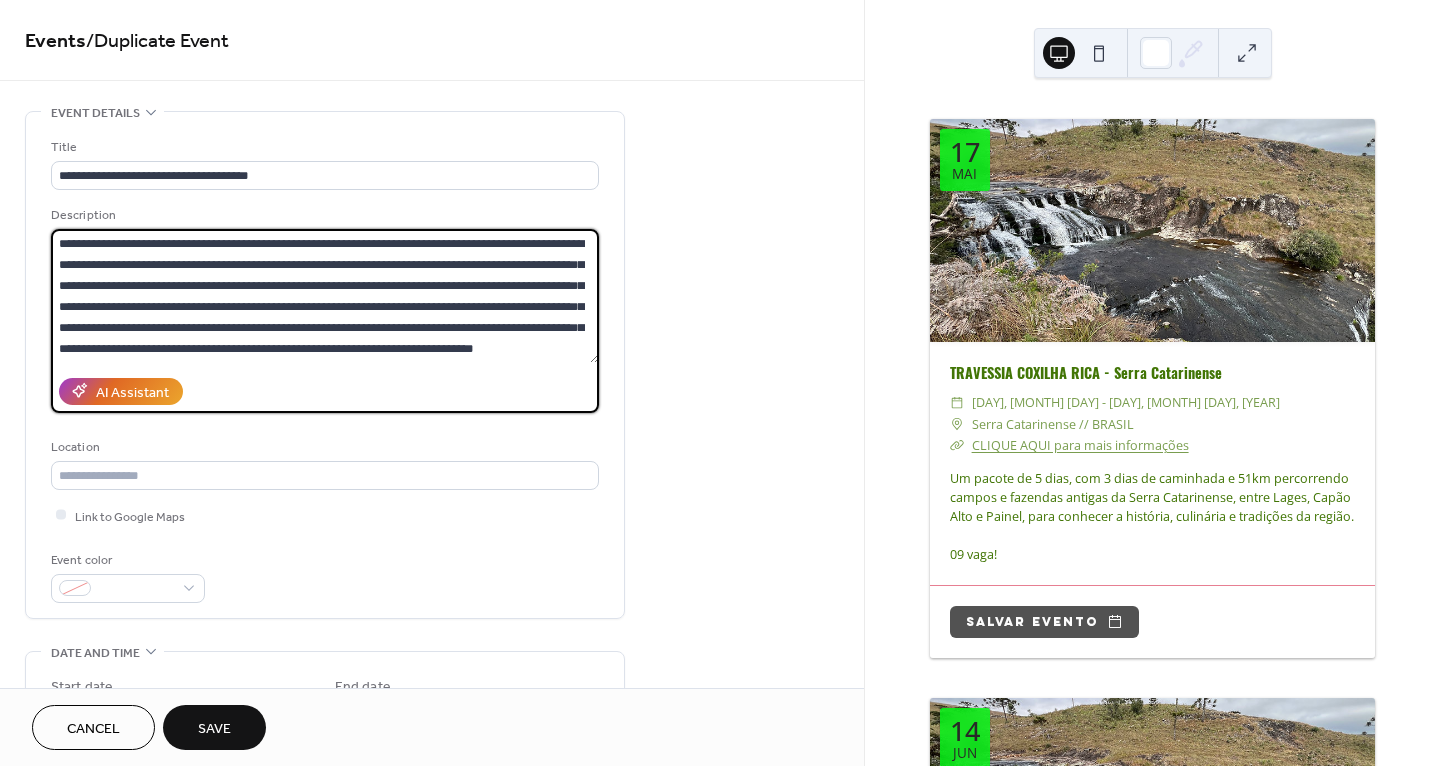 click on "**********" at bounding box center [325, 296] 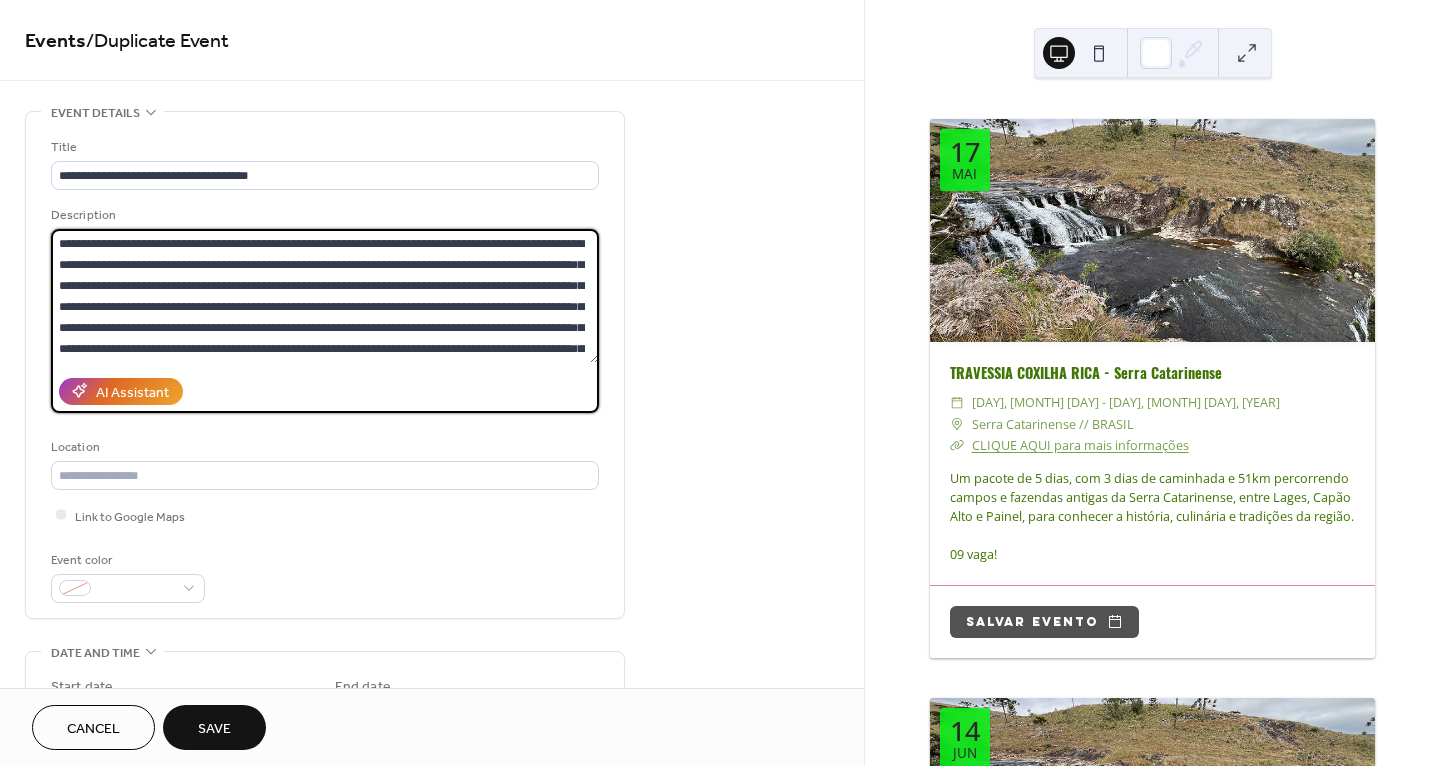 click on "**********" at bounding box center [325, 296] 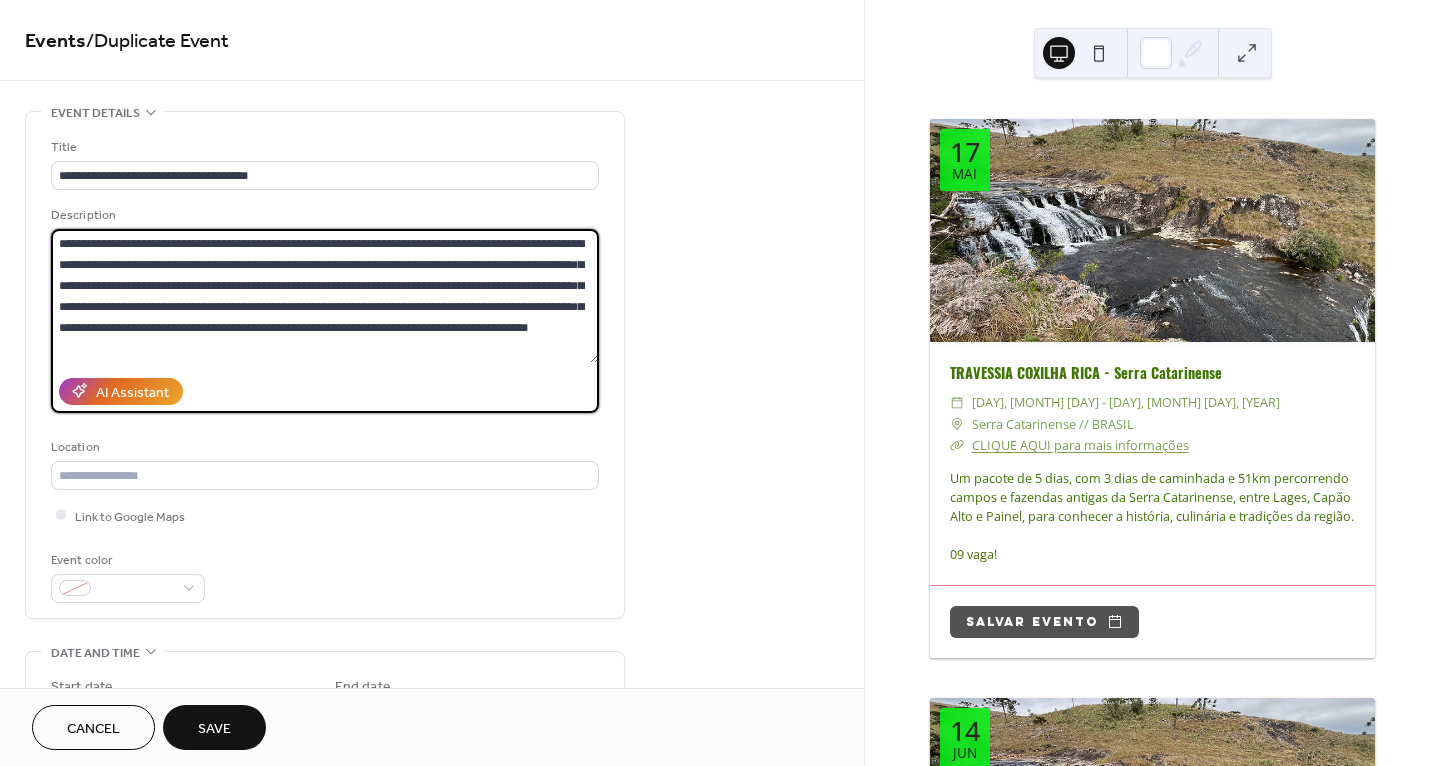 scroll, scrollTop: 41, scrollLeft: 0, axis: vertical 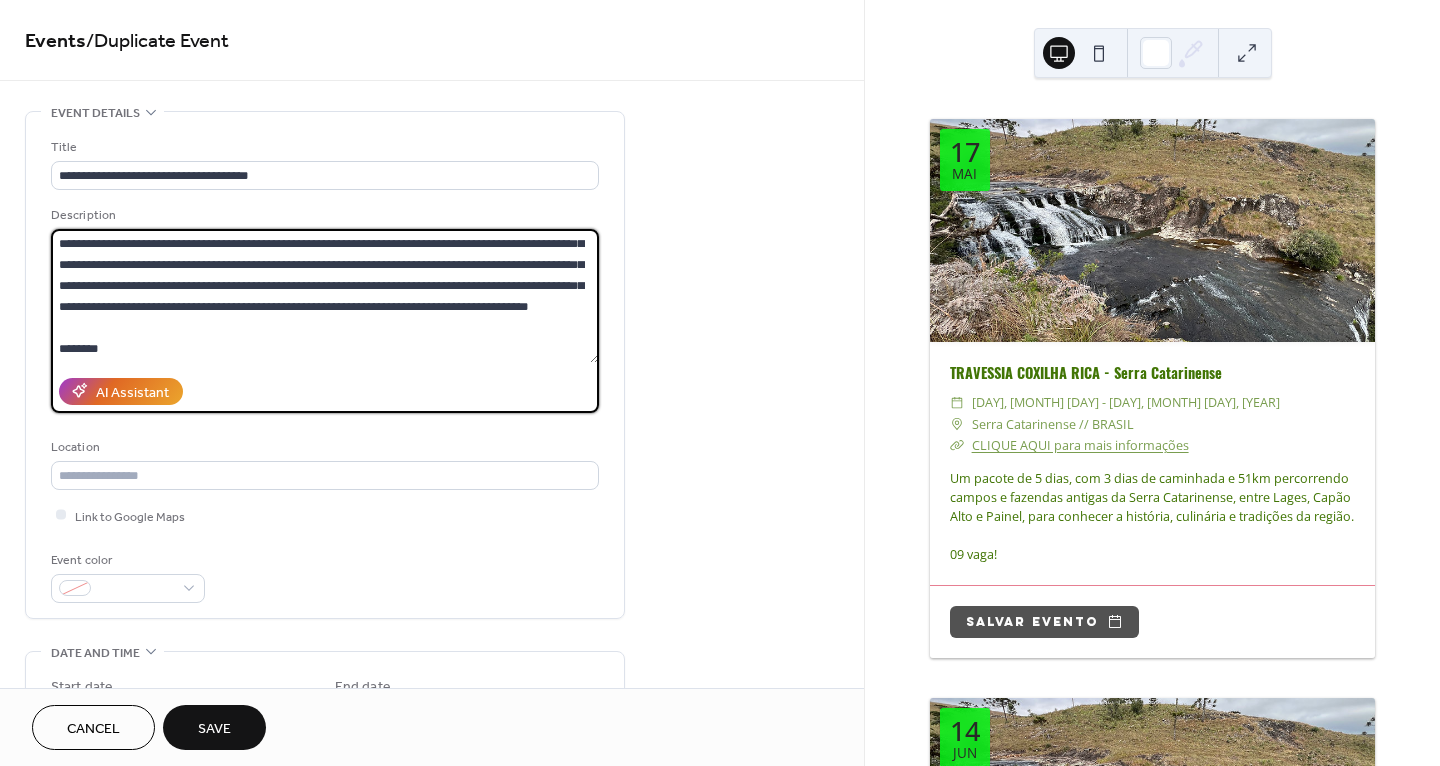 drag, startPoint x: 531, startPoint y: 307, endPoint x: 517, endPoint y: 315, distance: 16.124516 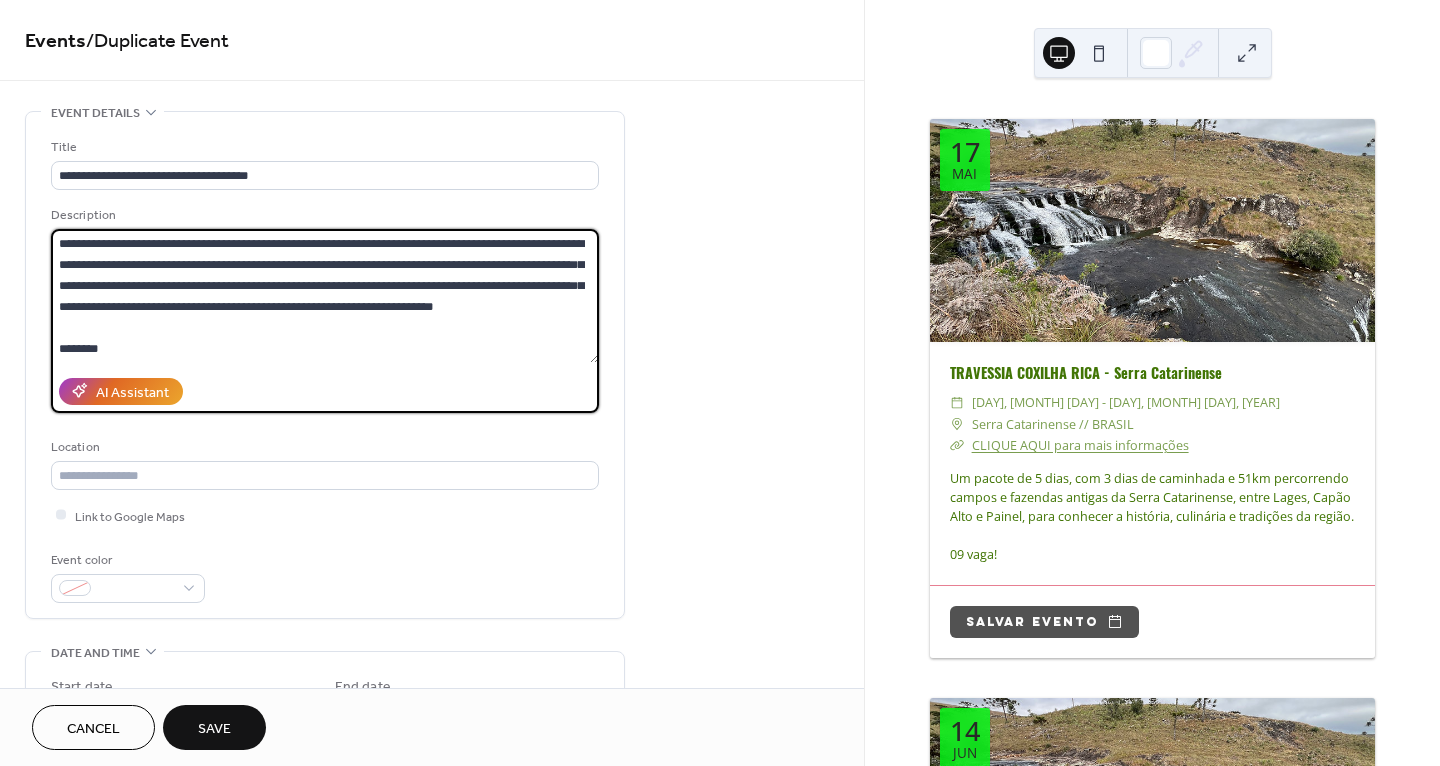 scroll, scrollTop: 0, scrollLeft: 0, axis: both 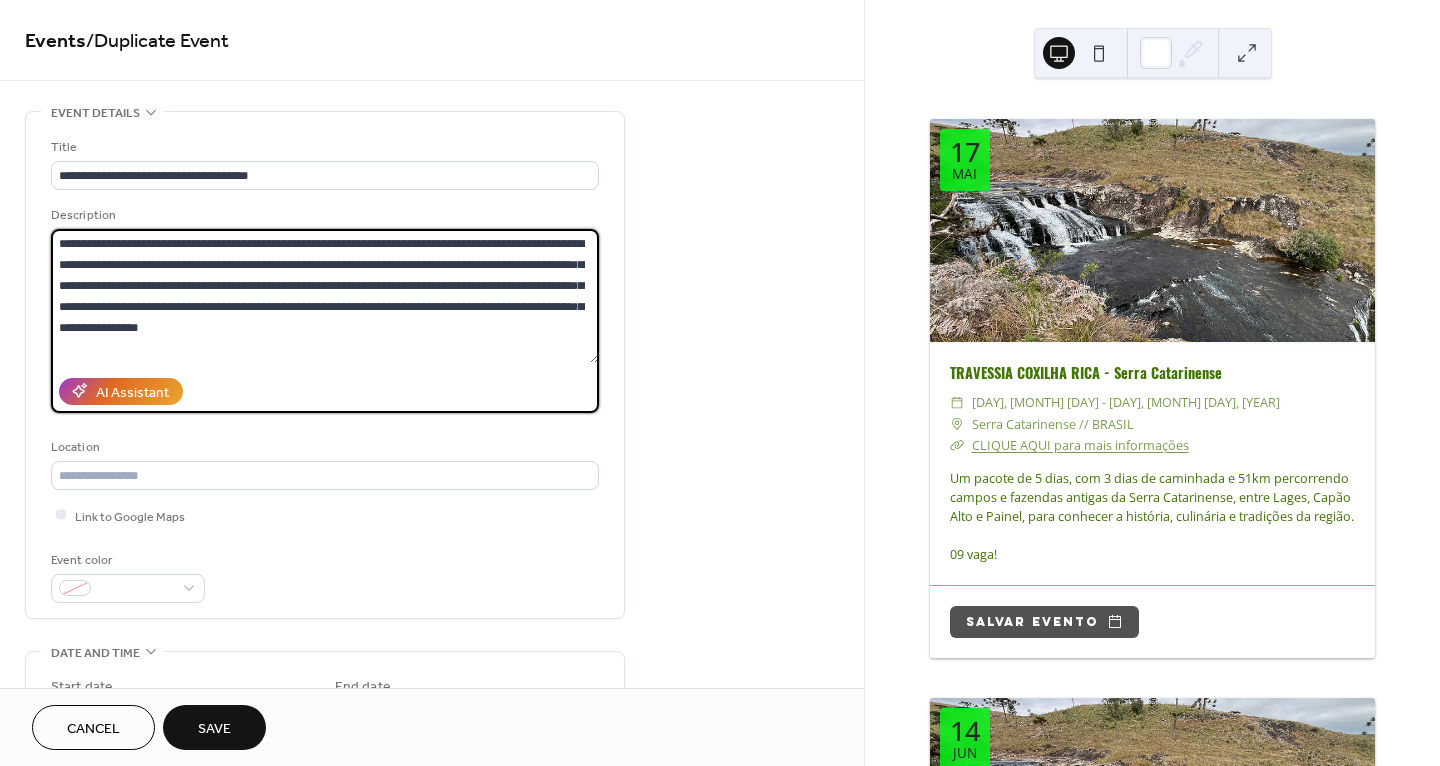 click on "**********" at bounding box center [325, 296] 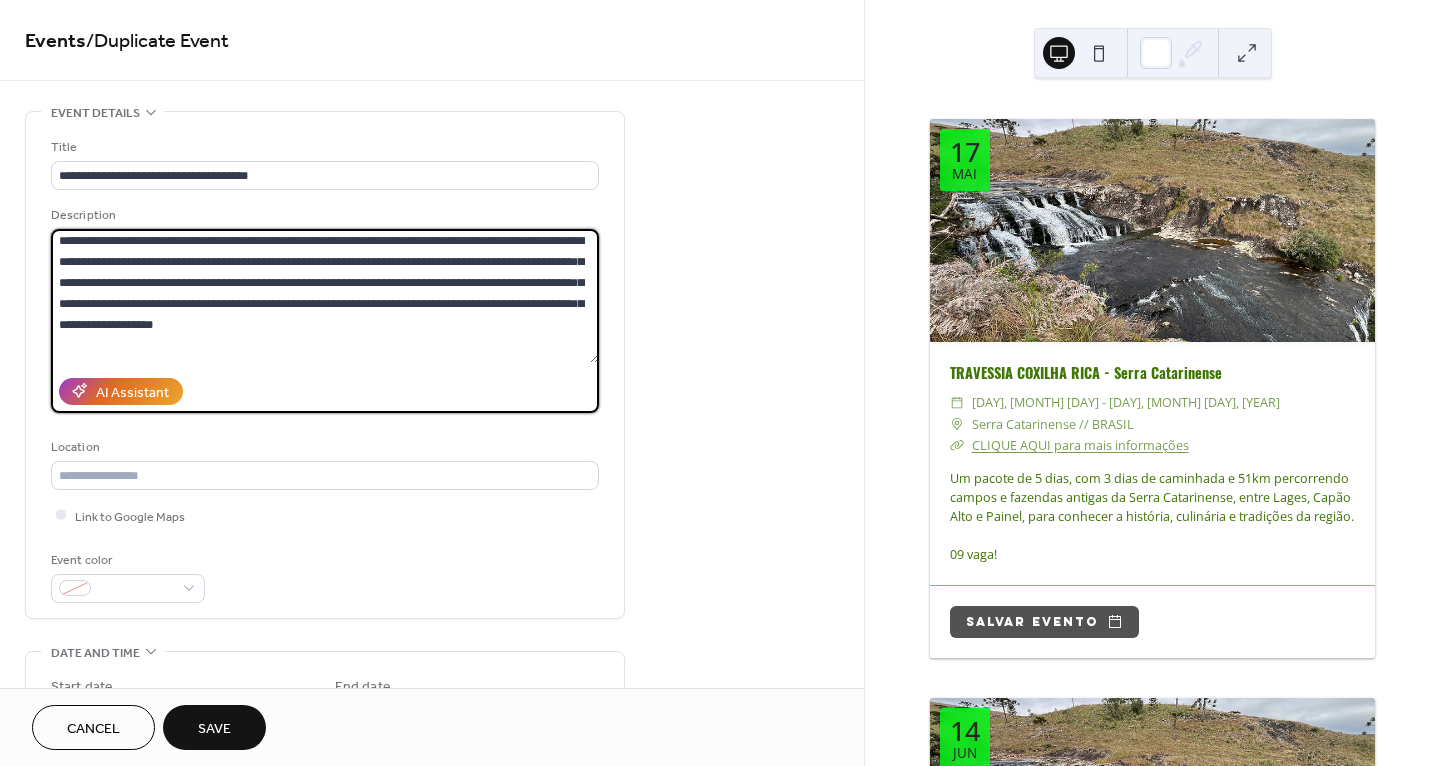 scroll, scrollTop: 0, scrollLeft: 0, axis: both 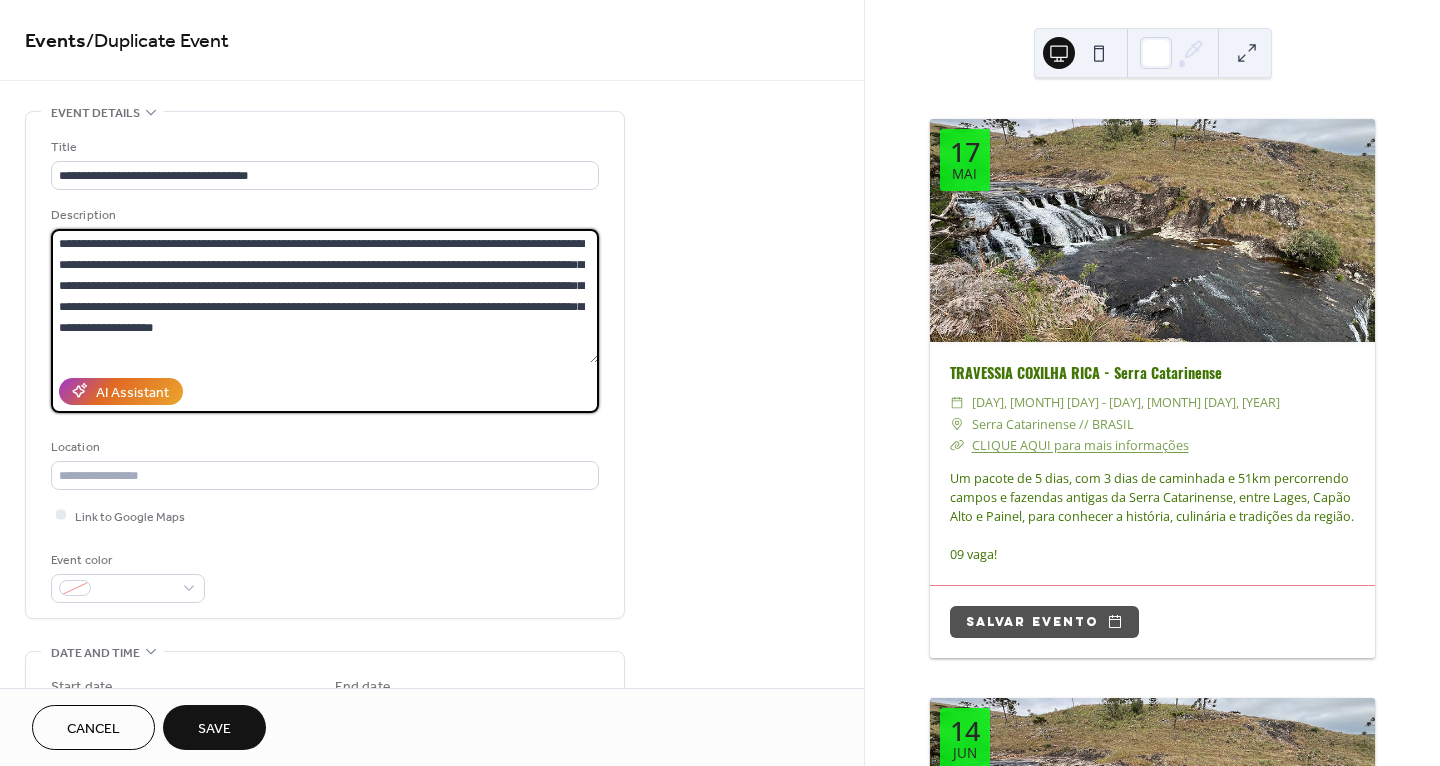 click on "**********" at bounding box center (325, 296) 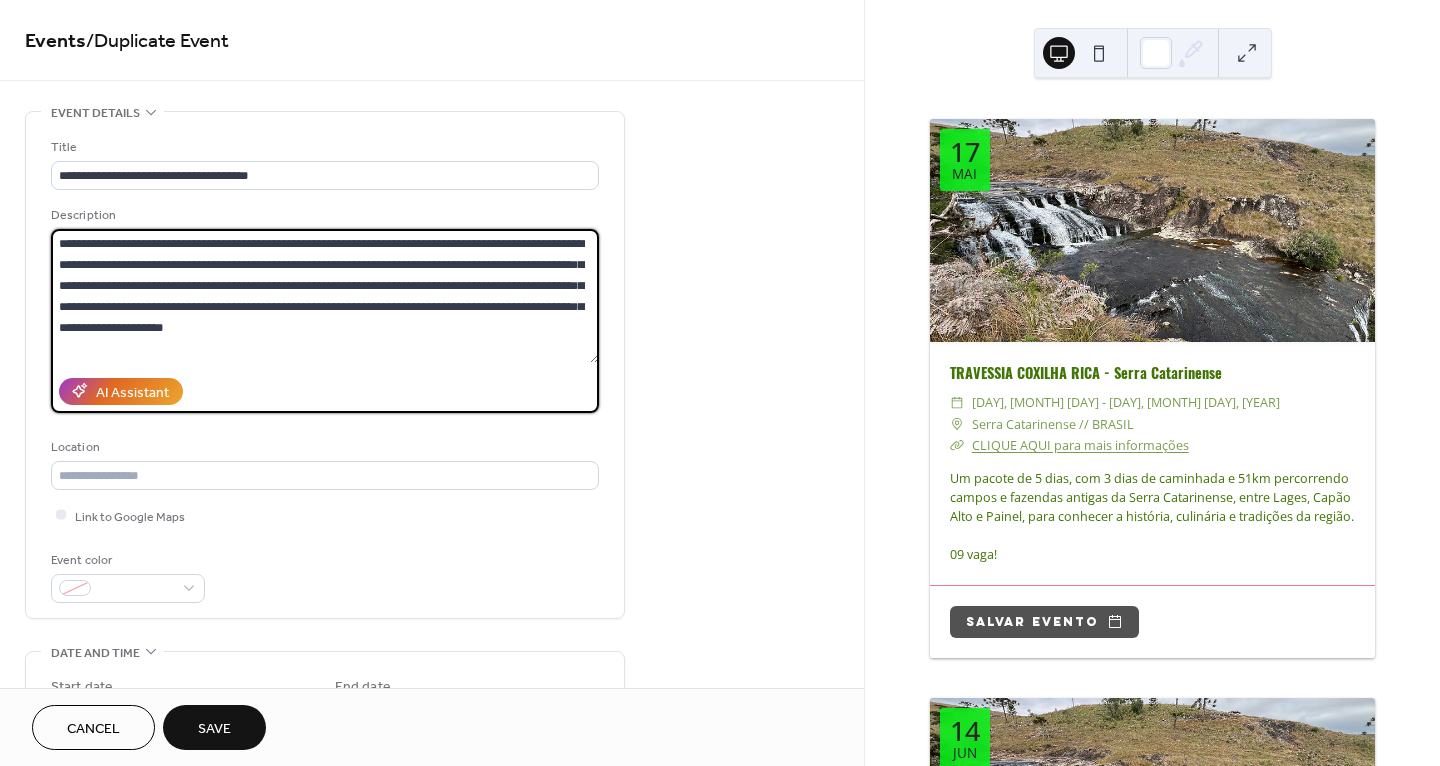 click on "**********" at bounding box center (325, 296) 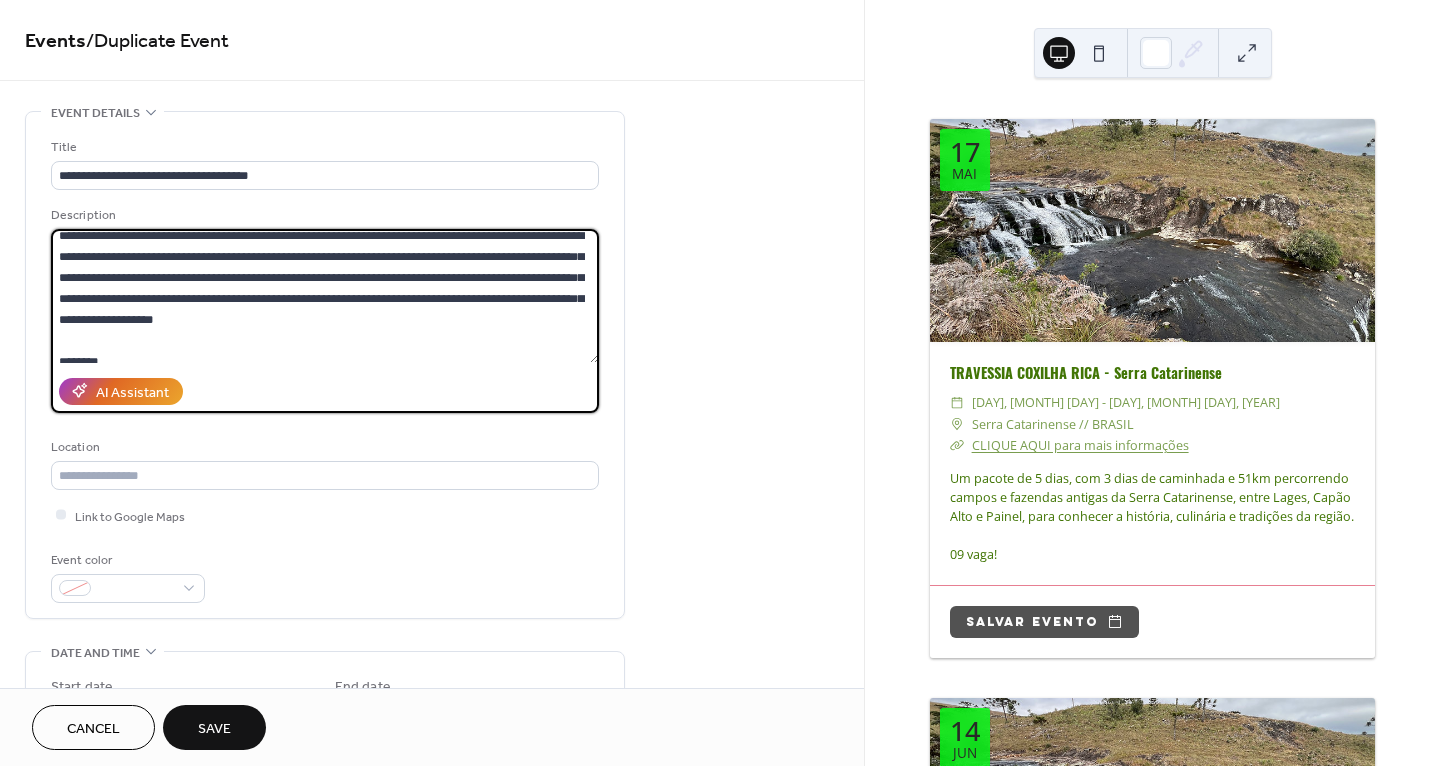 scroll, scrollTop: 0, scrollLeft: 0, axis: both 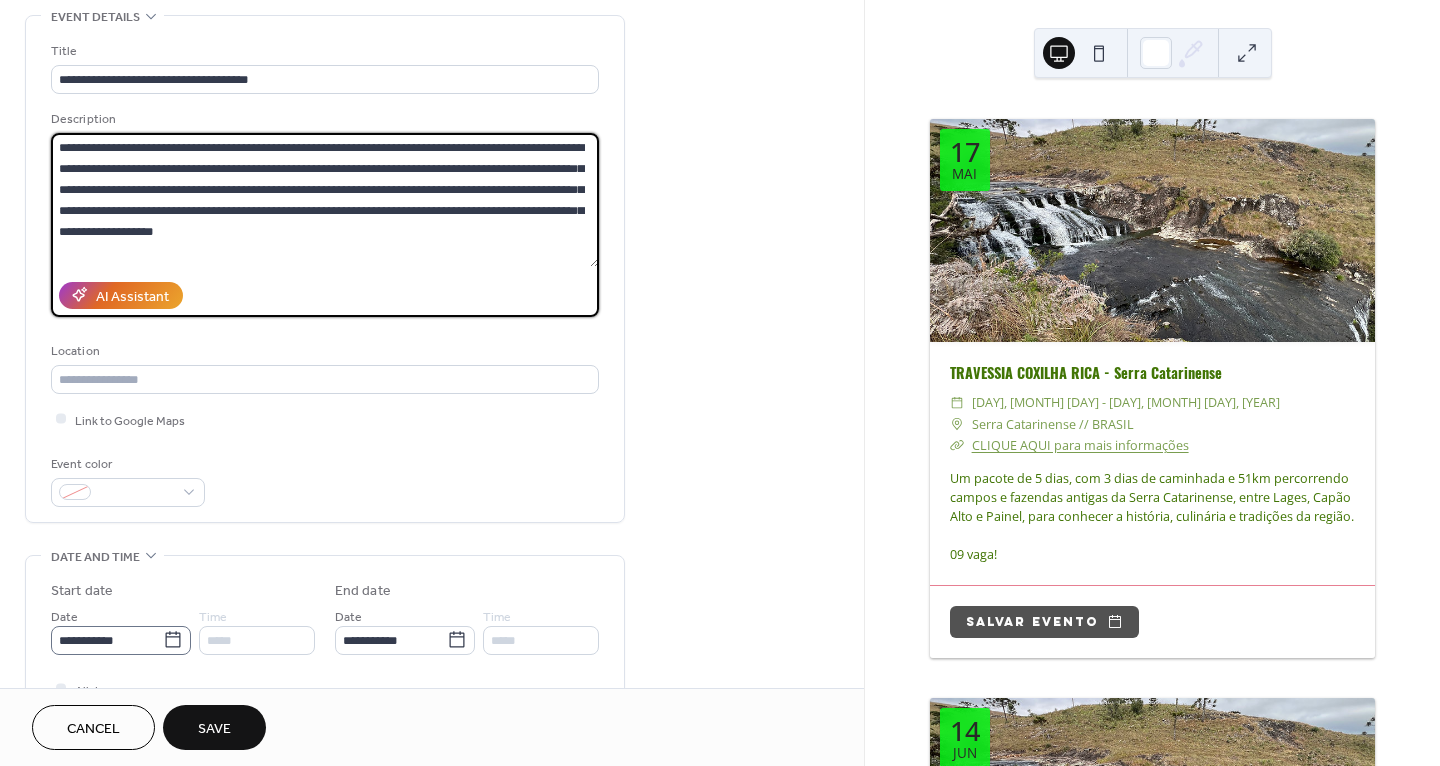 type on "**********" 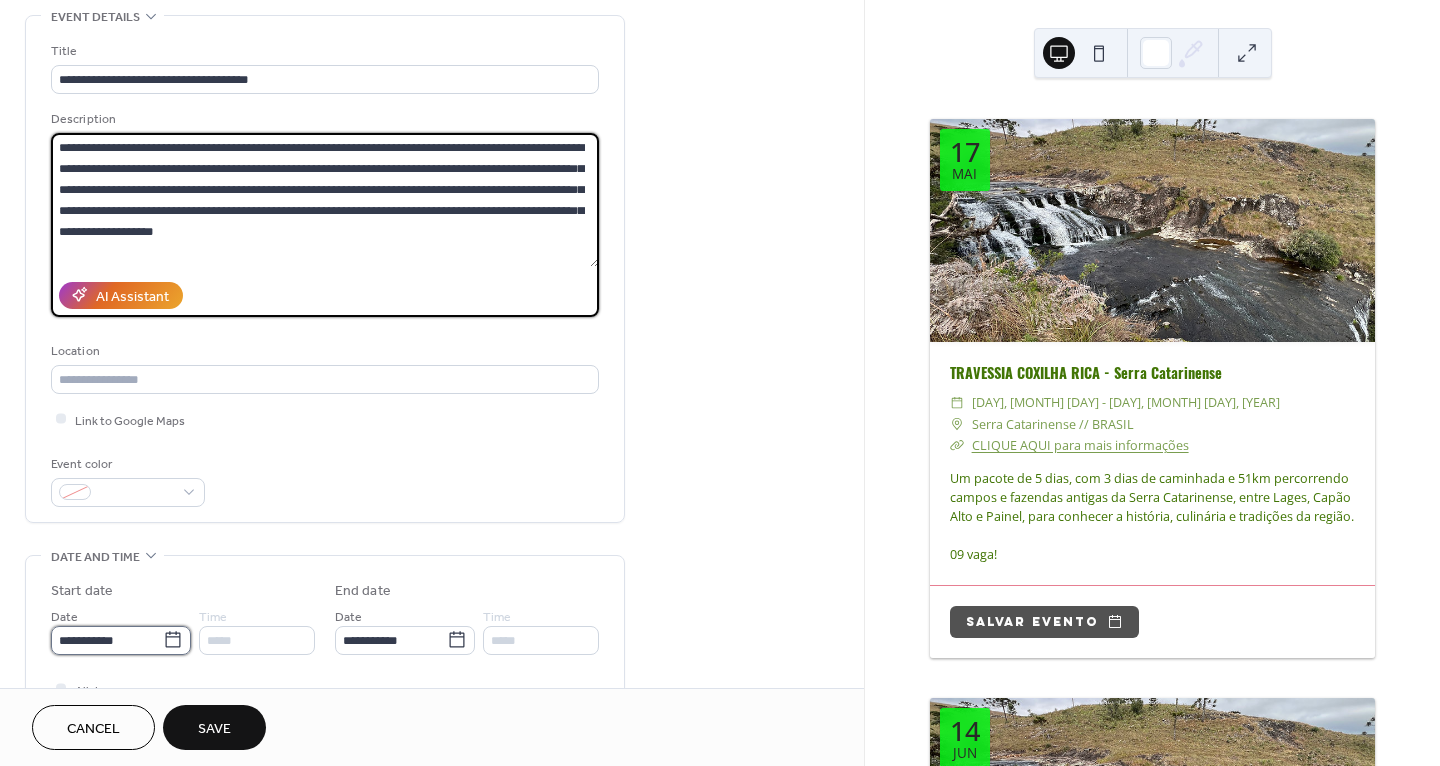 click on "**********" at bounding box center [107, 640] 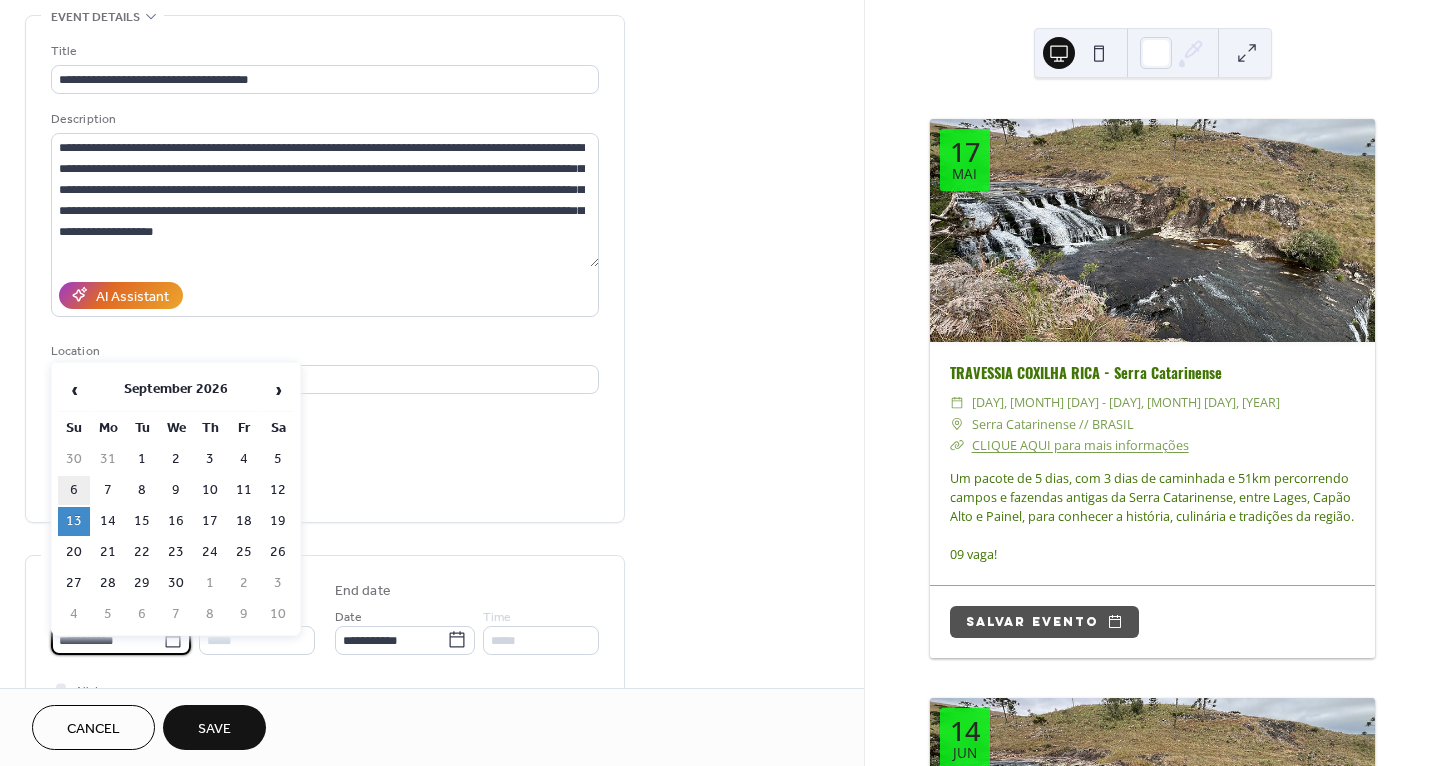 click on "6" at bounding box center [74, 490] 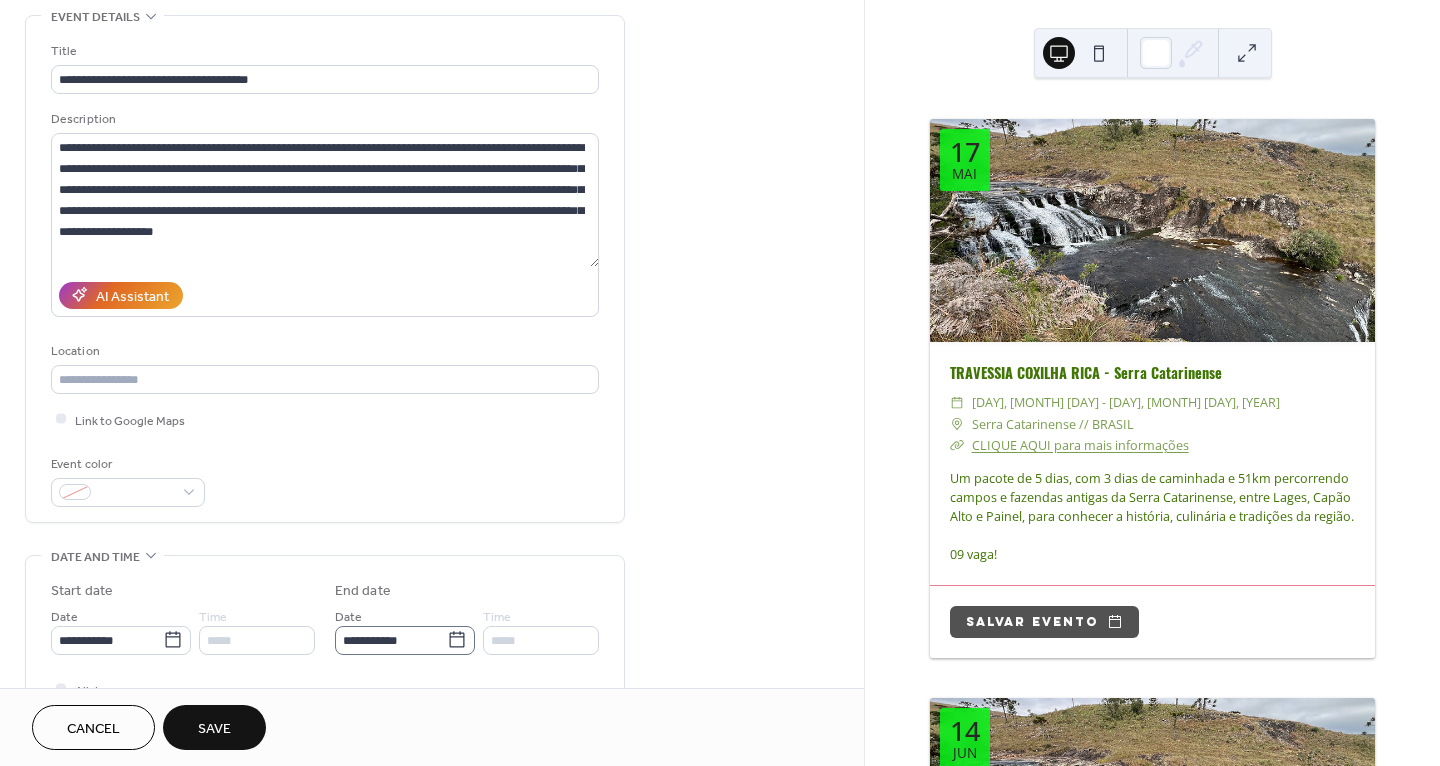type on "**********" 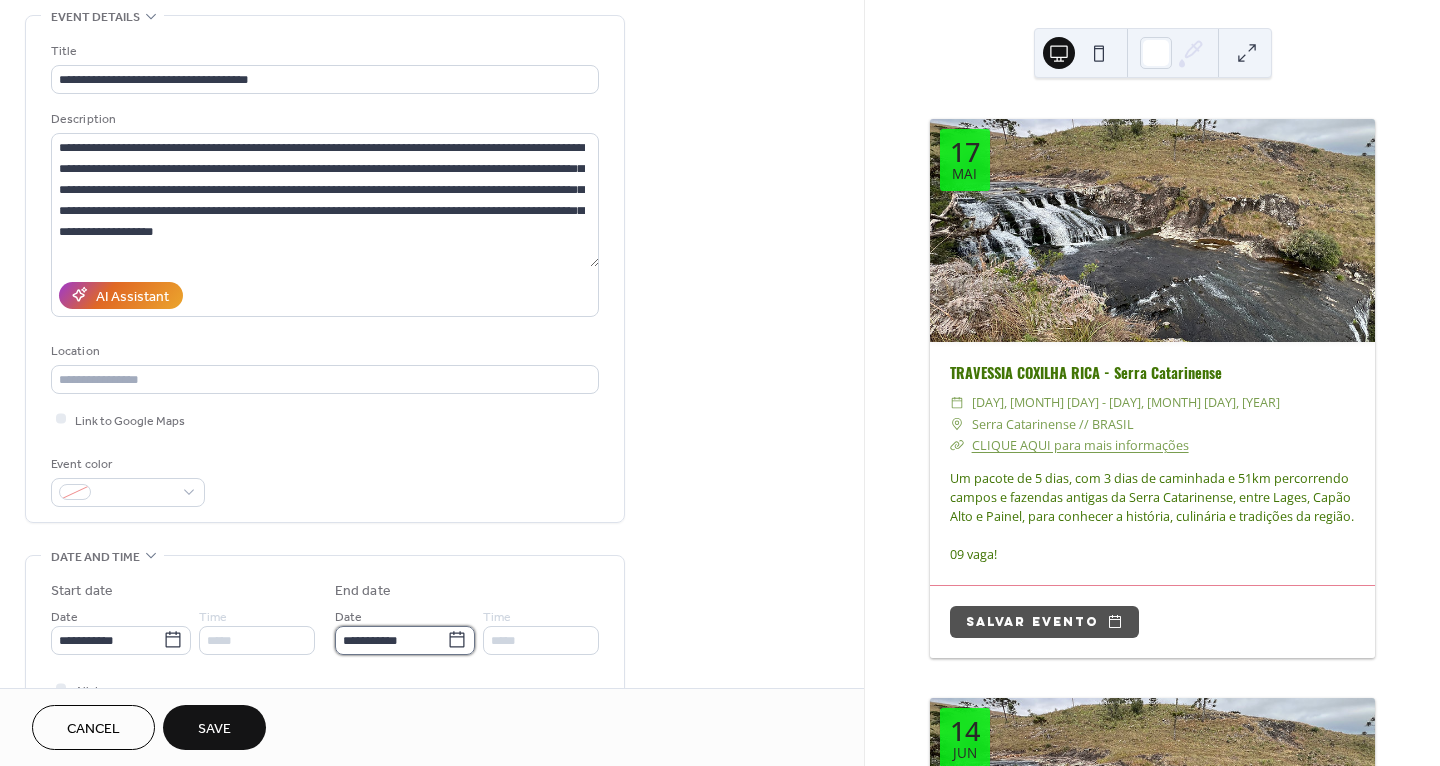 click on "**********" at bounding box center (391, 640) 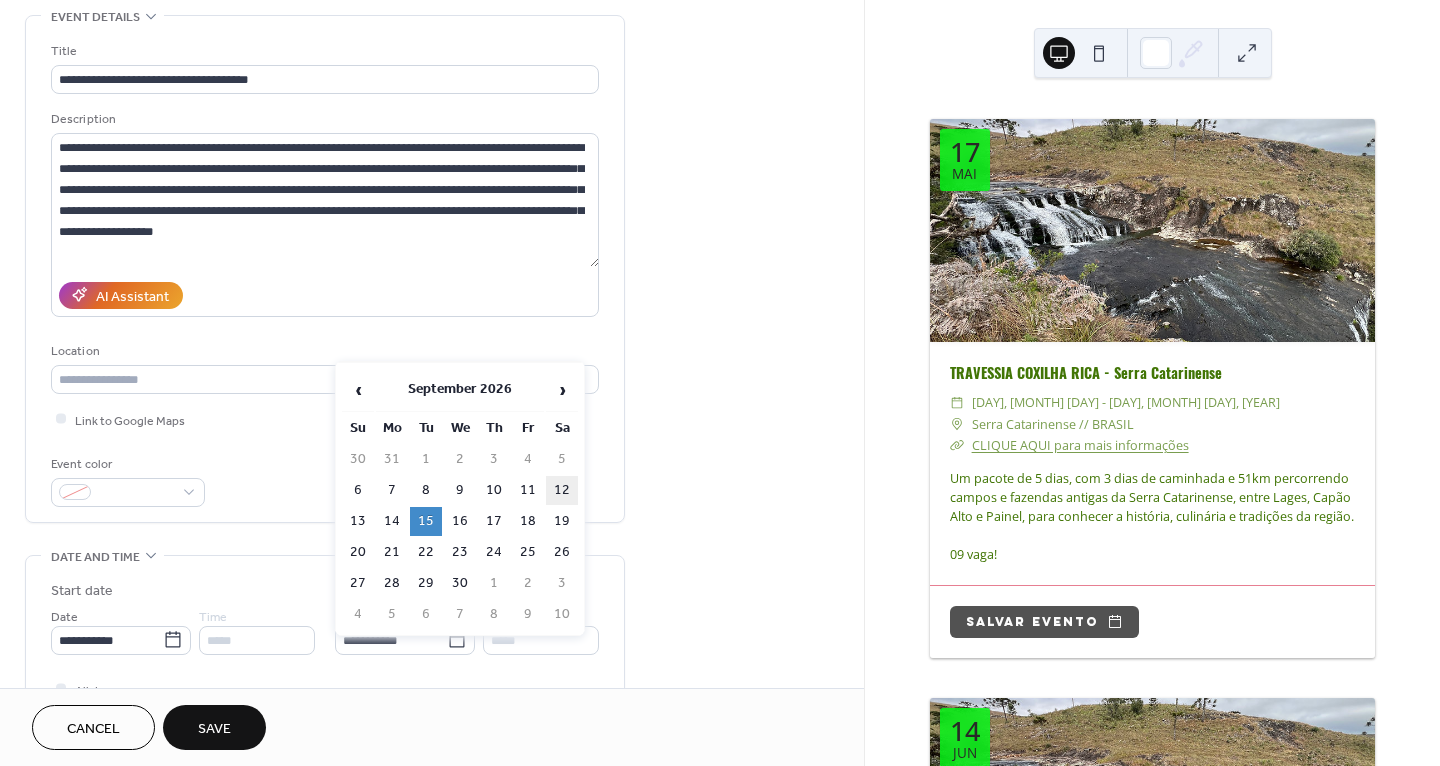 click on "12" at bounding box center (562, 490) 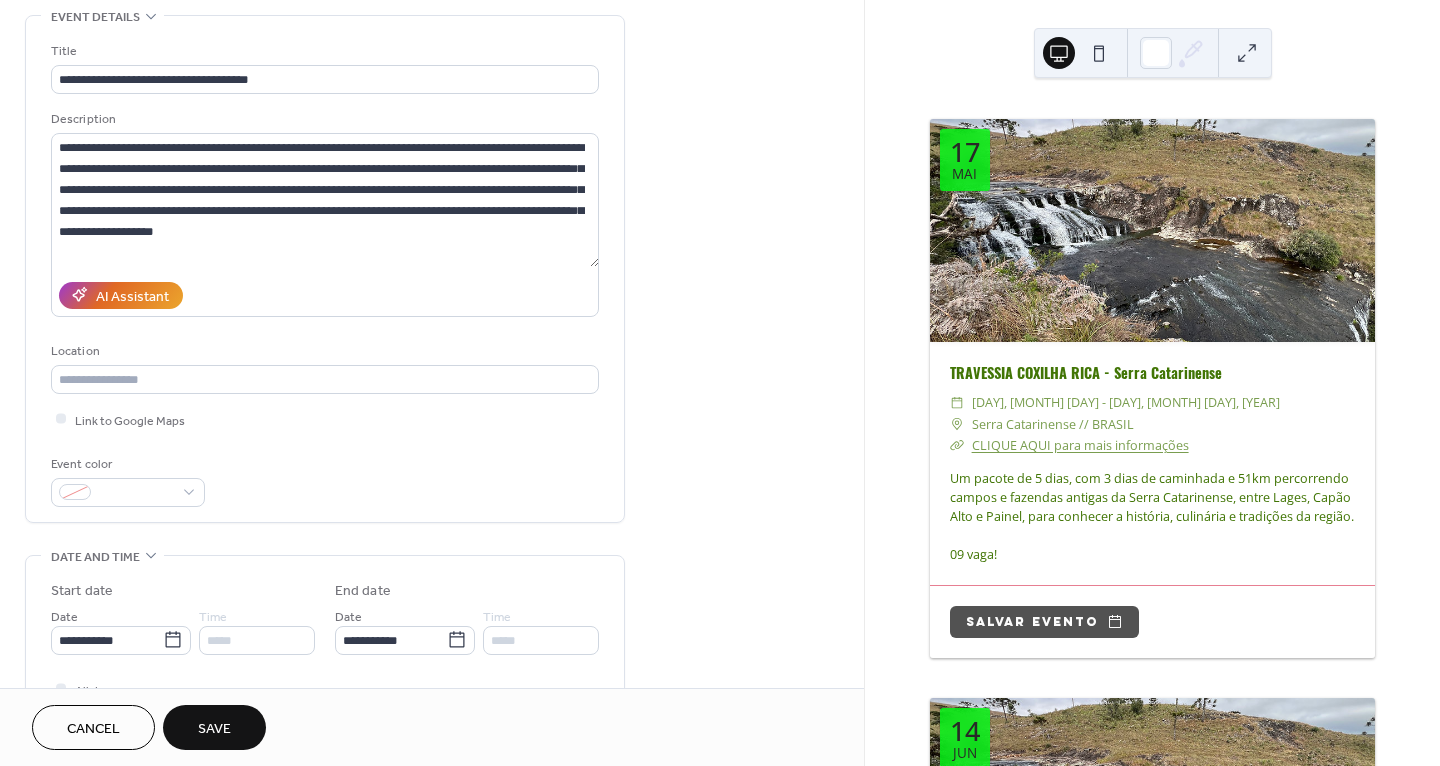 click on "Save" at bounding box center (214, 729) 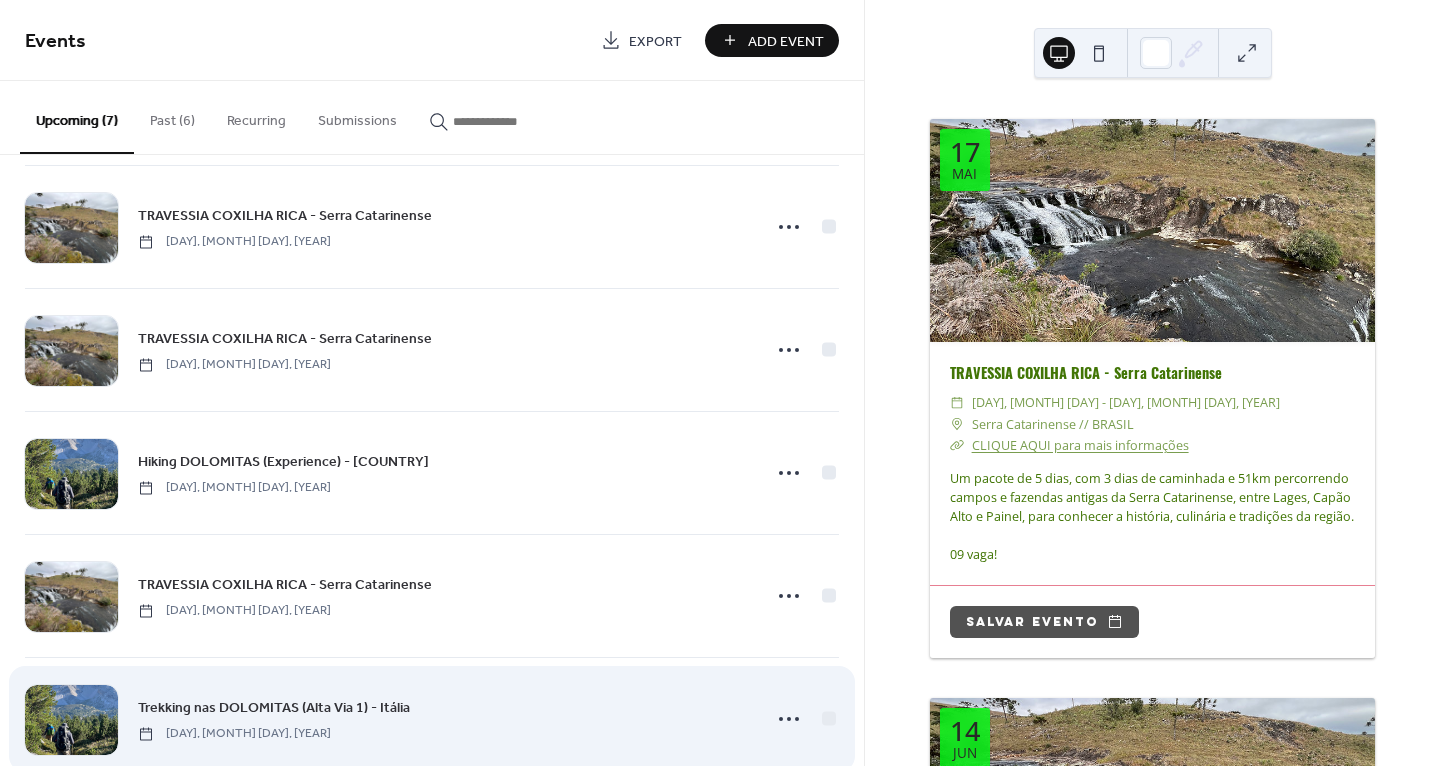 scroll, scrollTop: 307, scrollLeft: 0, axis: vertical 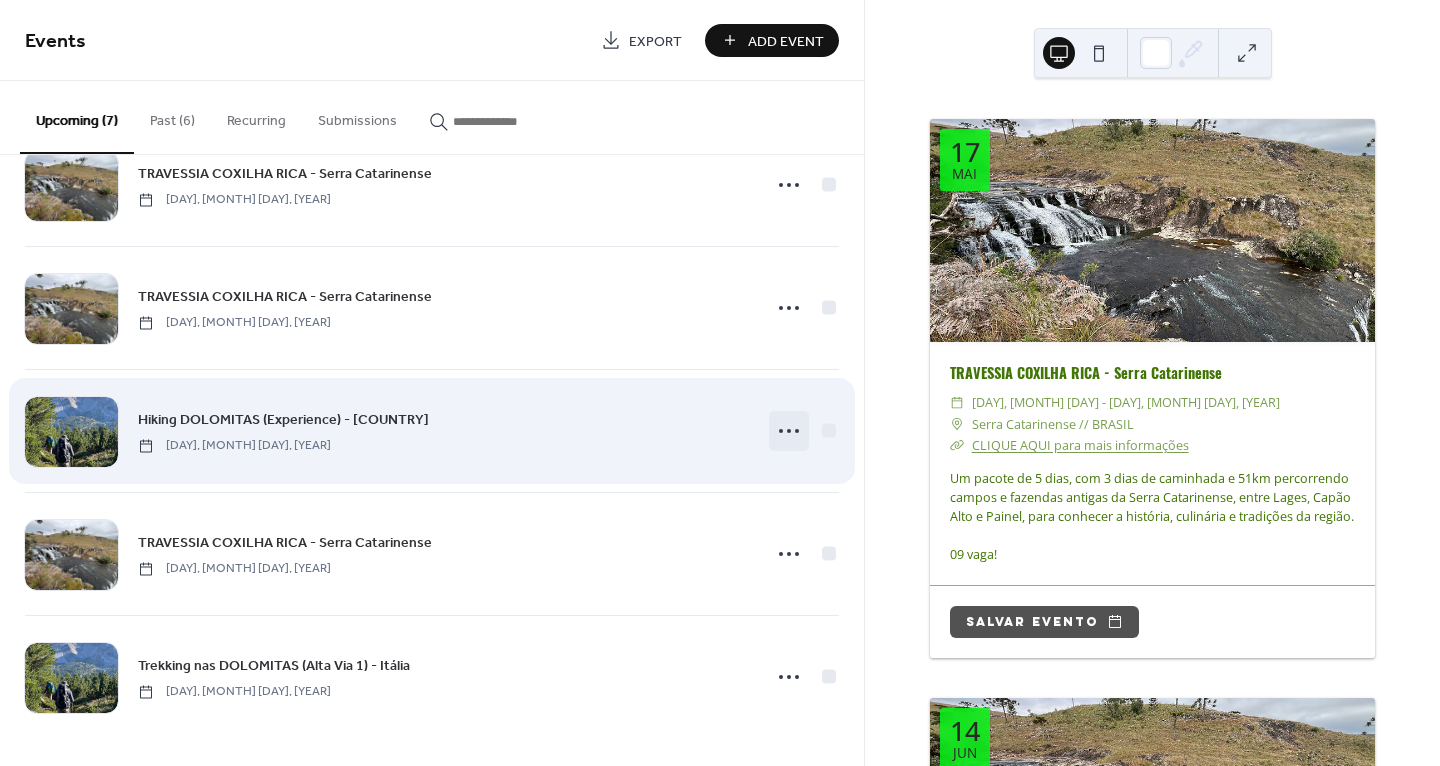 click 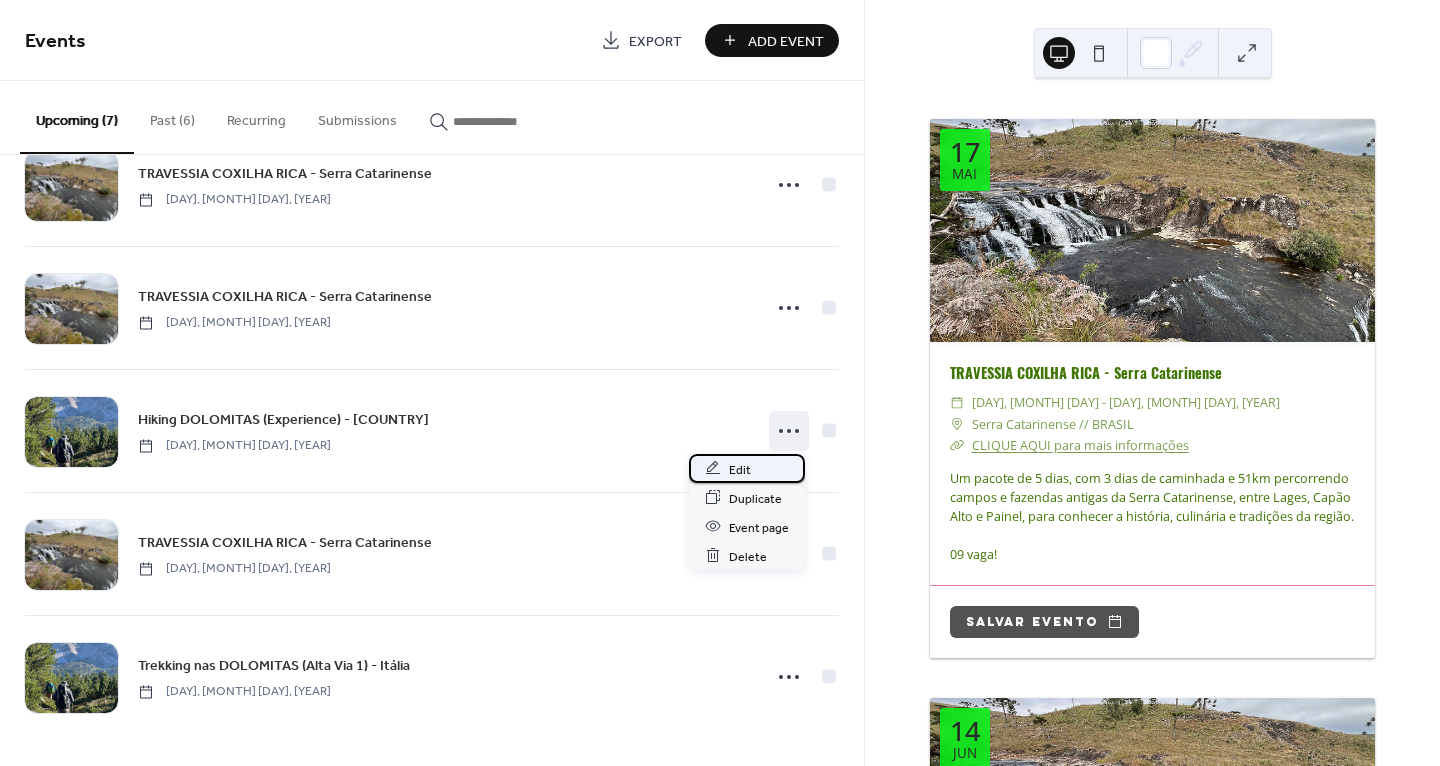 click on "Edit" at bounding box center (747, 468) 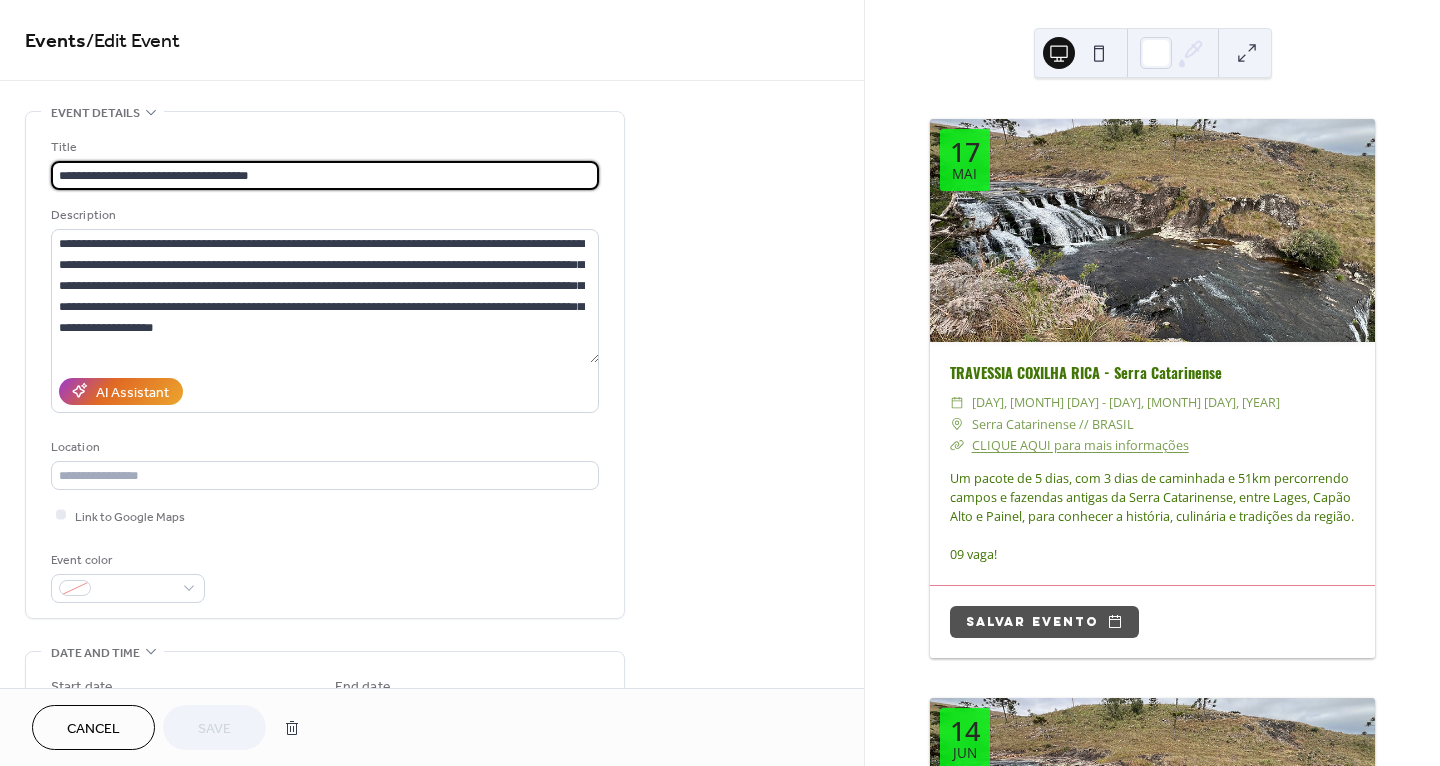 click on "**********" at bounding box center (325, 175) 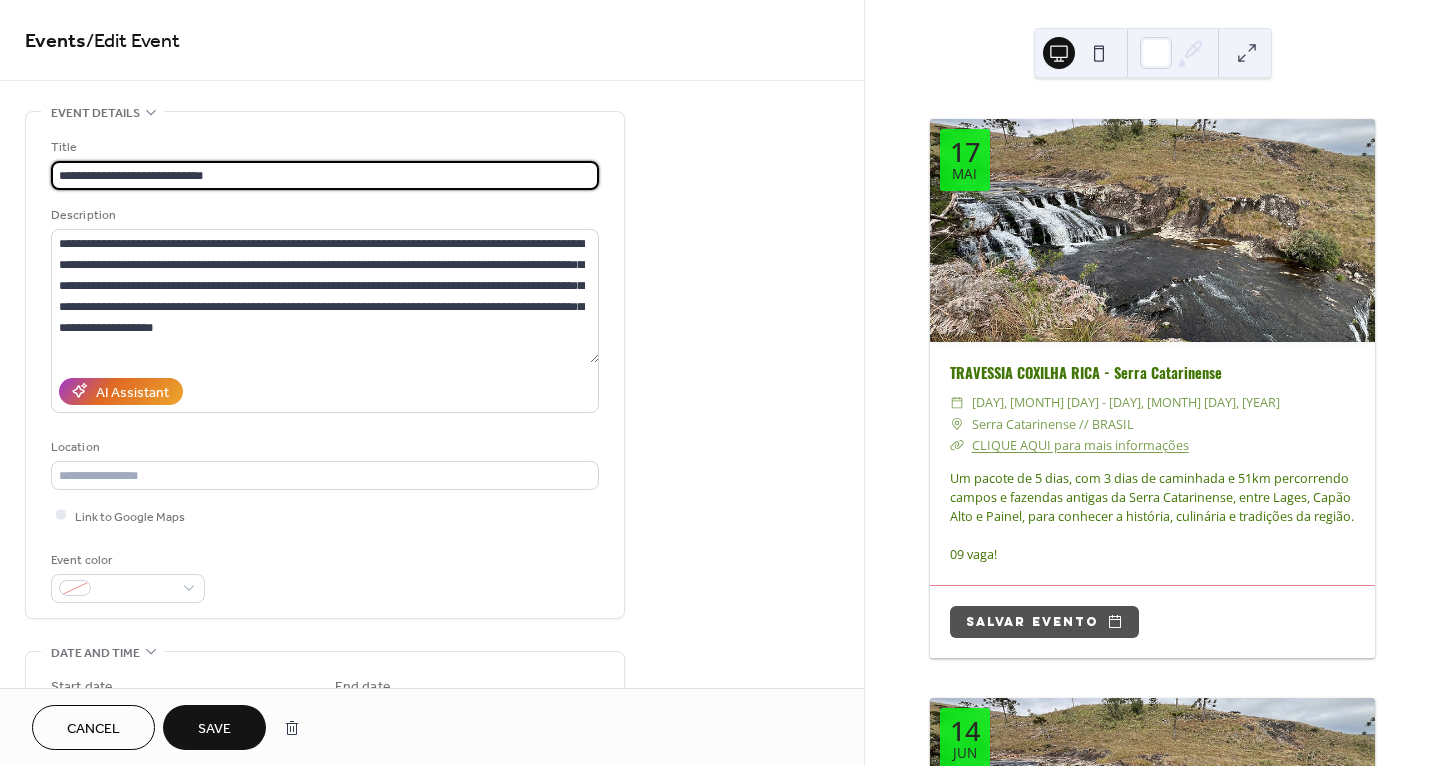 type on "**********" 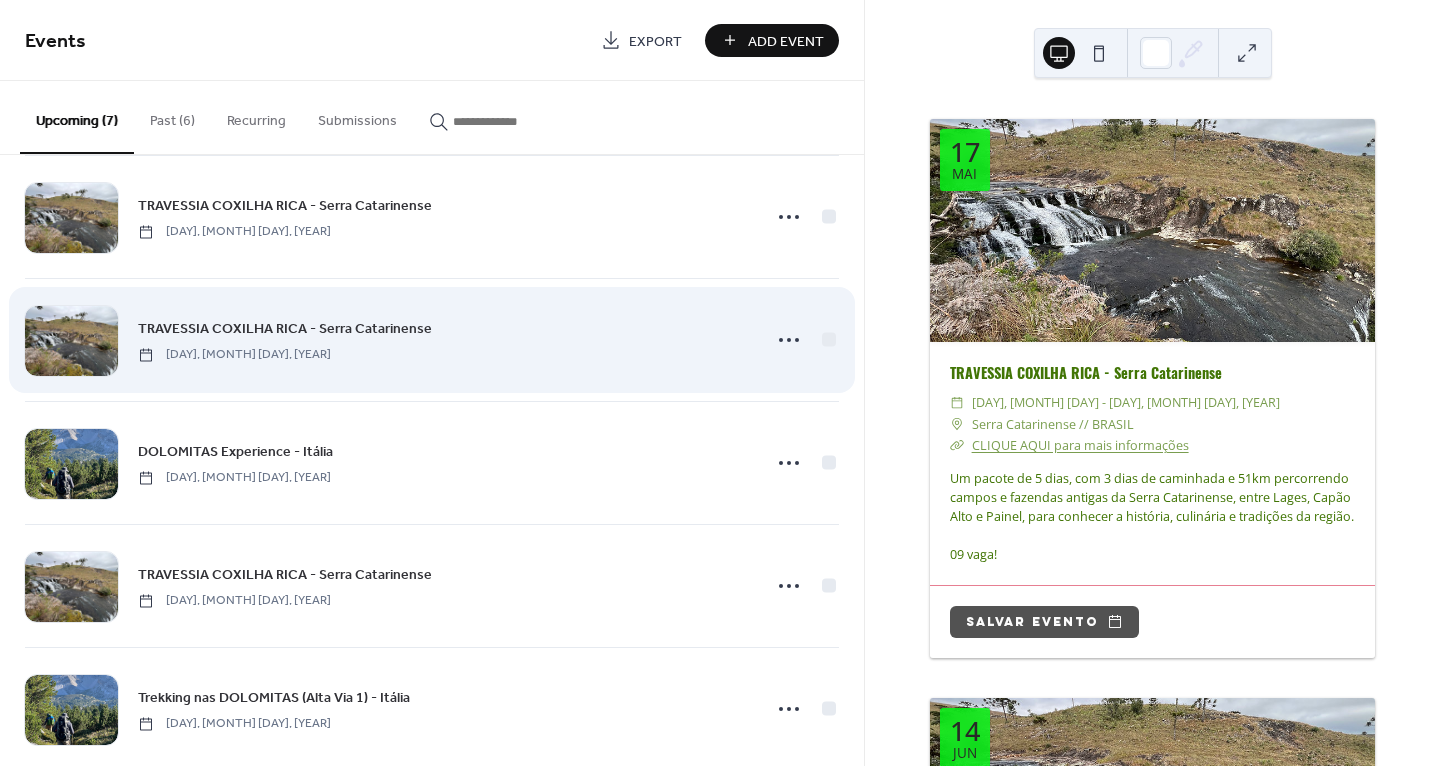 scroll, scrollTop: 307, scrollLeft: 0, axis: vertical 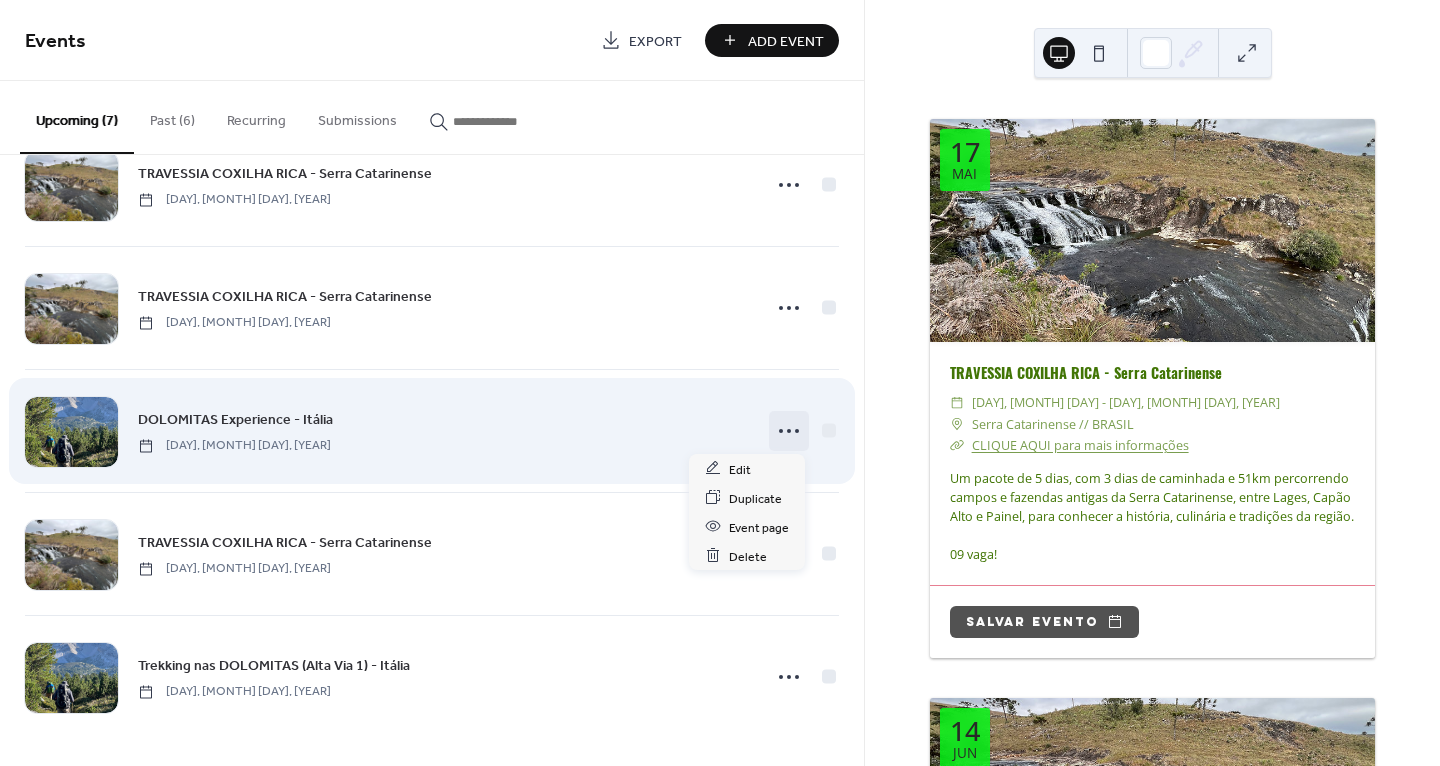 click 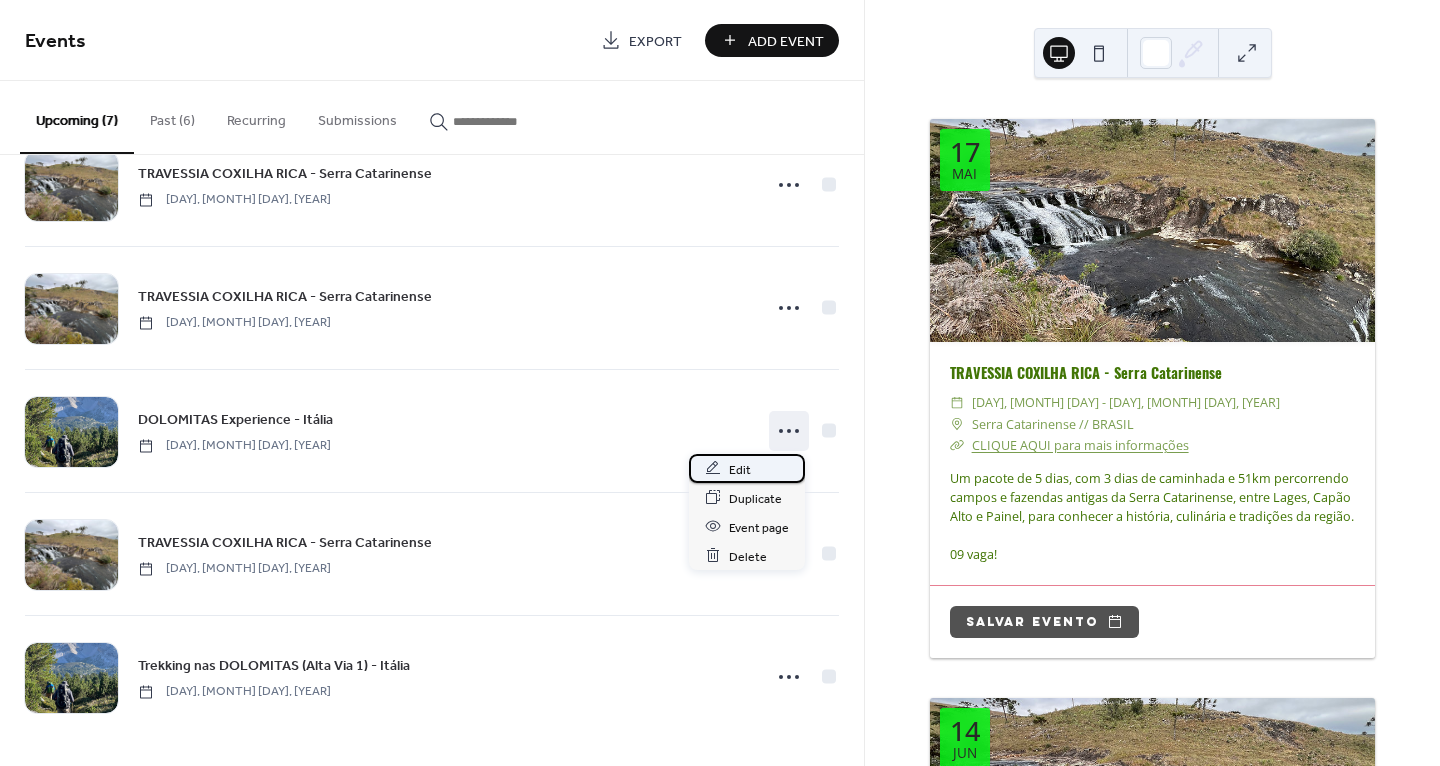 click on "Edit" at bounding box center [740, 469] 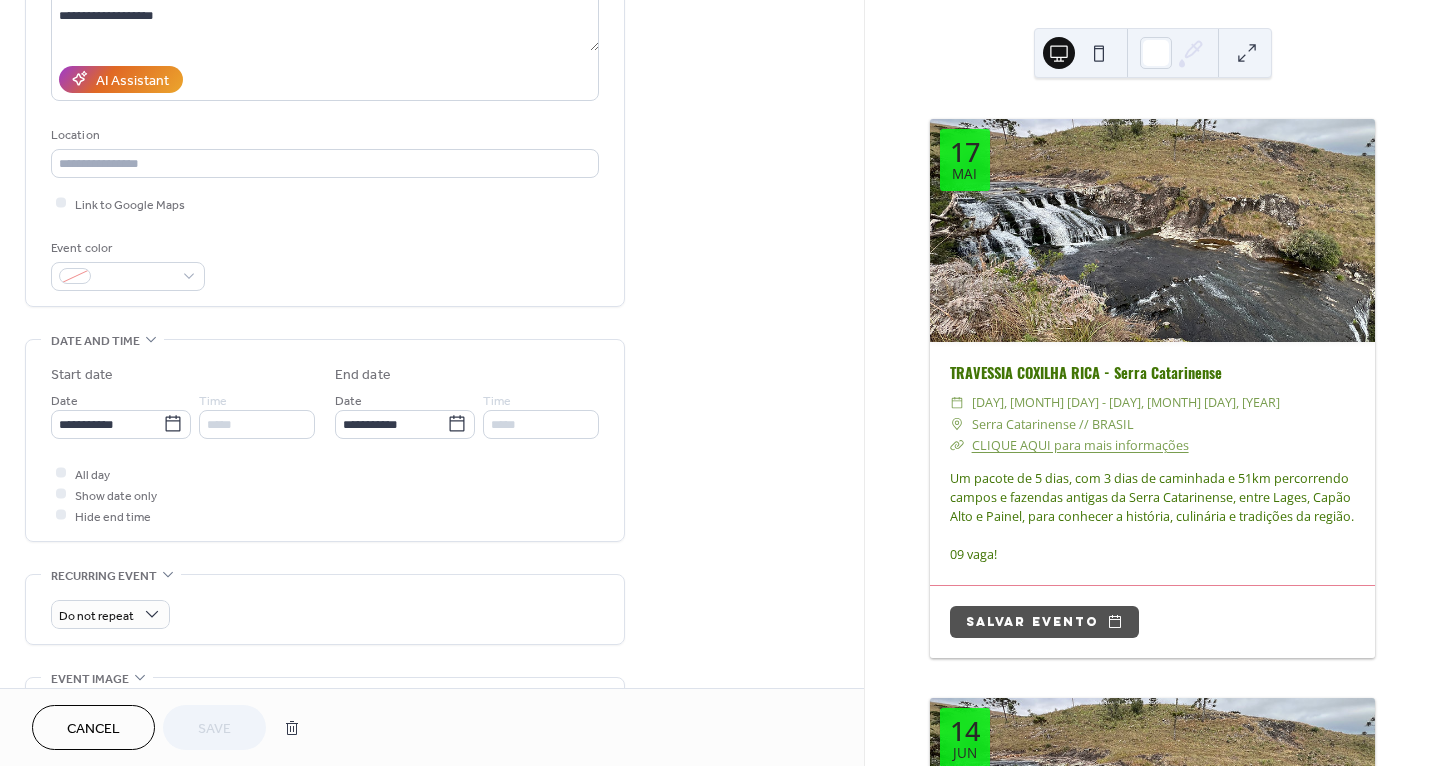scroll, scrollTop: 741, scrollLeft: 0, axis: vertical 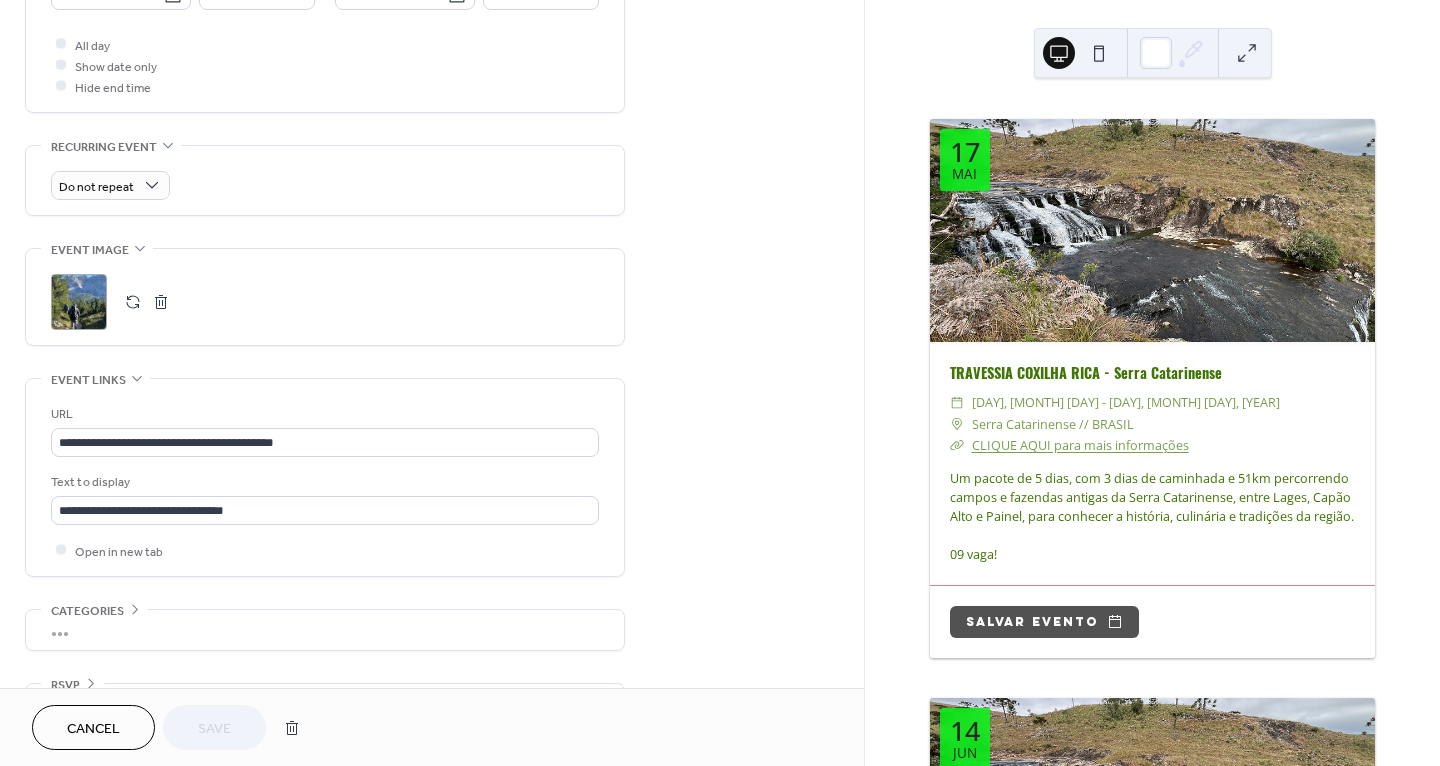 click at bounding box center [133, 302] 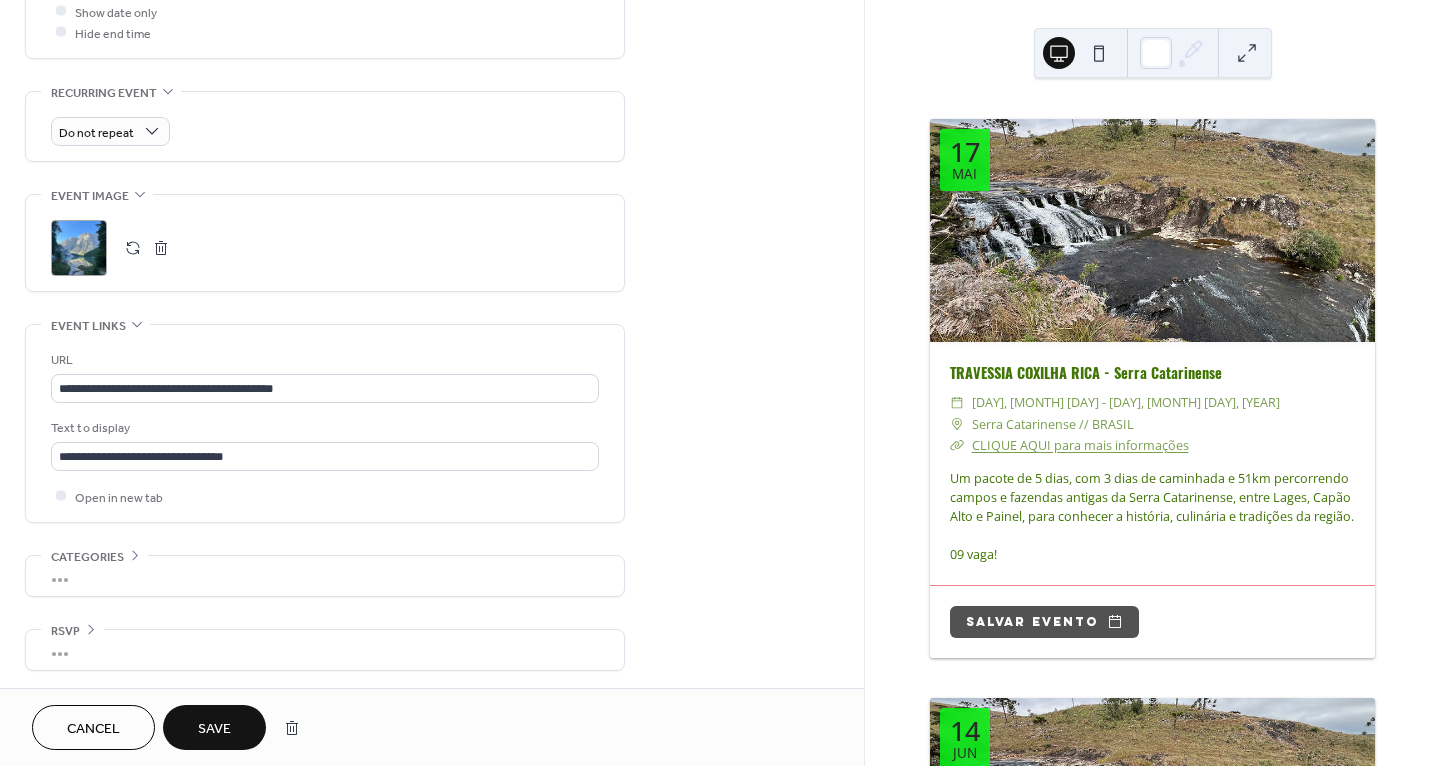 scroll, scrollTop: 798, scrollLeft: 0, axis: vertical 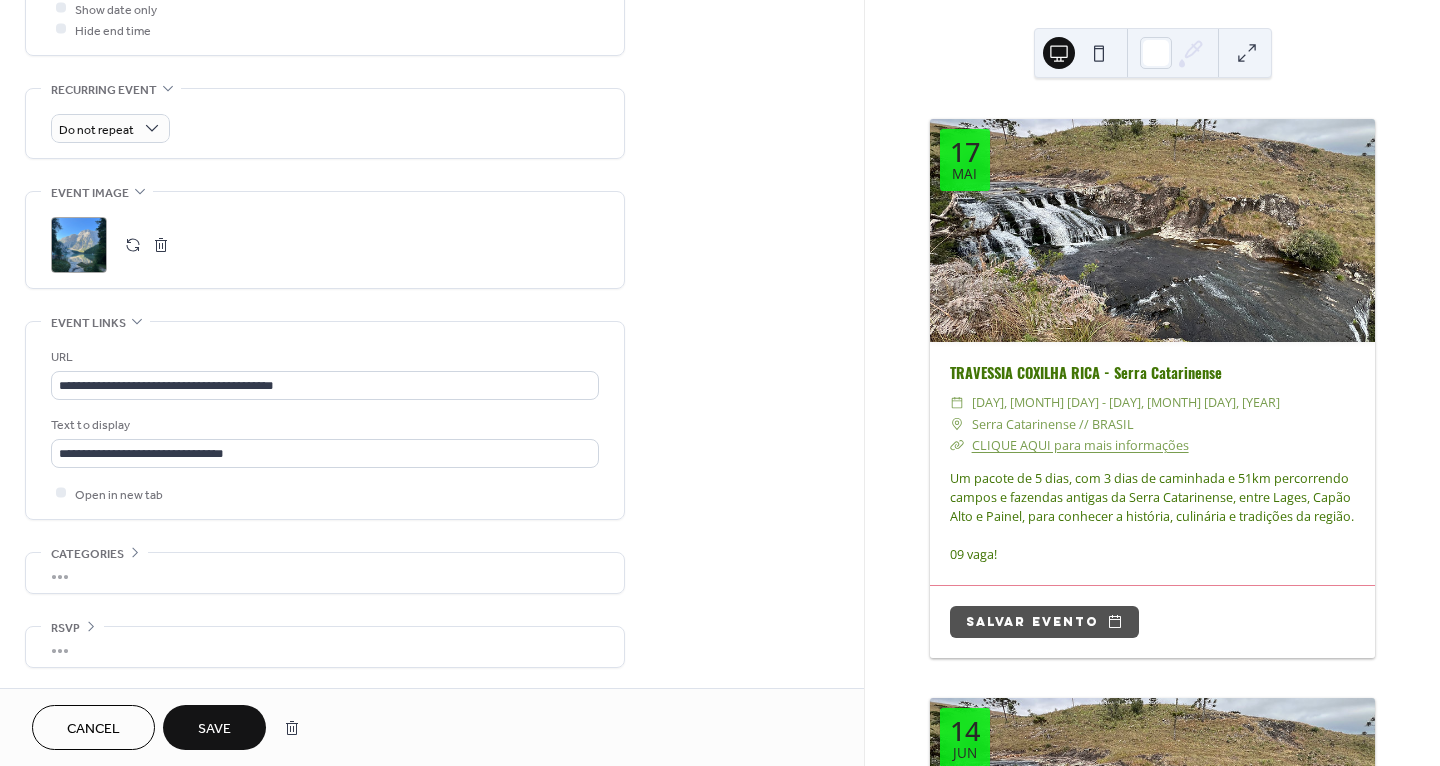 click on "Save" at bounding box center (214, 729) 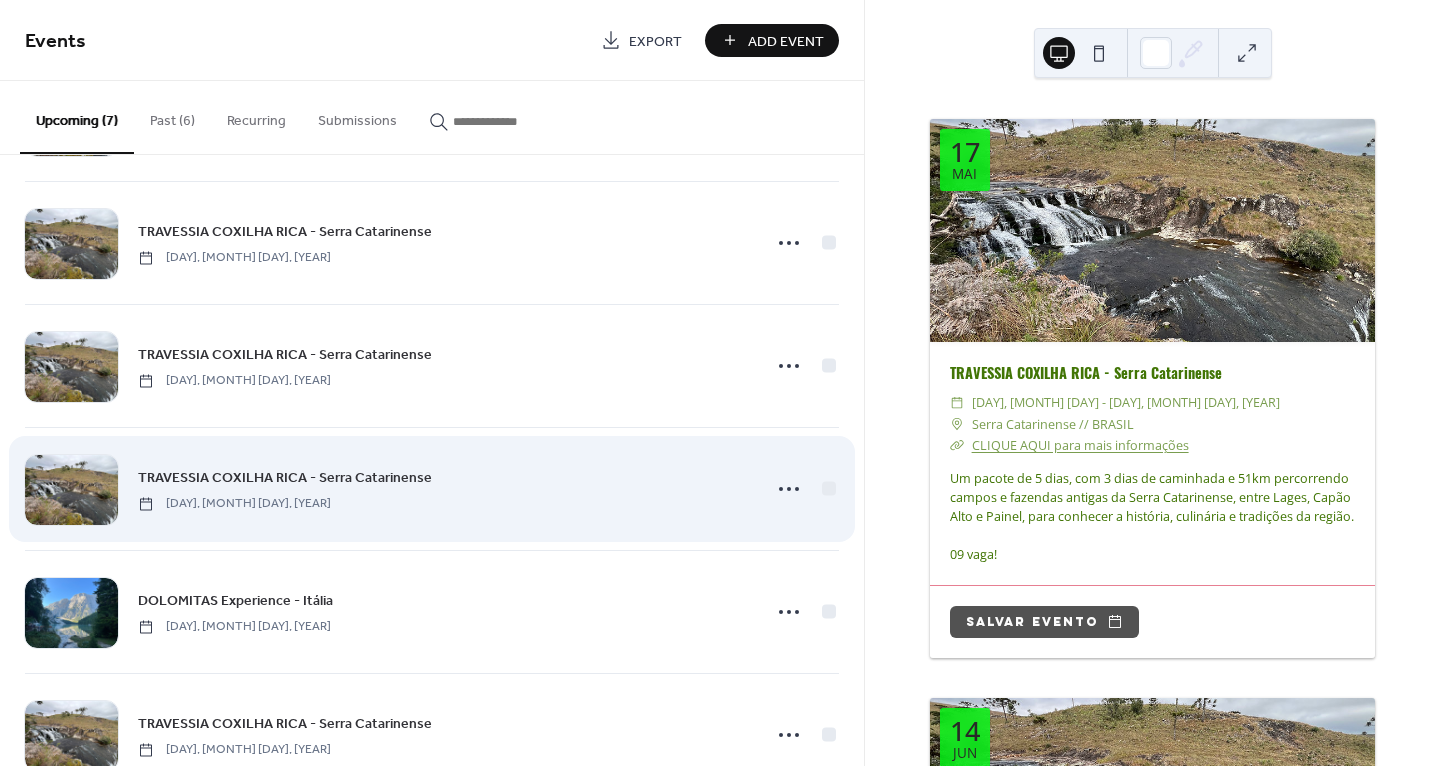 scroll, scrollTop: 307, scrollLeft: 0, axis: vertical 